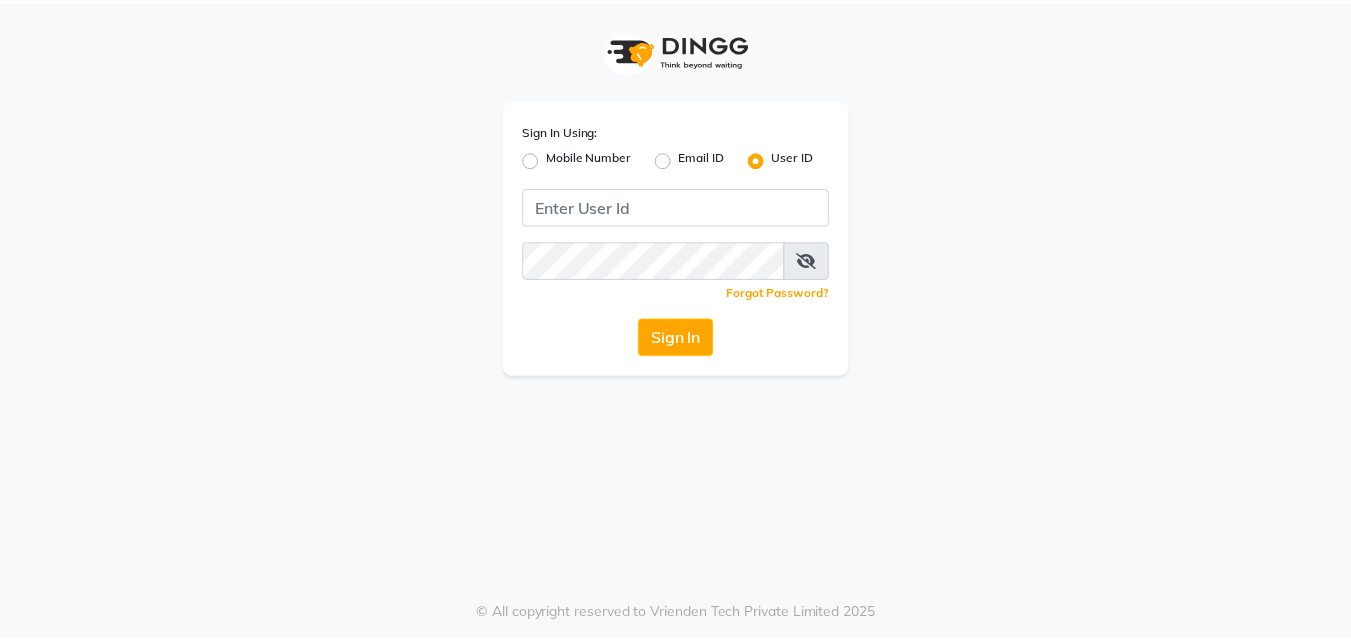 scroll, scrollTop: 0, scrollLeft: 0, axis: both 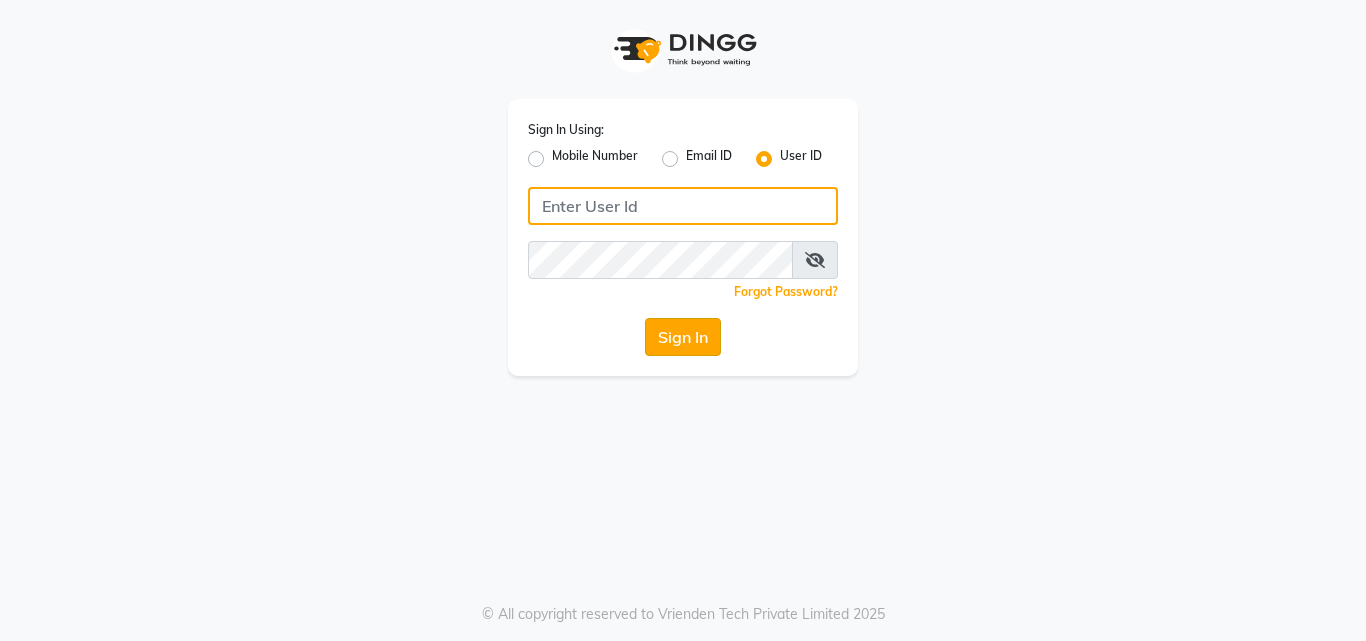 type on "[FIRST]" 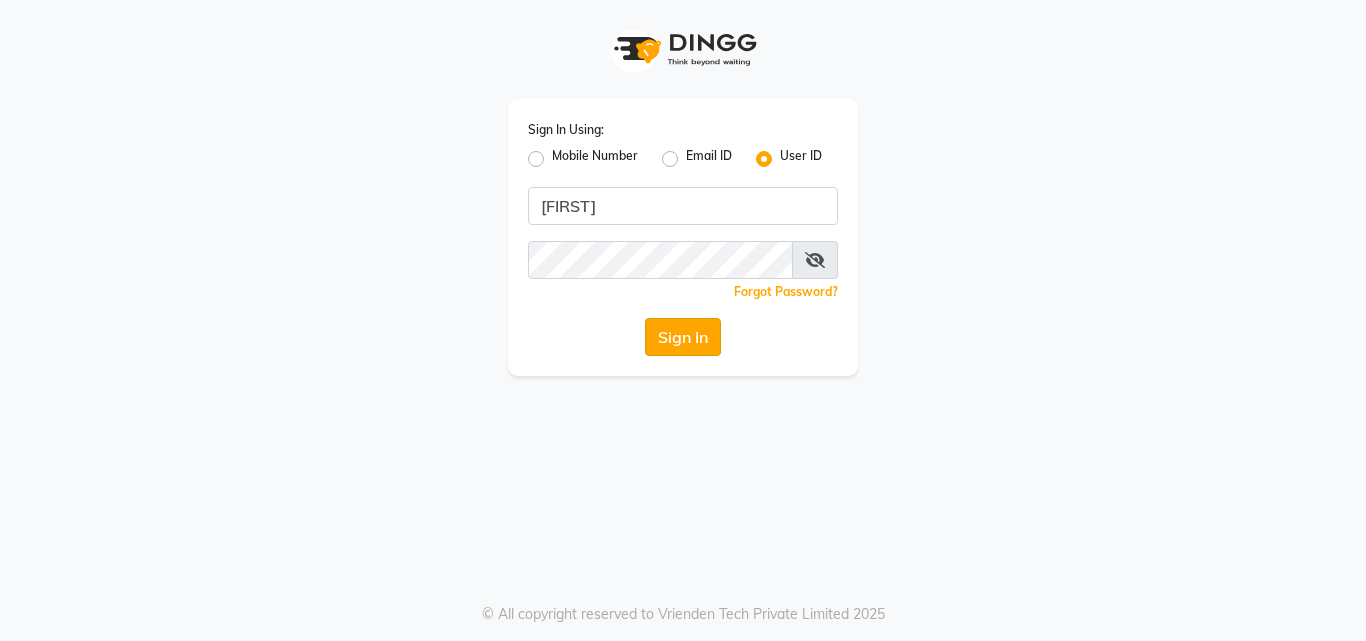 click on "Sign In" 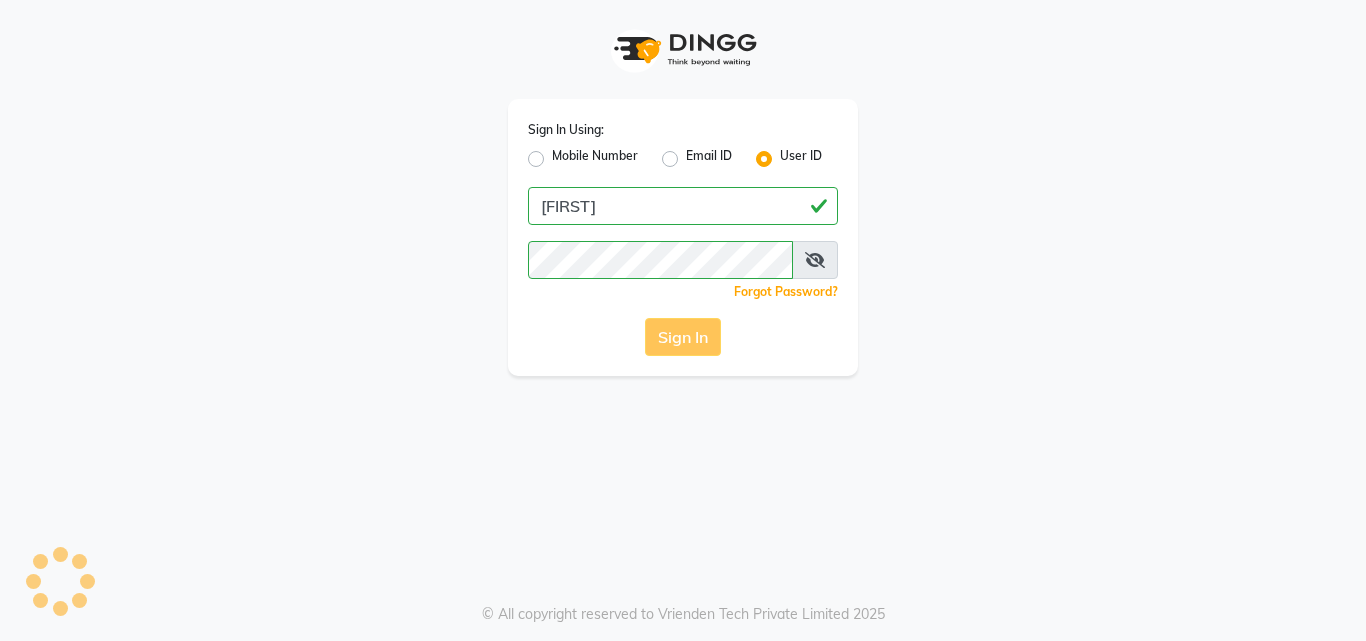 click on "Sign In" 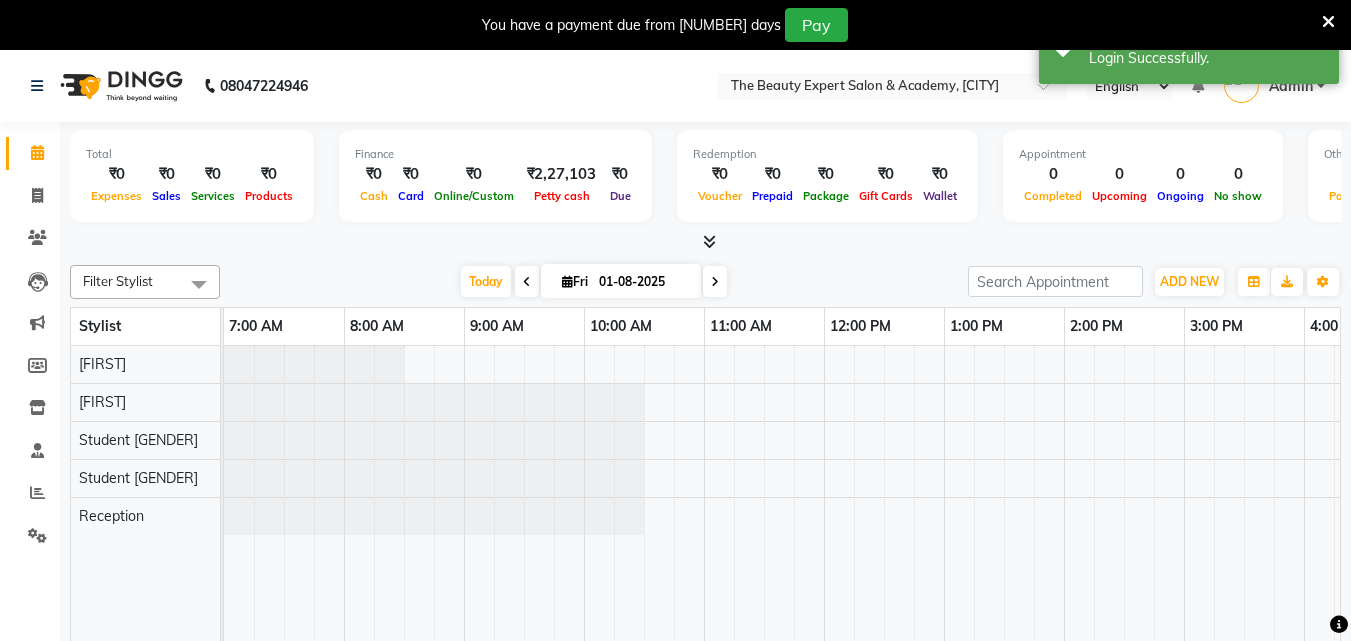 scroll, scrollTop: 0, scrollLeft: 0, axis: both 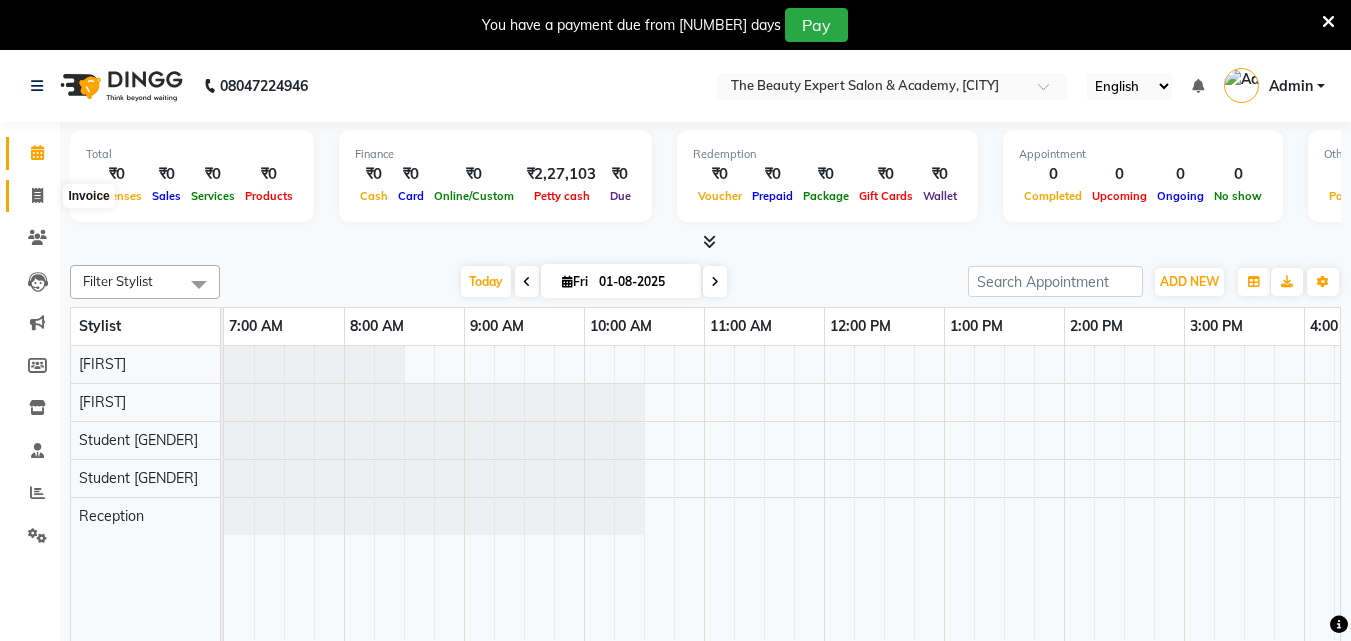click 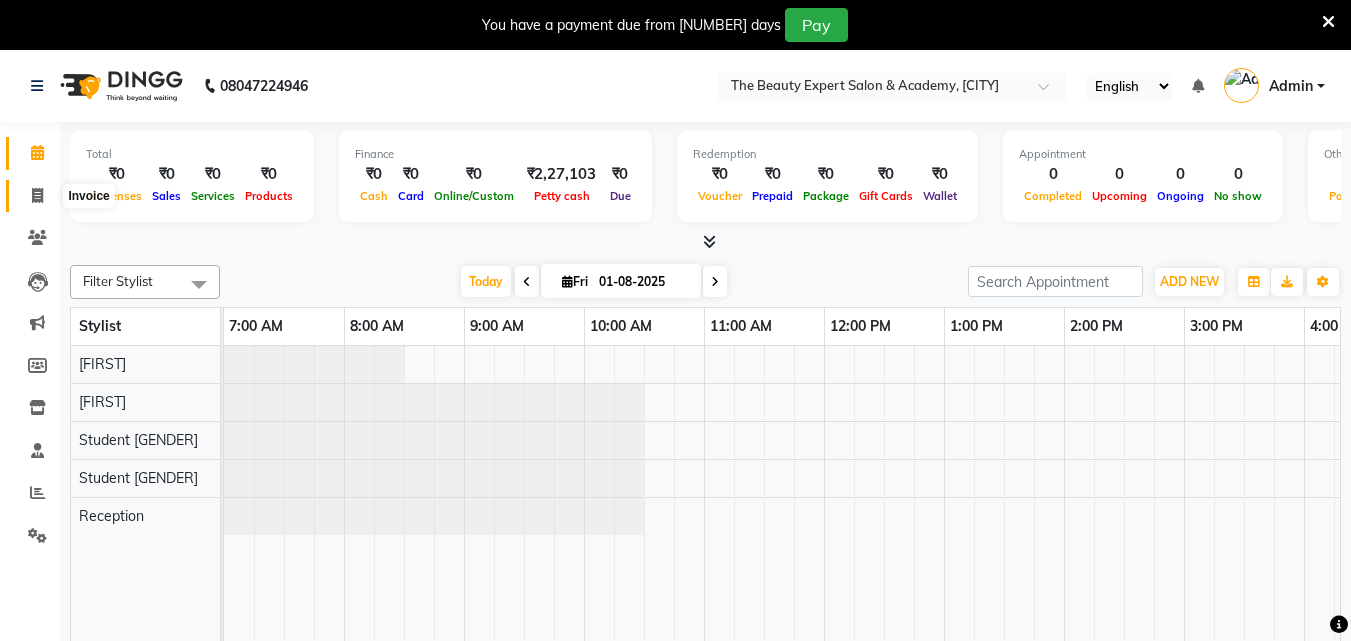 select on "655" 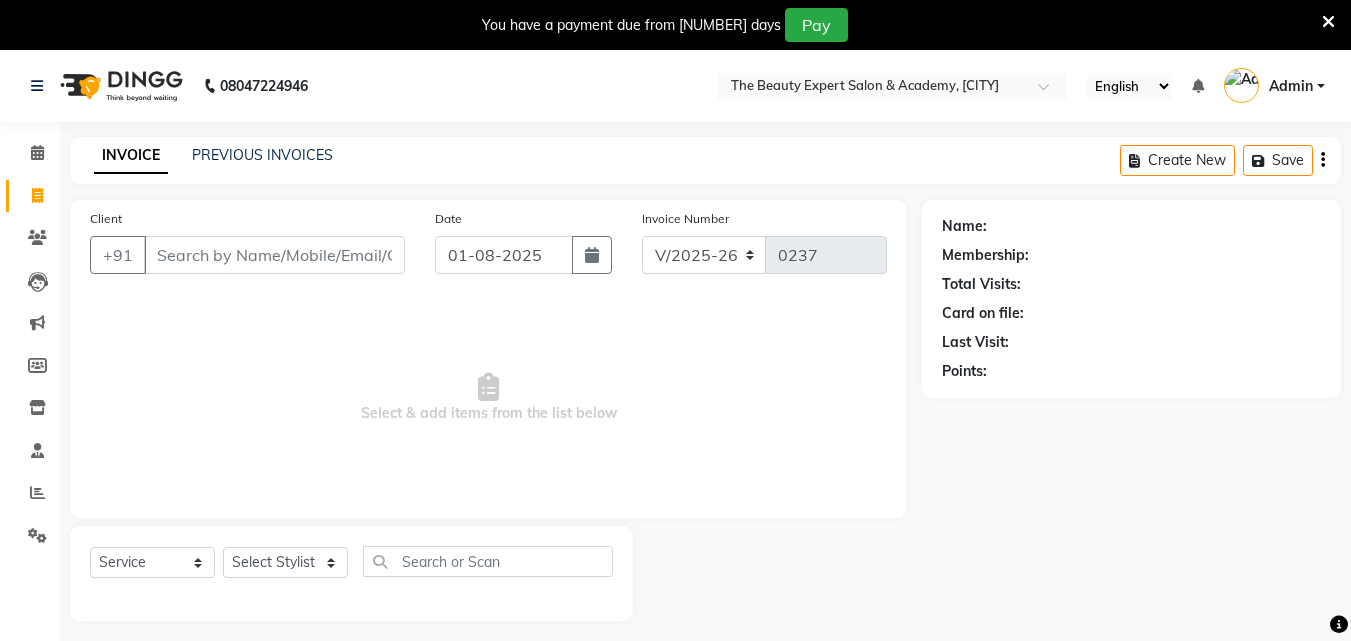 click on "Client" at bounding box center [274, 255] 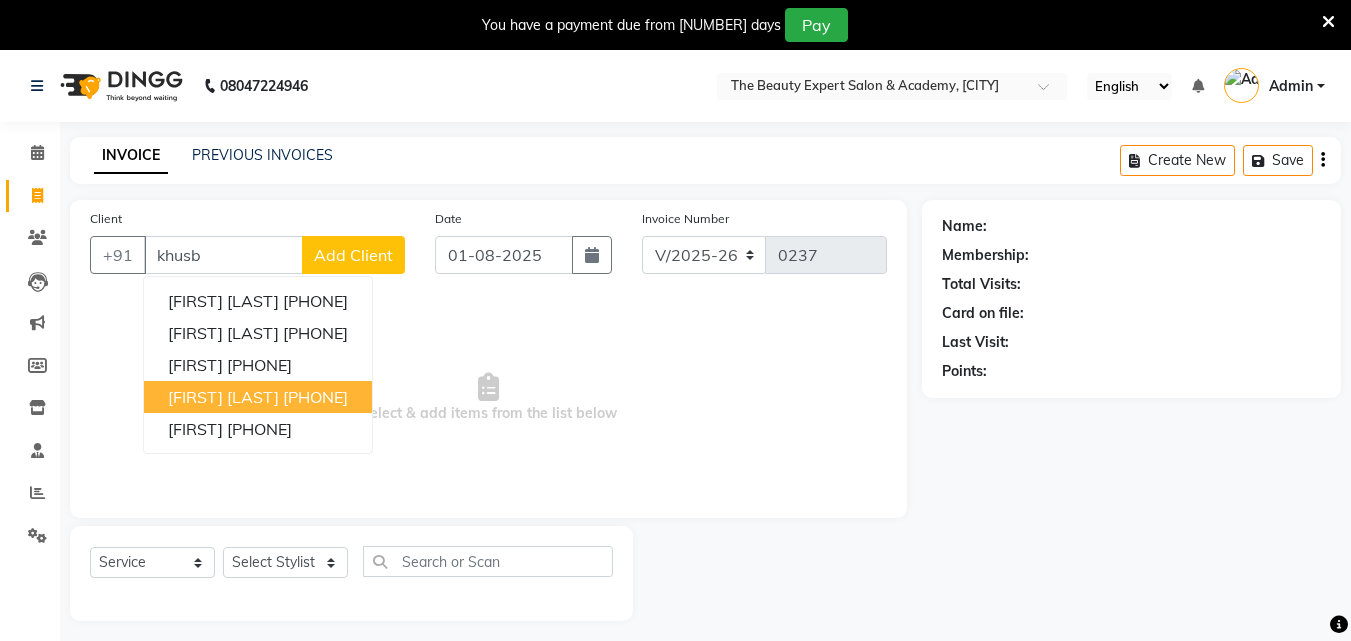 click on "[FIRST] [LAST]" at bounding box center [223, 397] 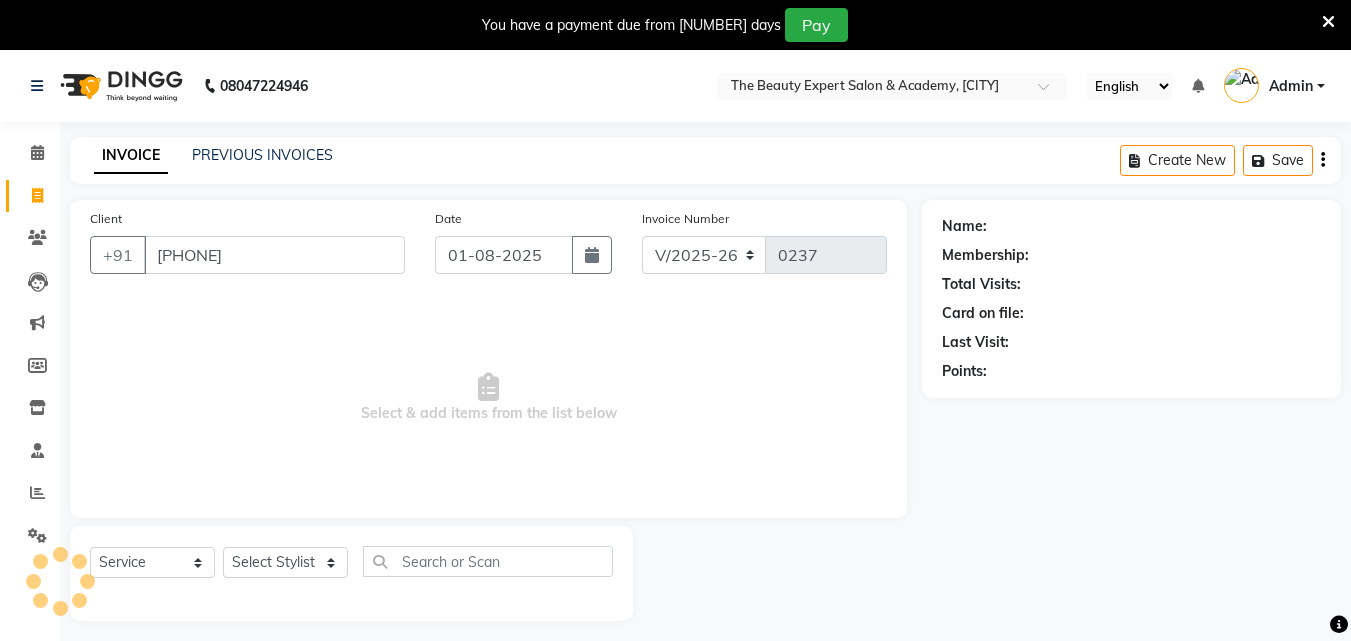 type on "[PHONE]" 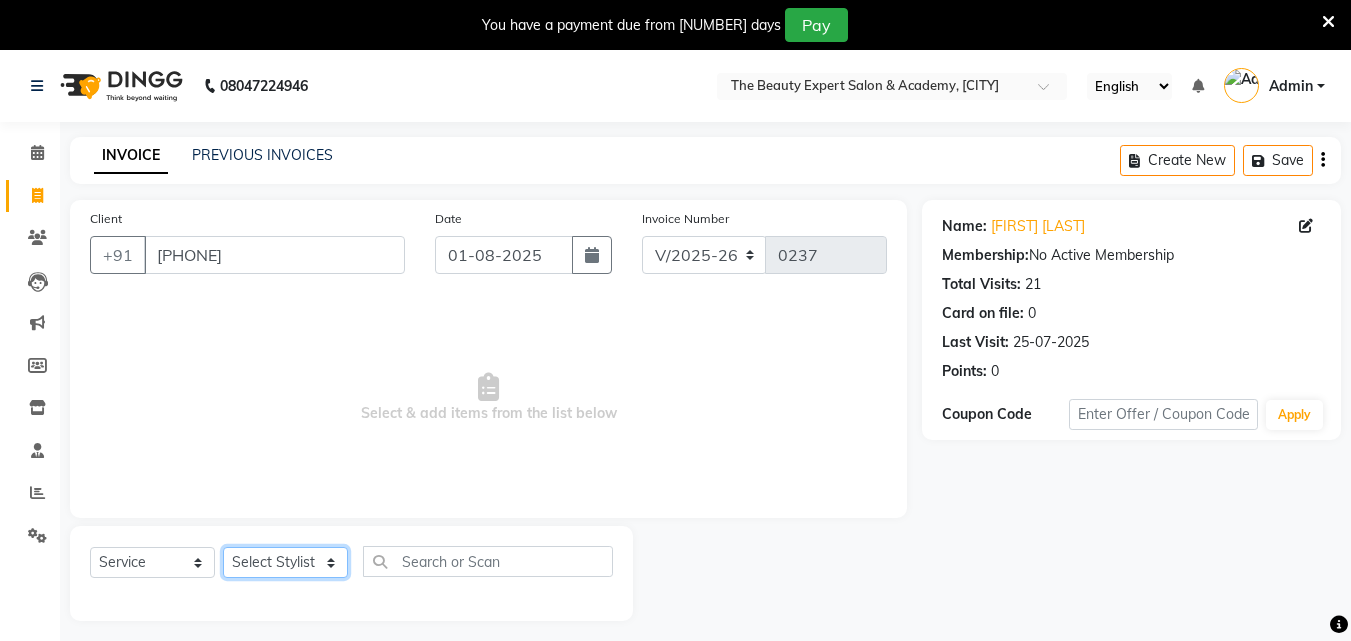 click on "Select Stylist [FIRST] [FIRST] Reception Student [GENDER] Student [GENDER]" 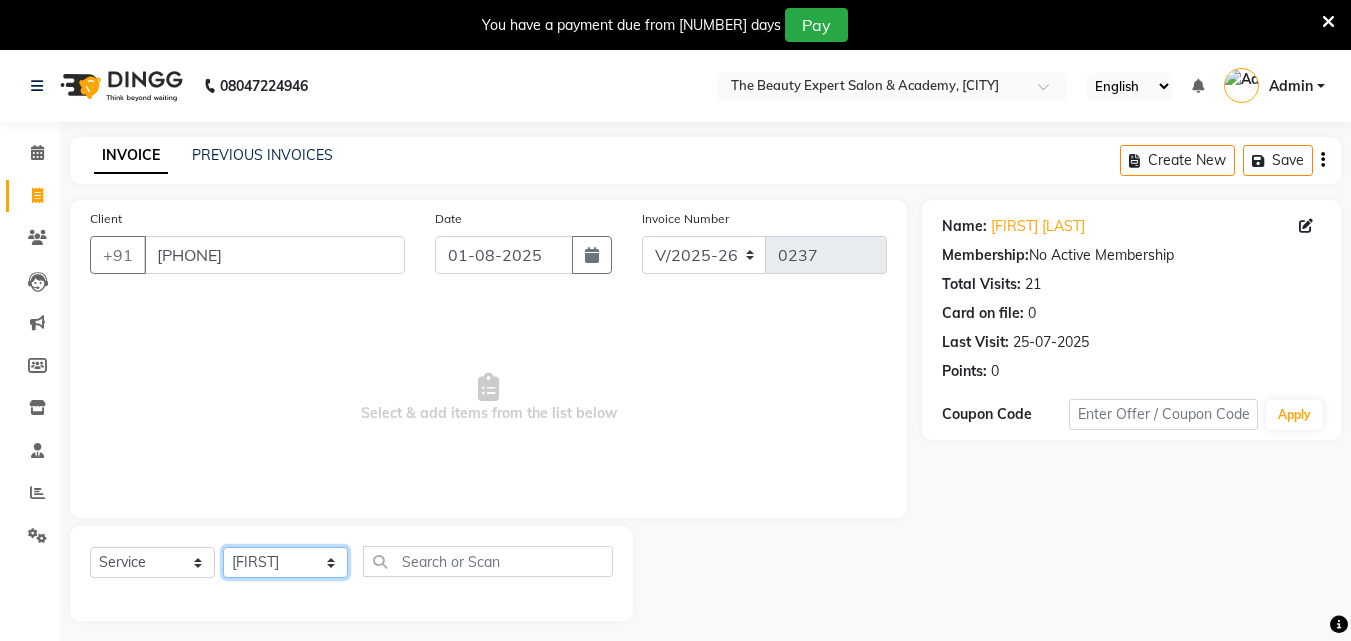 click on "Select Stylist [FIRST] [FIRST] Reception Student [GENDER] Student [GENDER]" 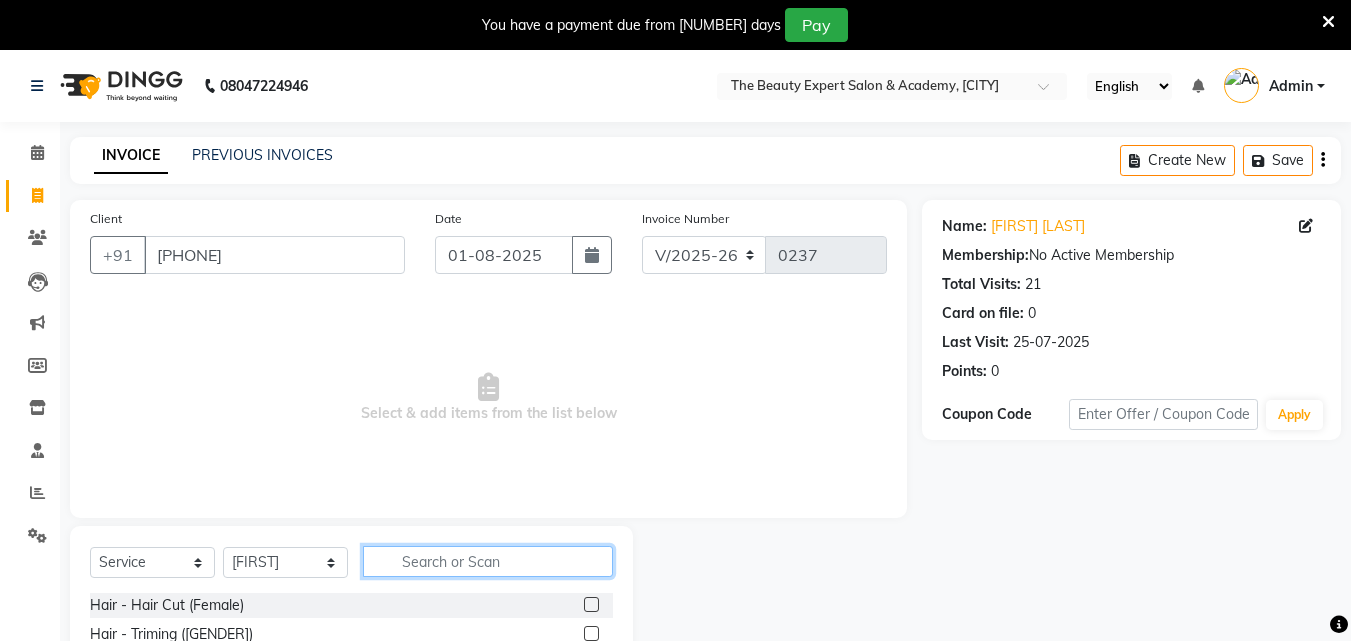 click 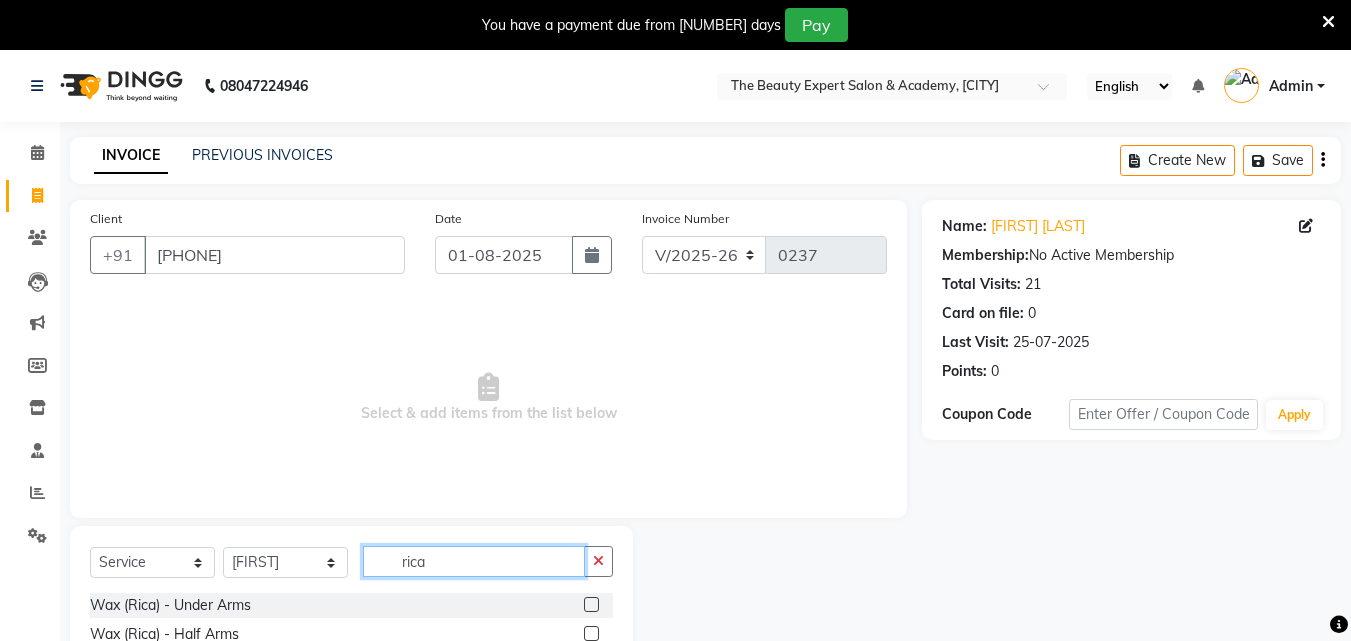 scroll, scrollTop: 210, scrollLeft: 0, axis: vertical 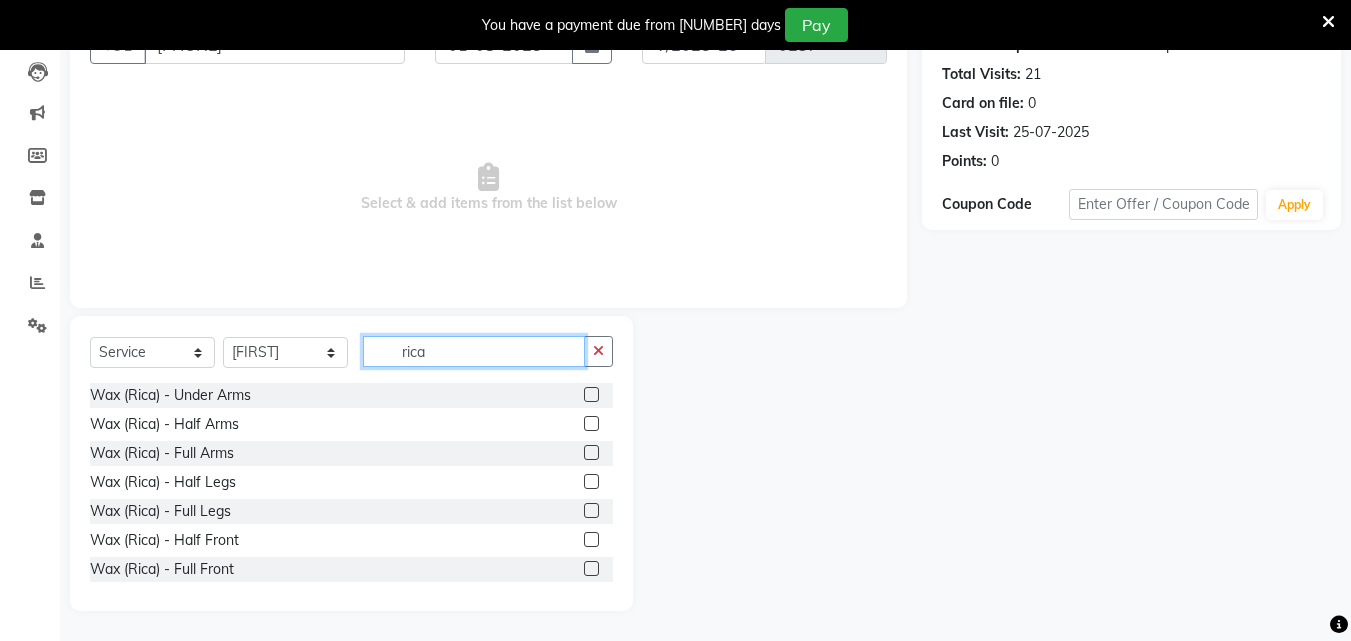 type on "rica" 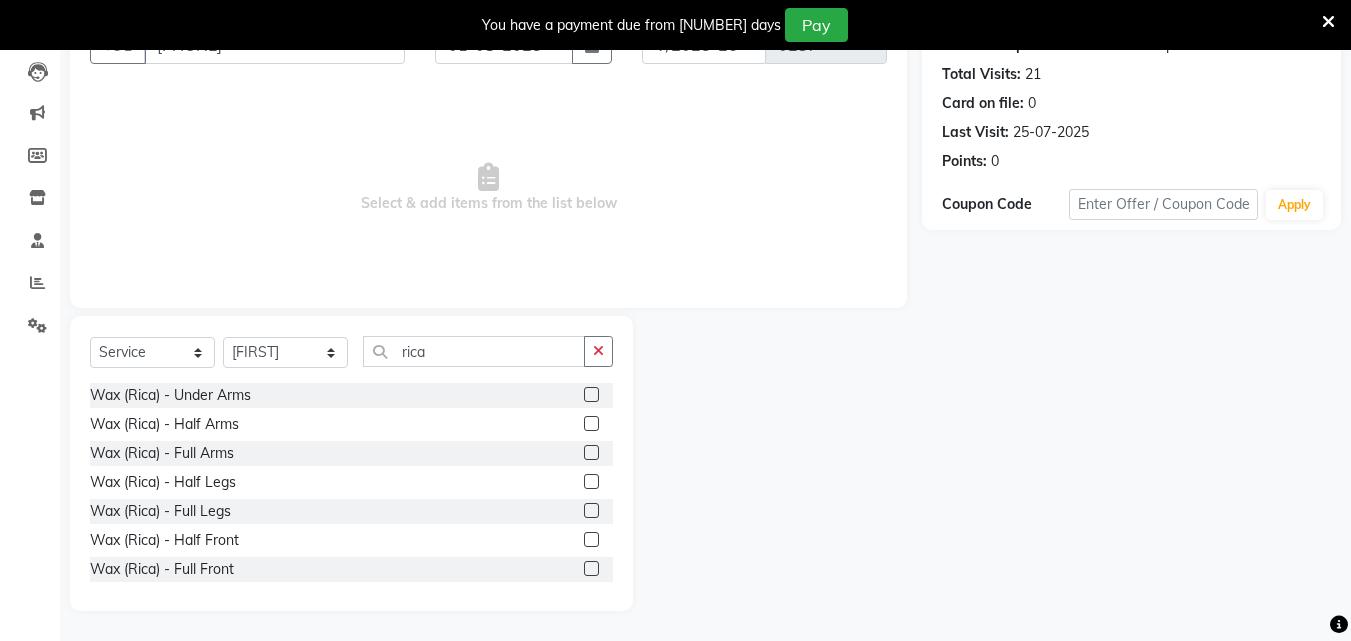 click 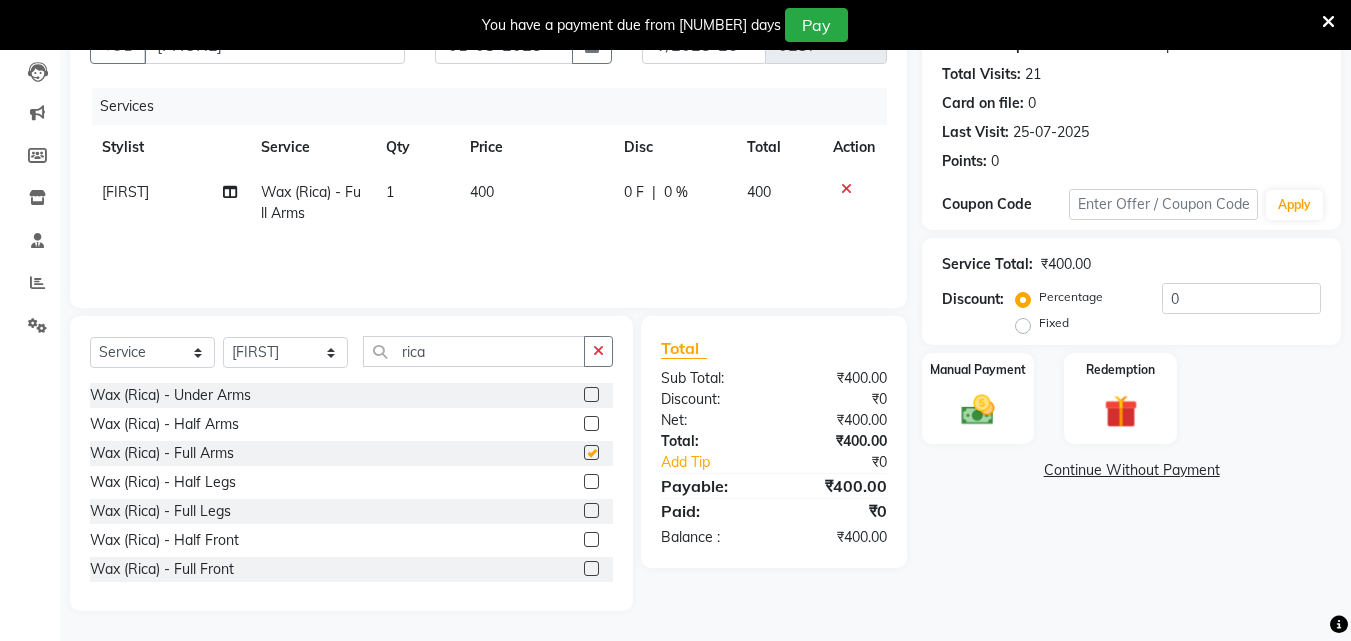 checkbox on "false" 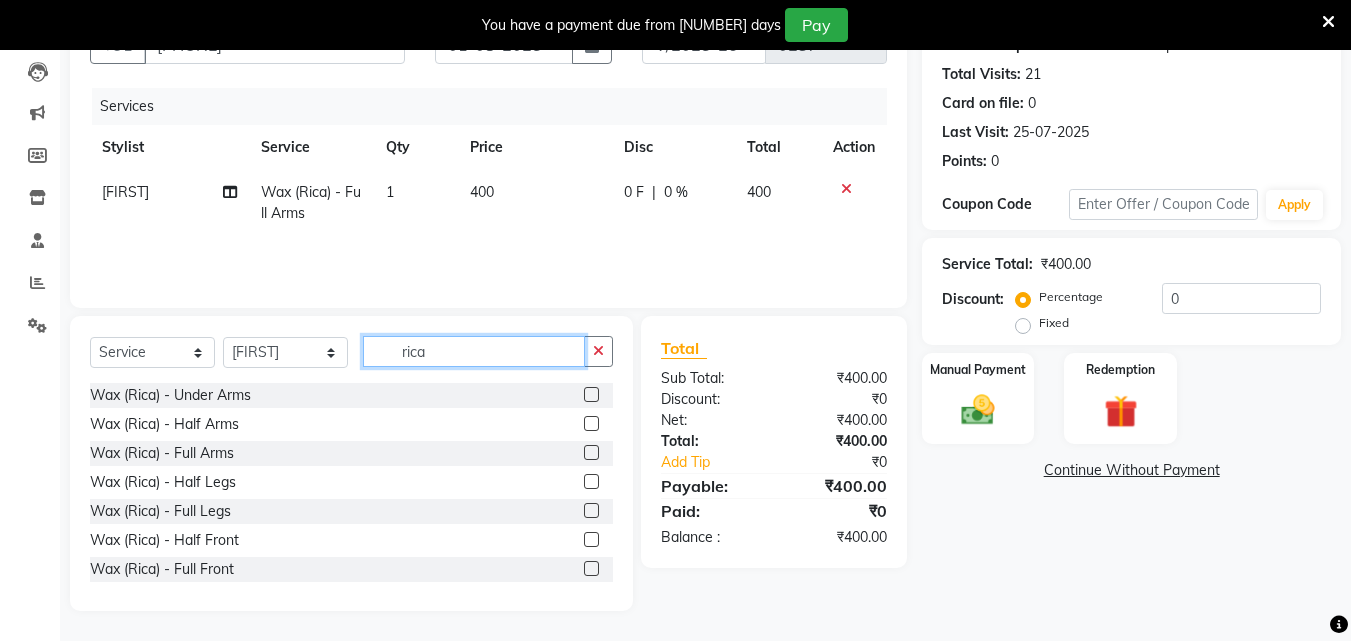 click on "rica" 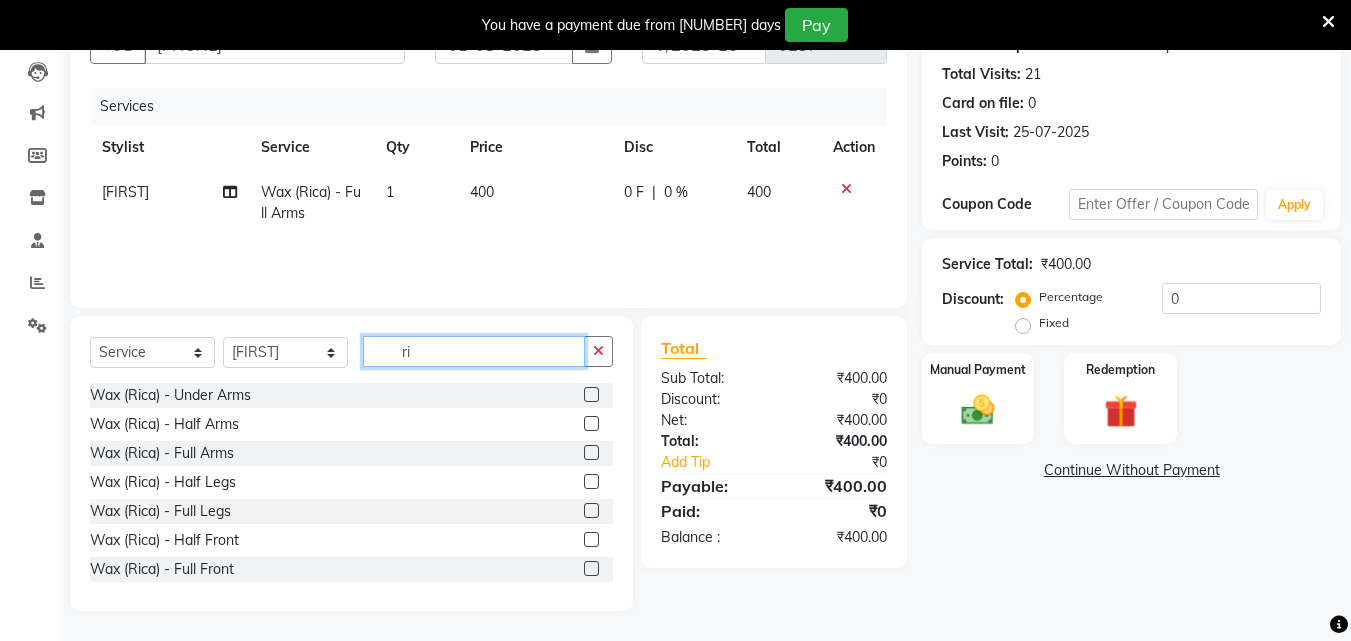 type on "r" 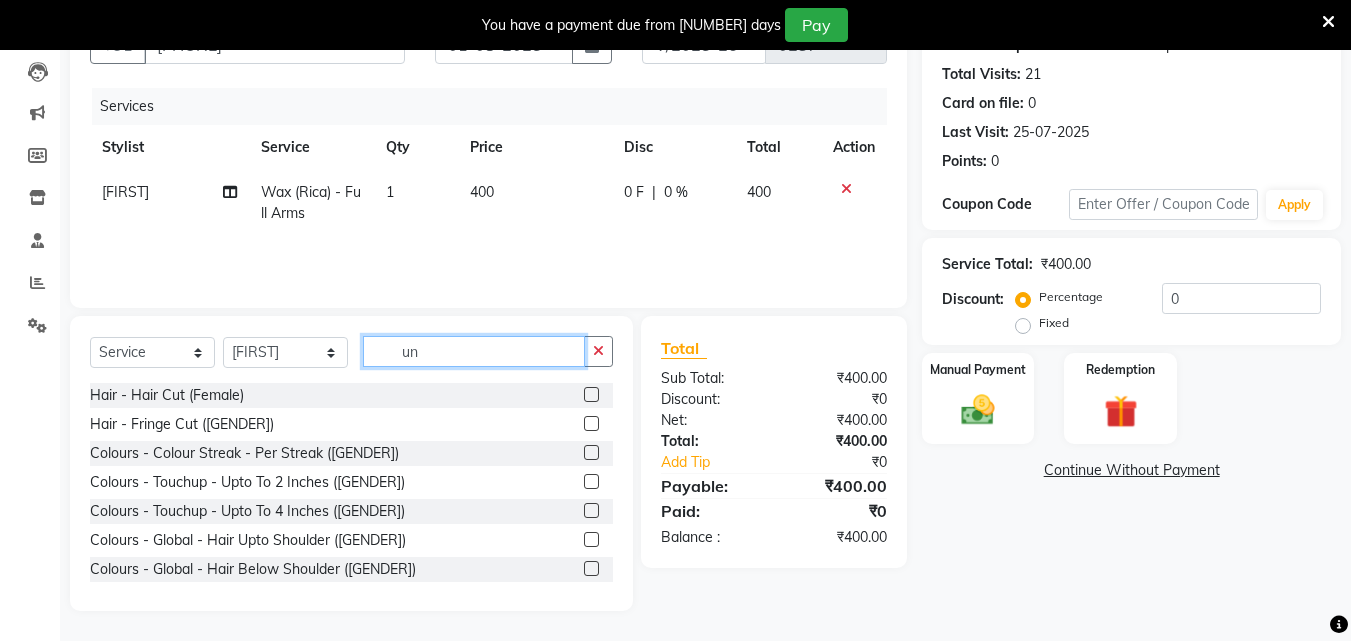 scroll, scrollTop: 184, scrollLeft: 0, axis: vertical 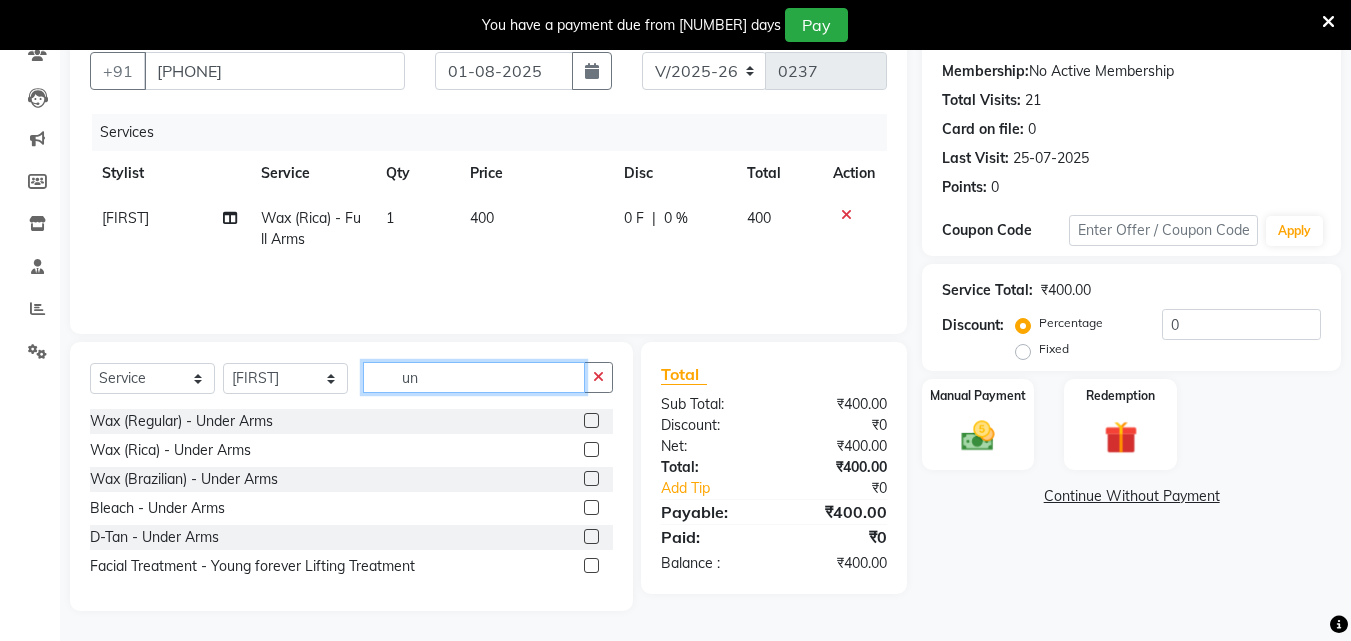 type on "un" 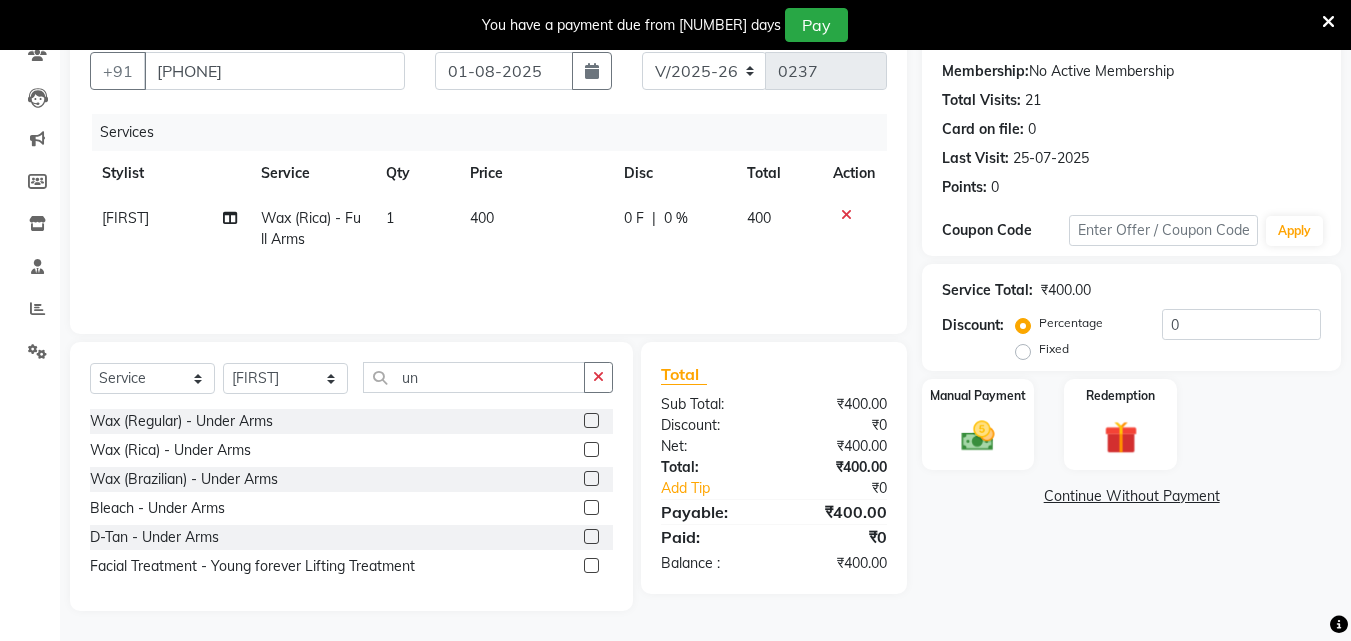 click 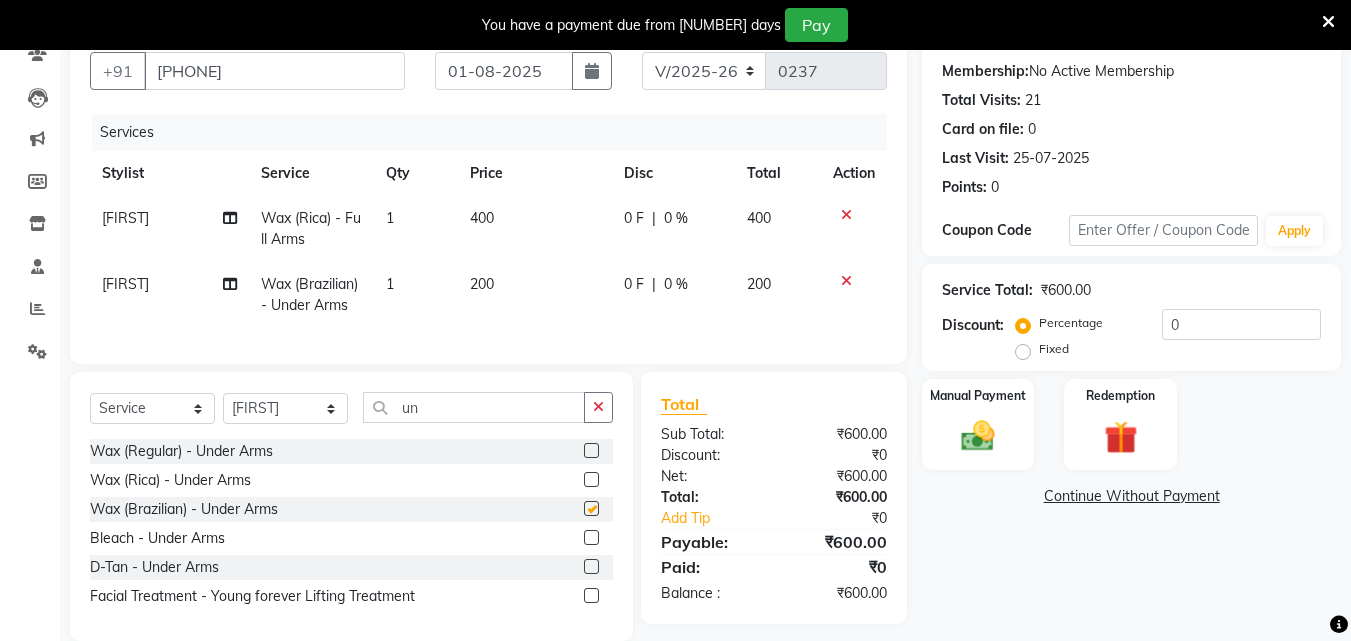 checkbox on "false" 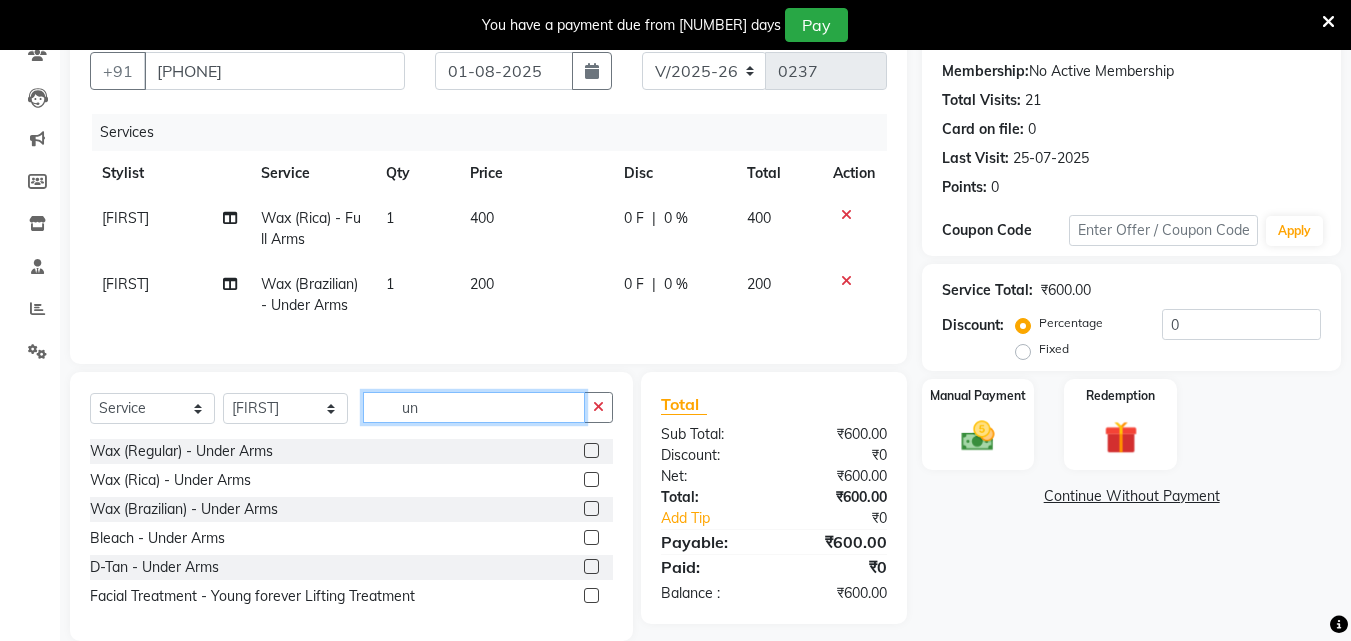 click on "un" 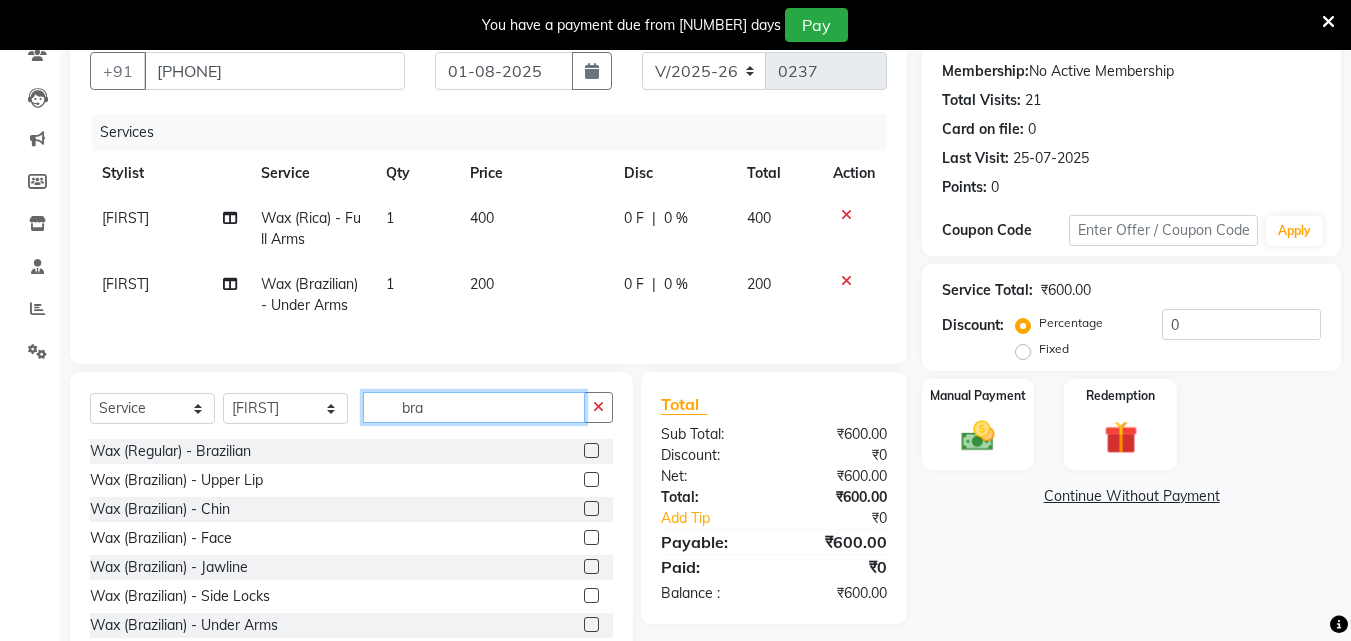 type on "bra" 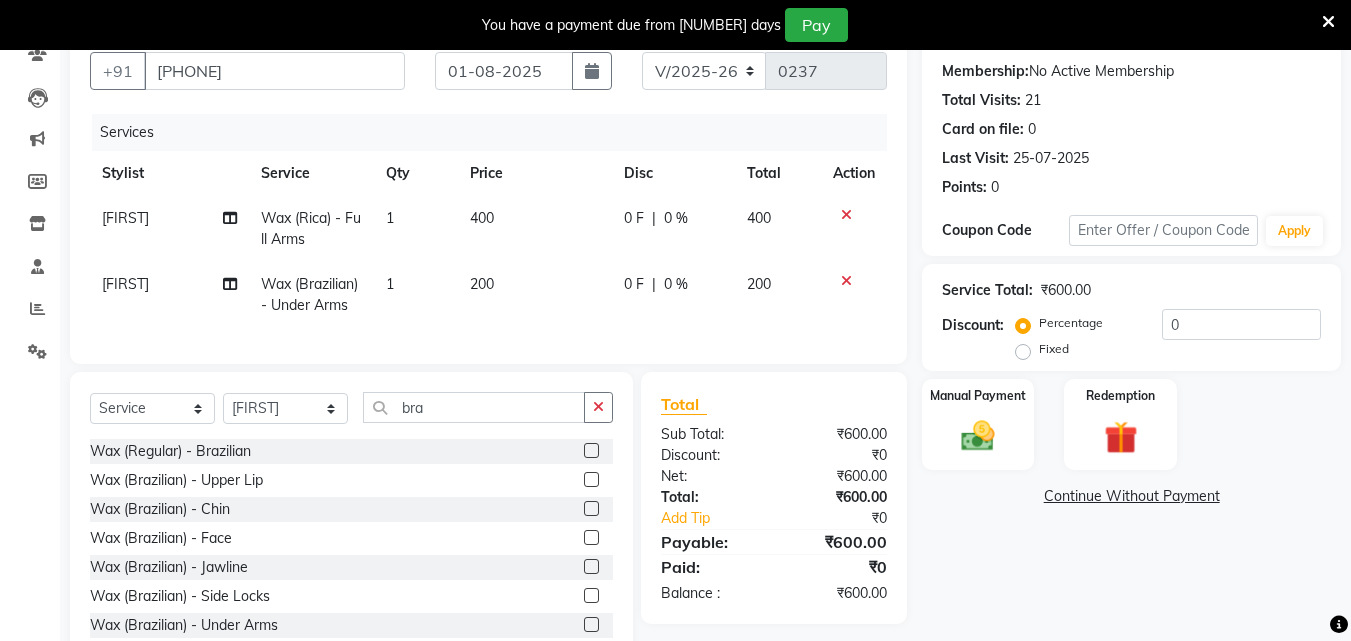 click 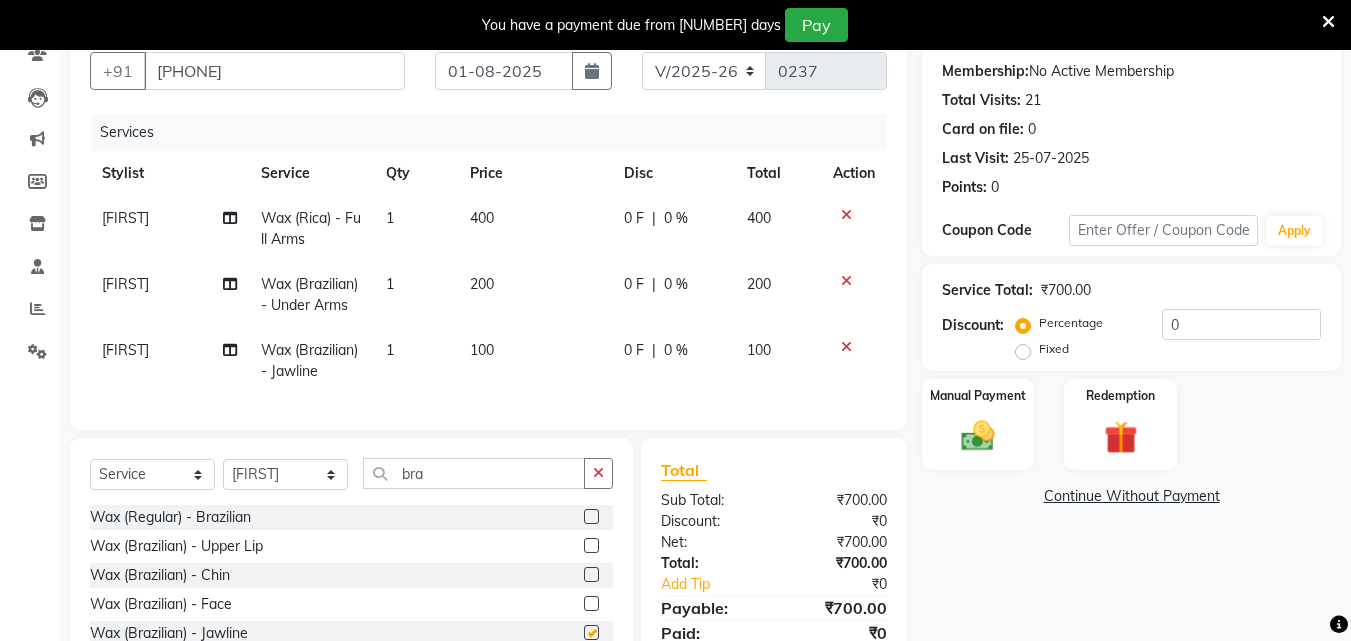 checkbox on "false" 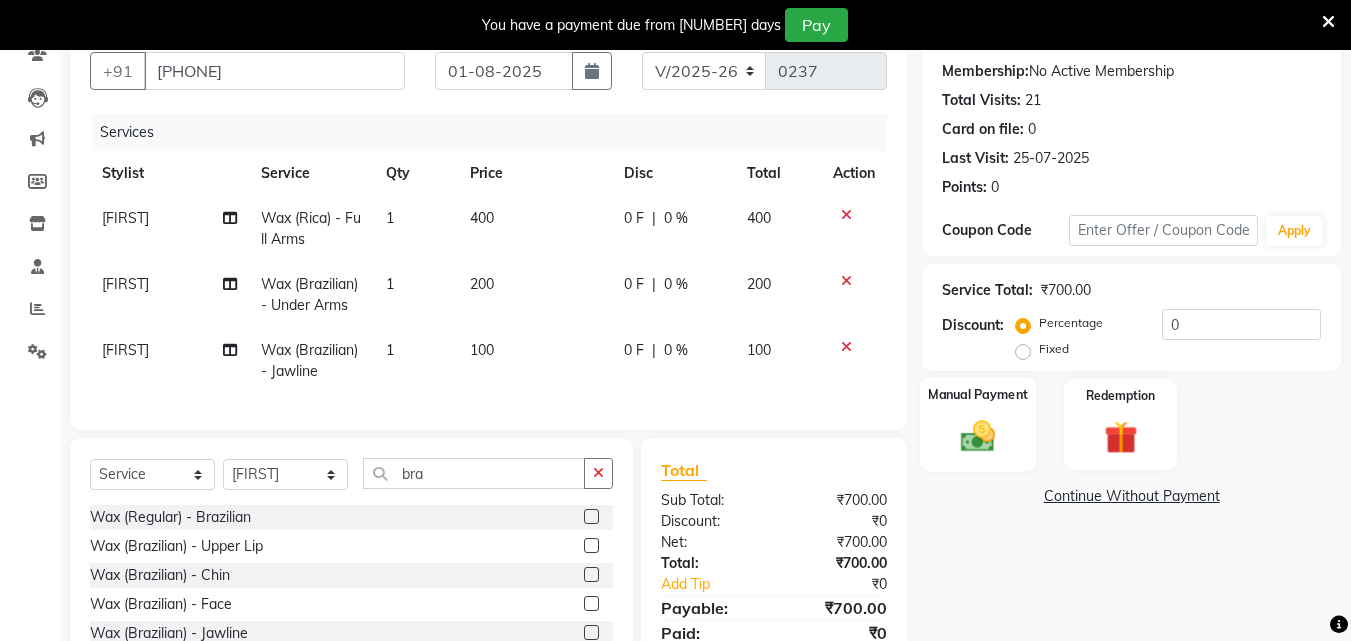 click on "Manual Payment" 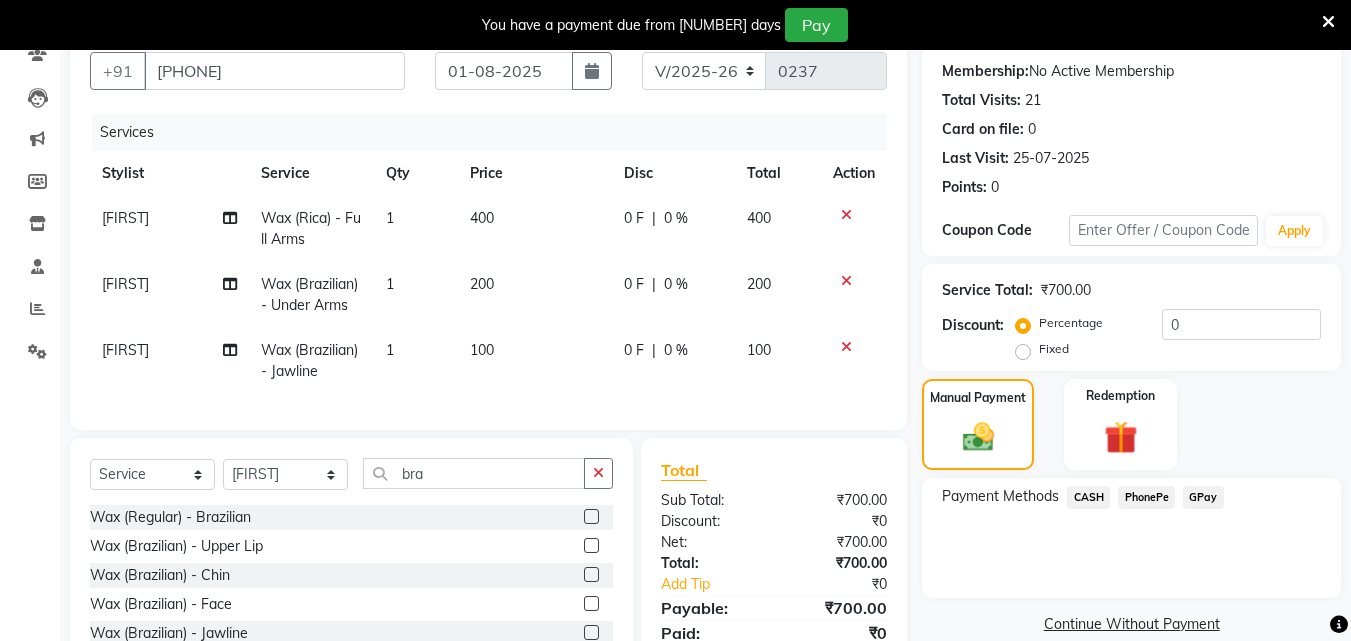click on "CASH" 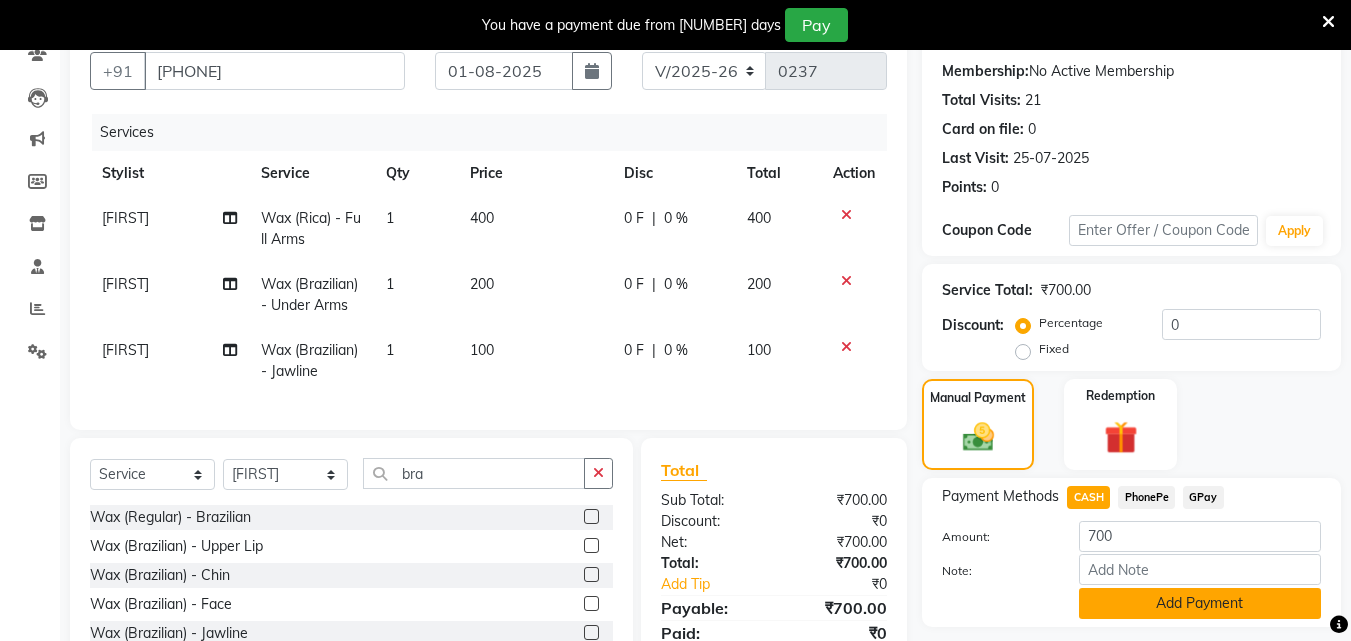 click on "Add Payment" 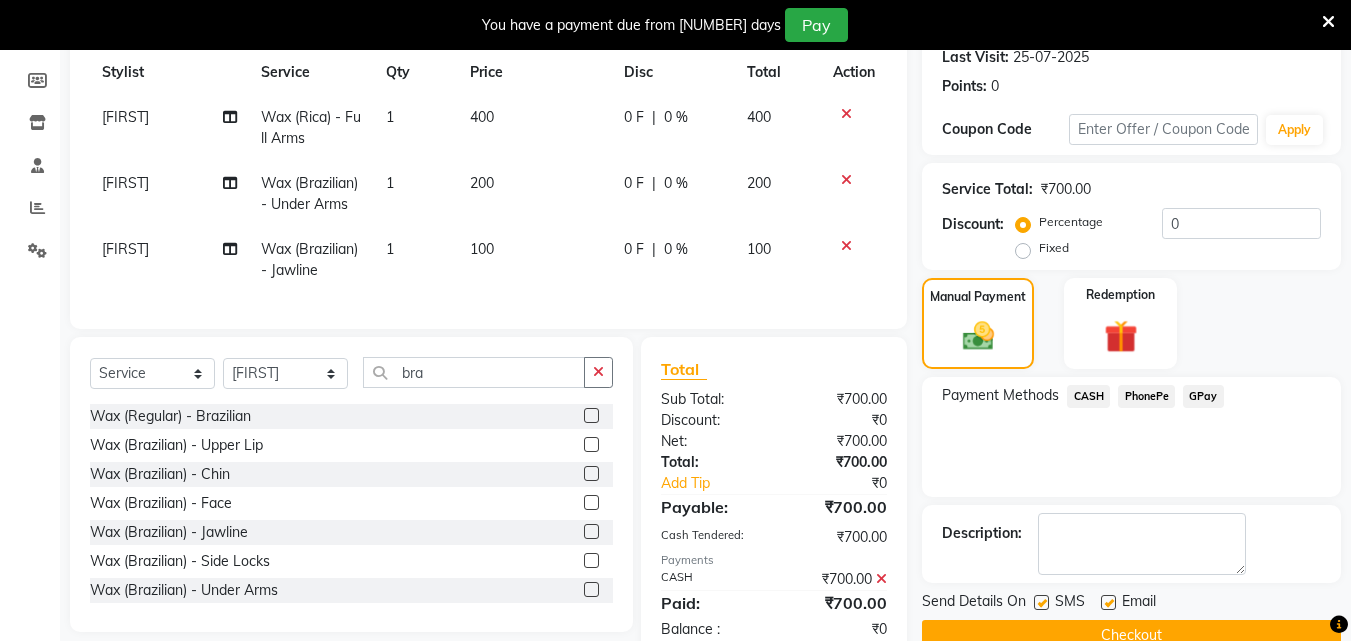 scroll, scrollTop: 349, scrollLeft: 0, axis: vertical 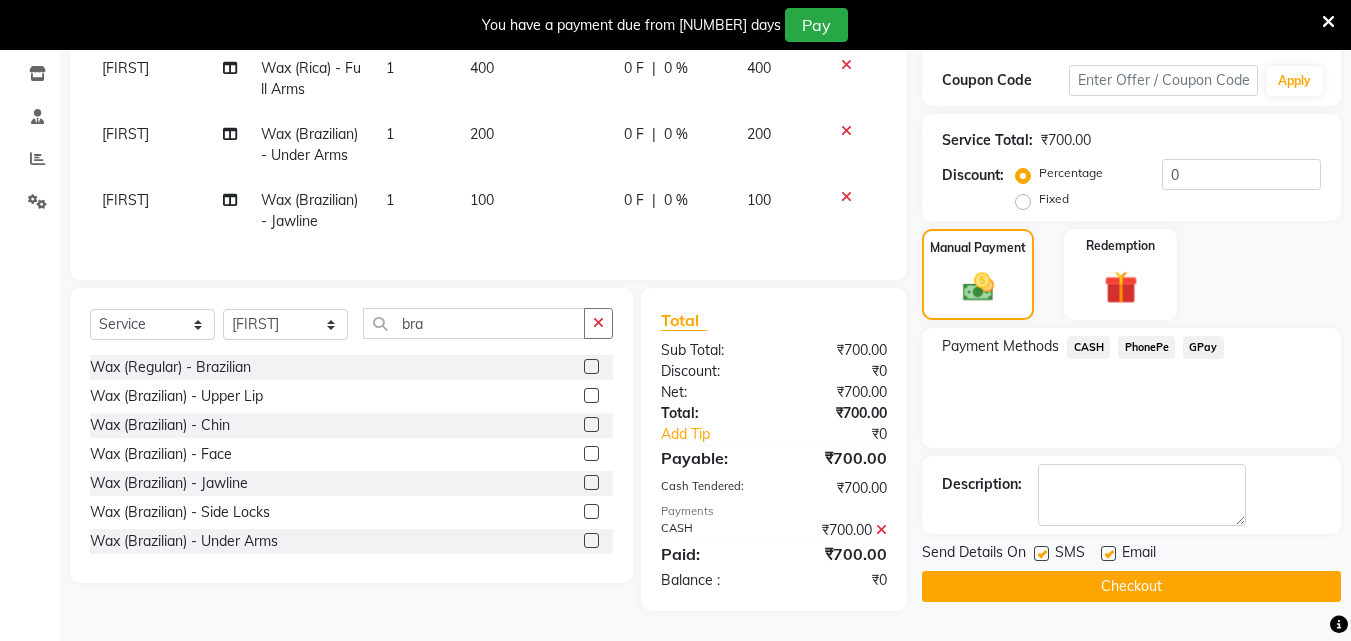 click on "Checkout" 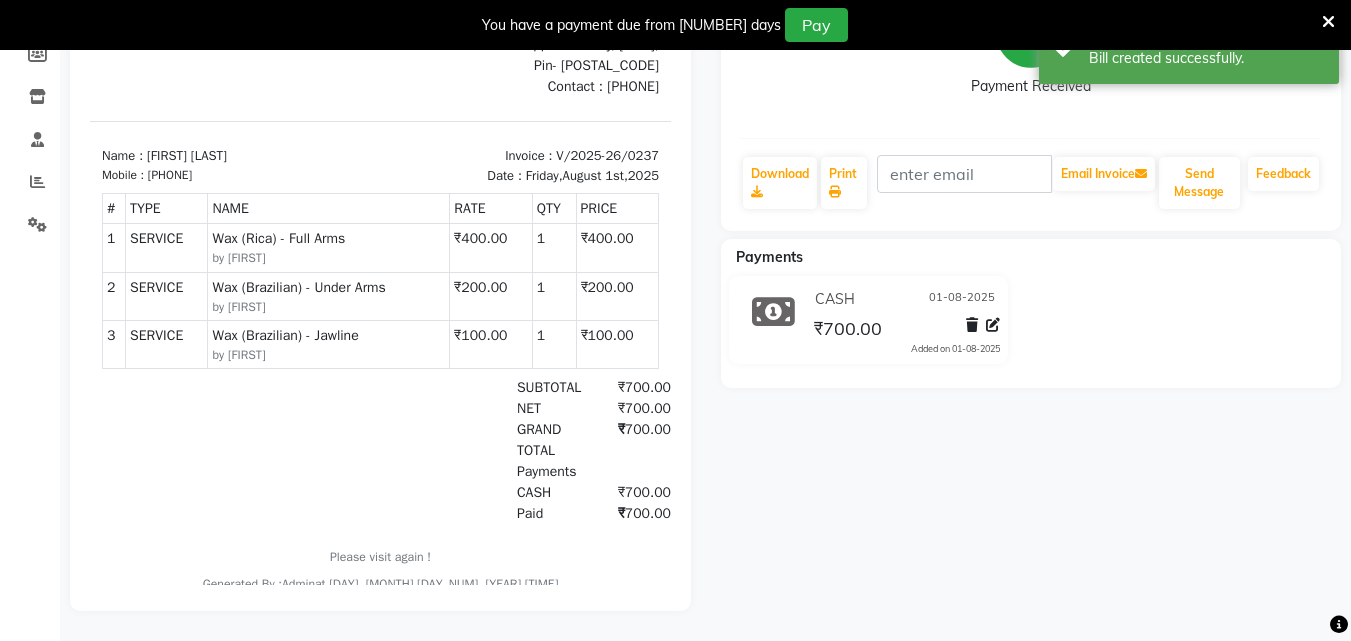 scroll, scrollTop: 0, scrollLeft: 0, axis: both 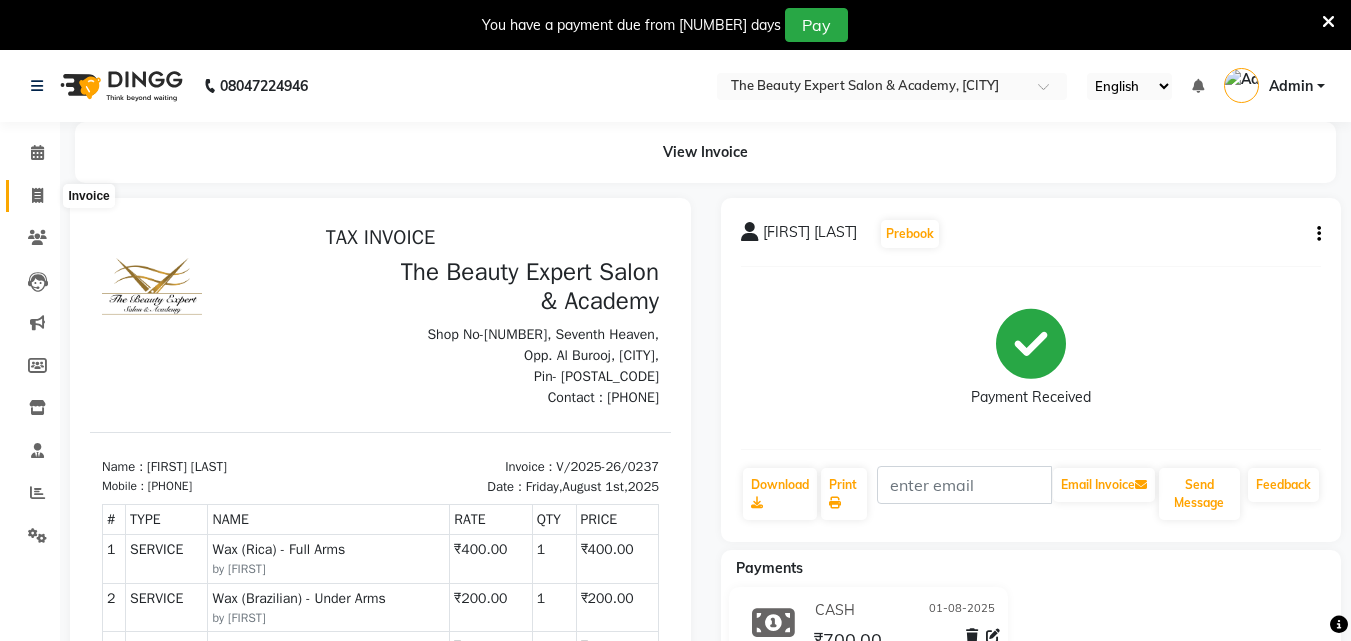 click 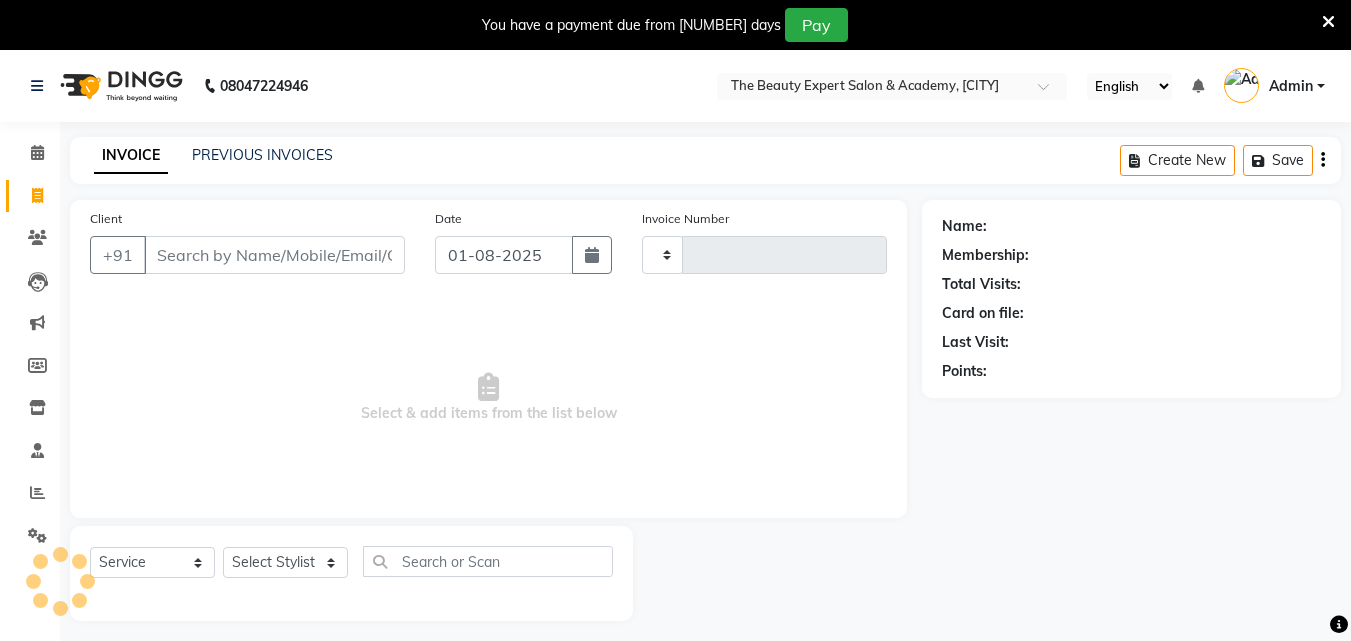scroll, scrollTop: 50, scrollLeft: 0, axis: vertical 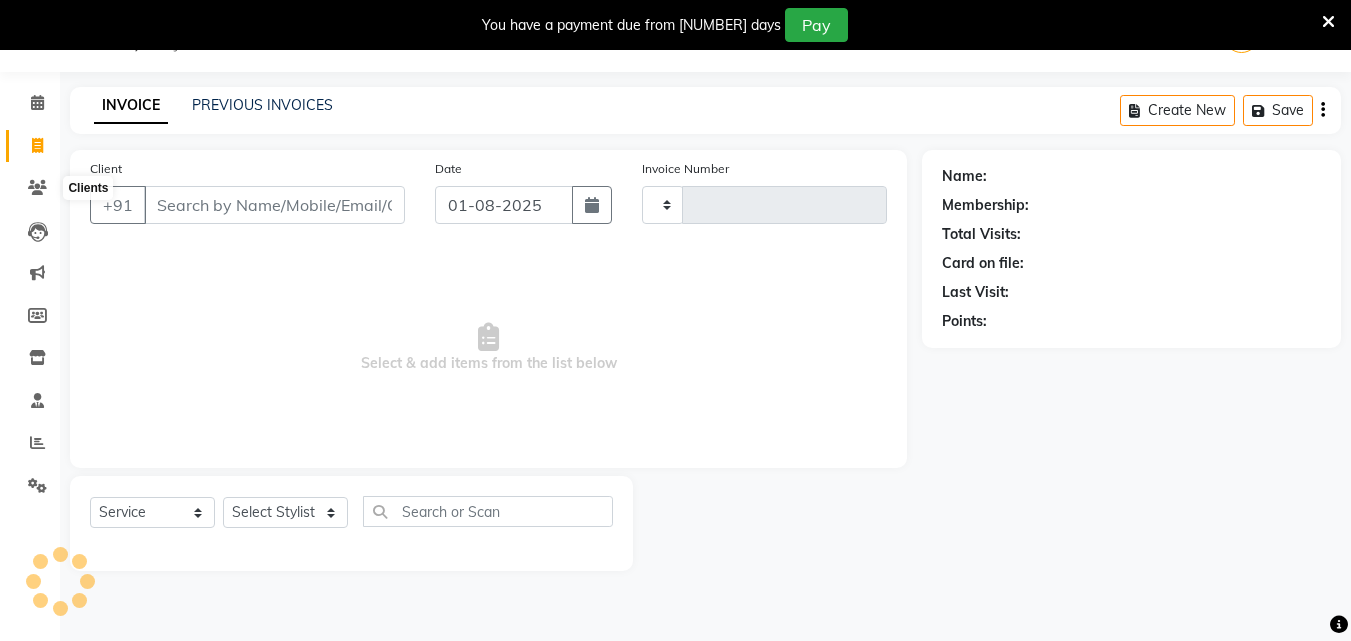 type on "0238" 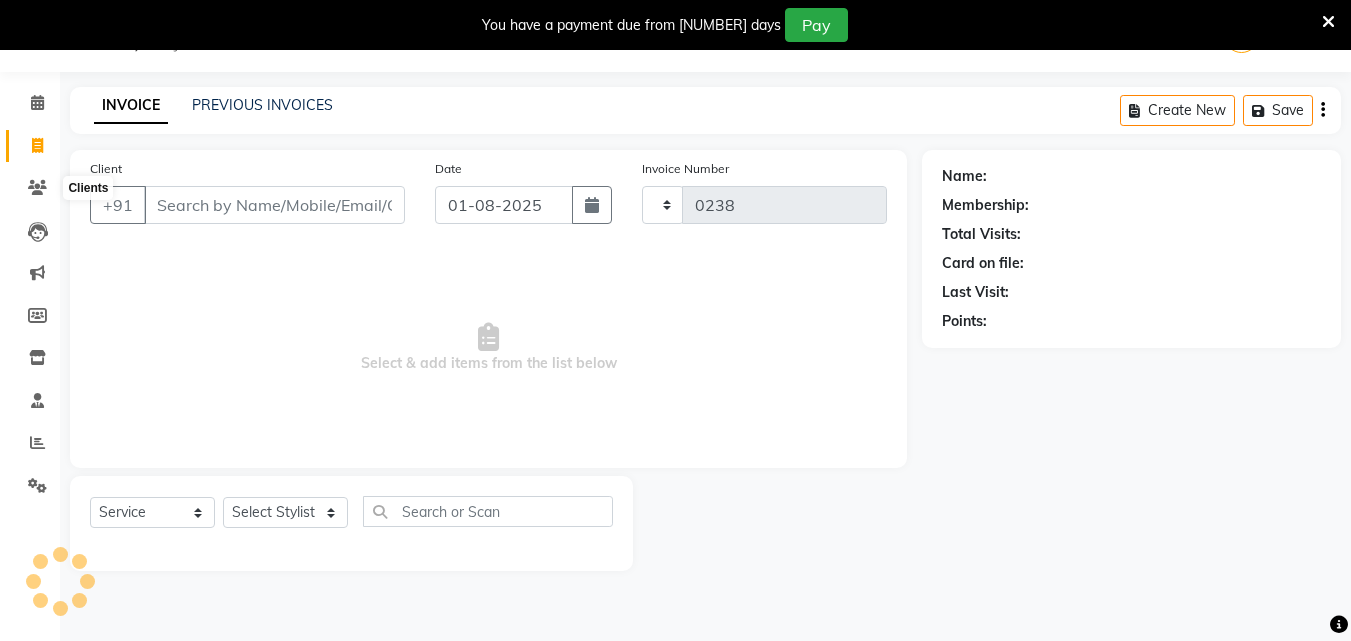 select on "655" 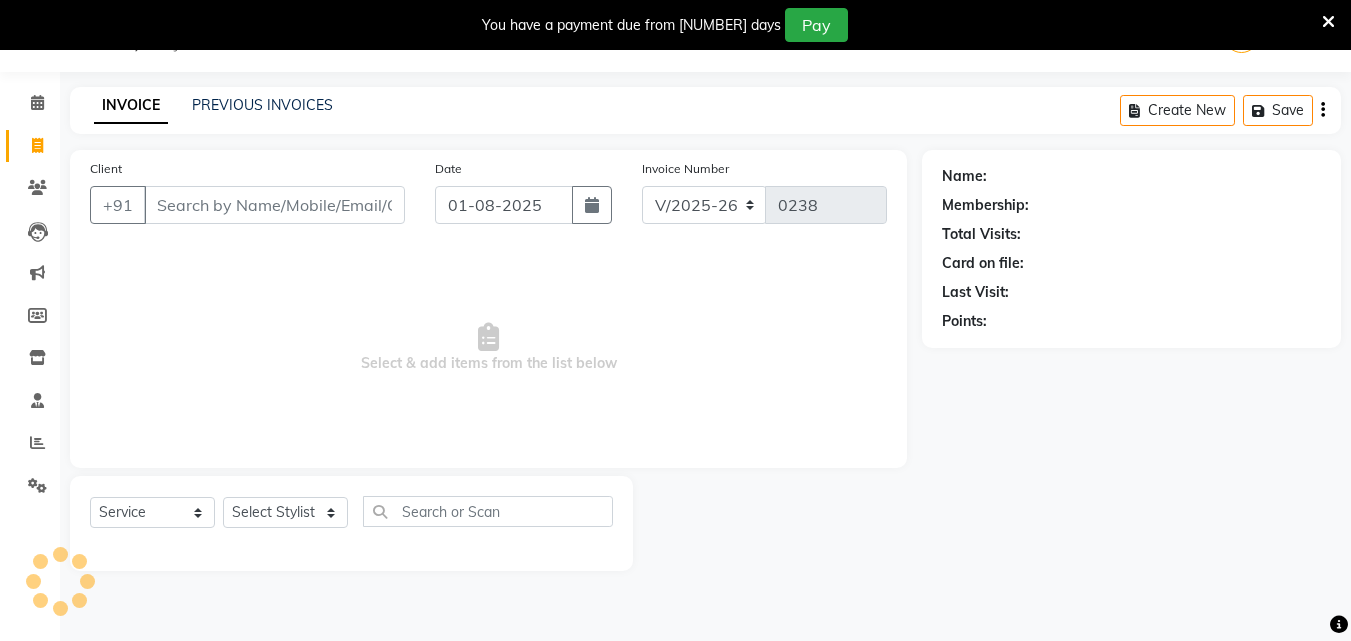 click on "Client" at bounding box center [274, 205] 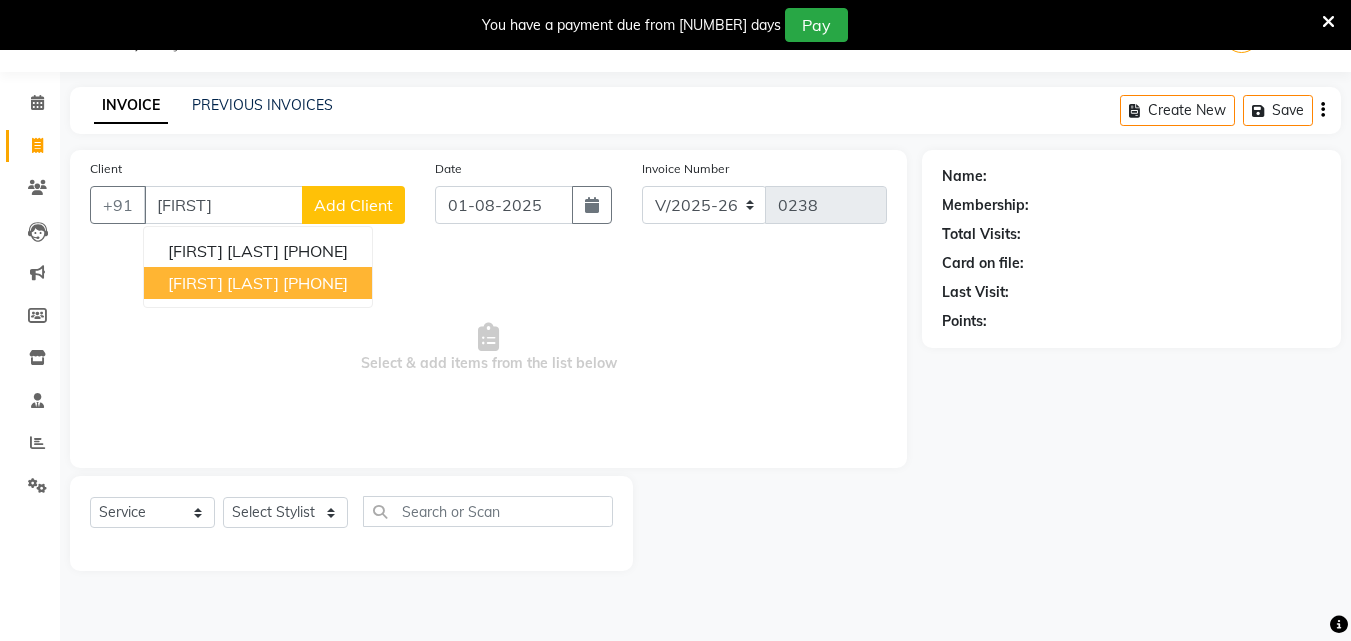click on "[FIRST] [LAST]" at bounding box center (223, 283) 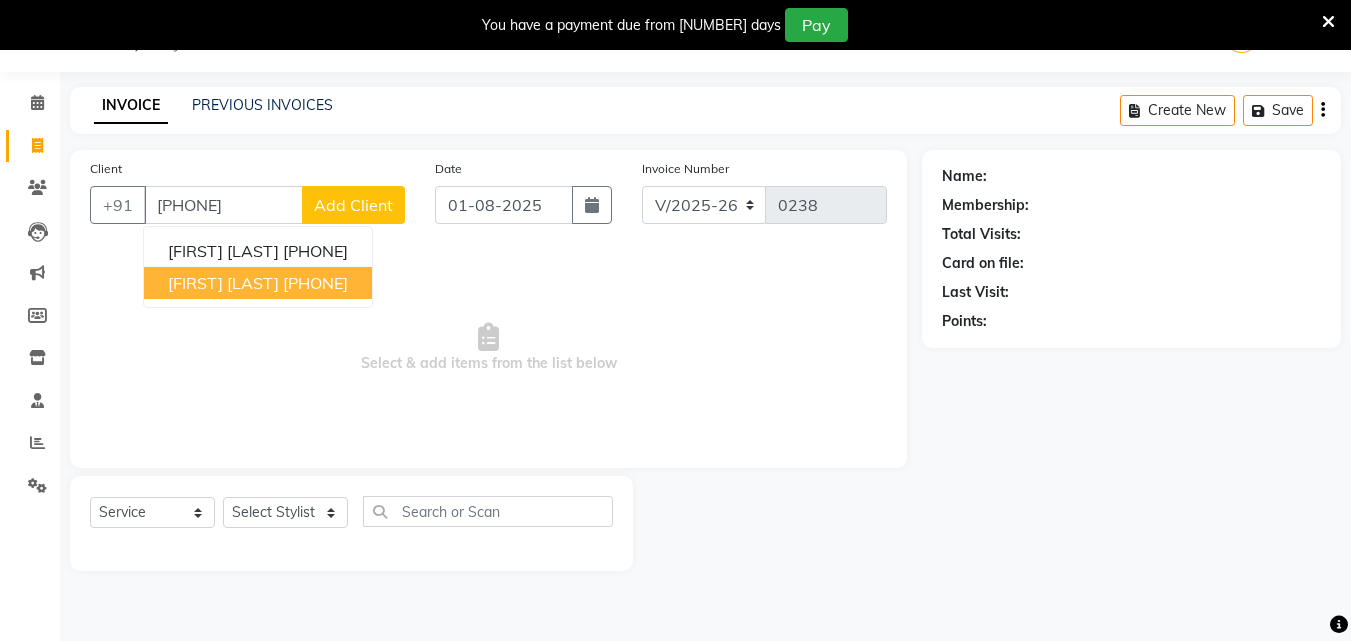 type on "[PHONE]" 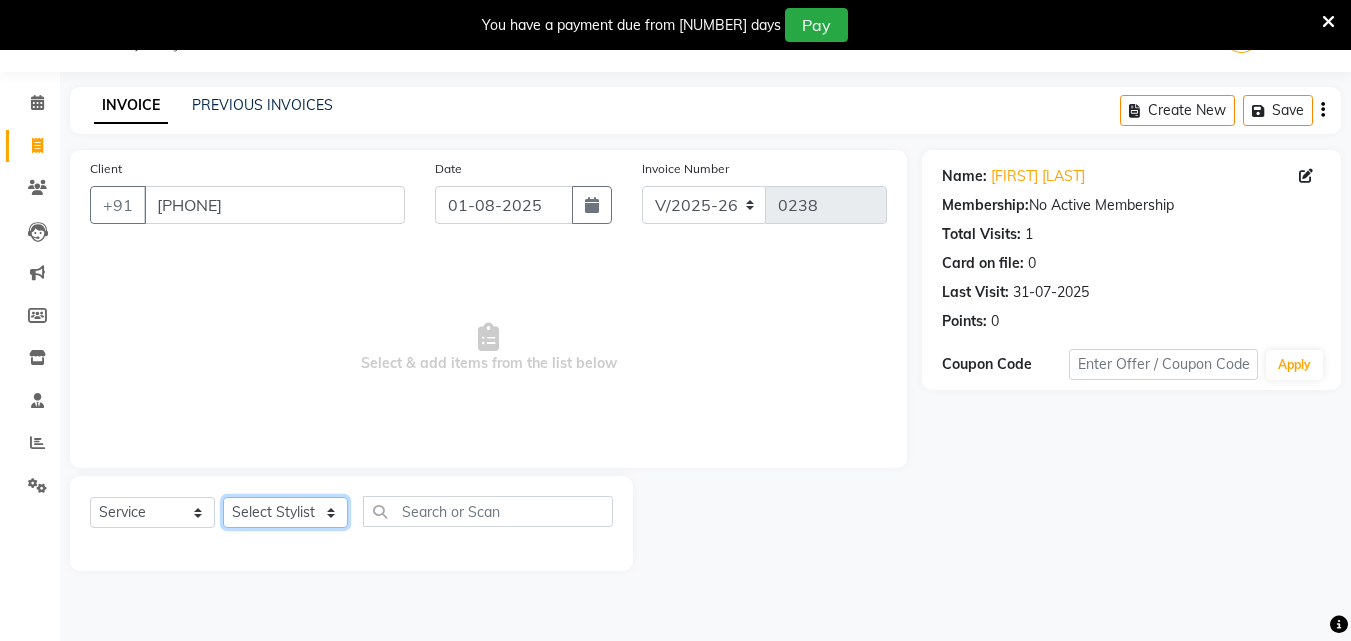 click on "Select Stylist [FIRST] [FIRST] Reception Student [GENDER] Student [GENDER]" 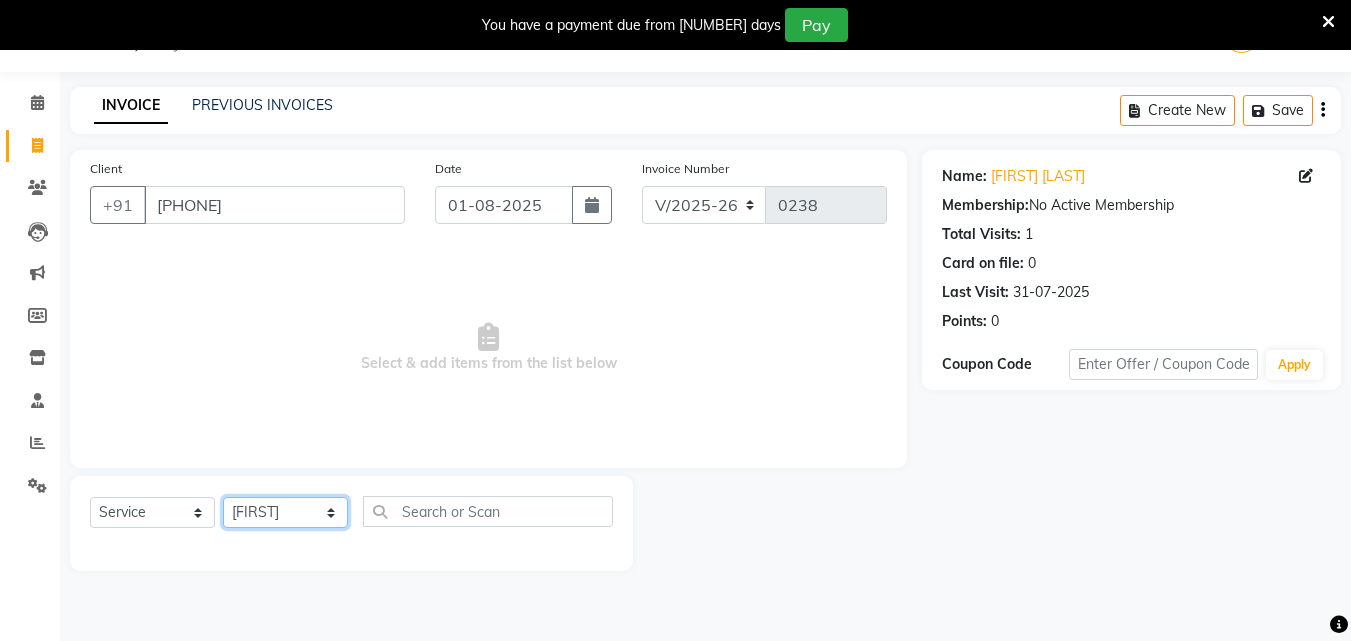 click on "Select Stylist [FIRST] [FIRST] Reception Student [GENDER] Student [GENDER]" 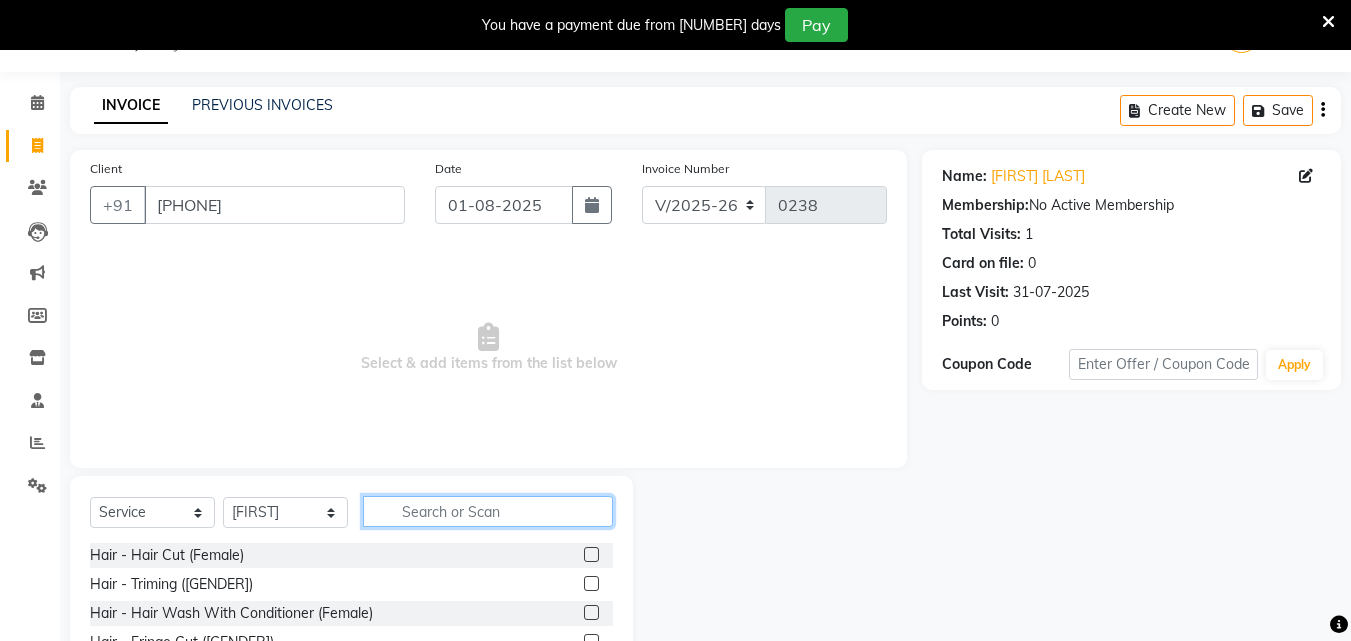 click 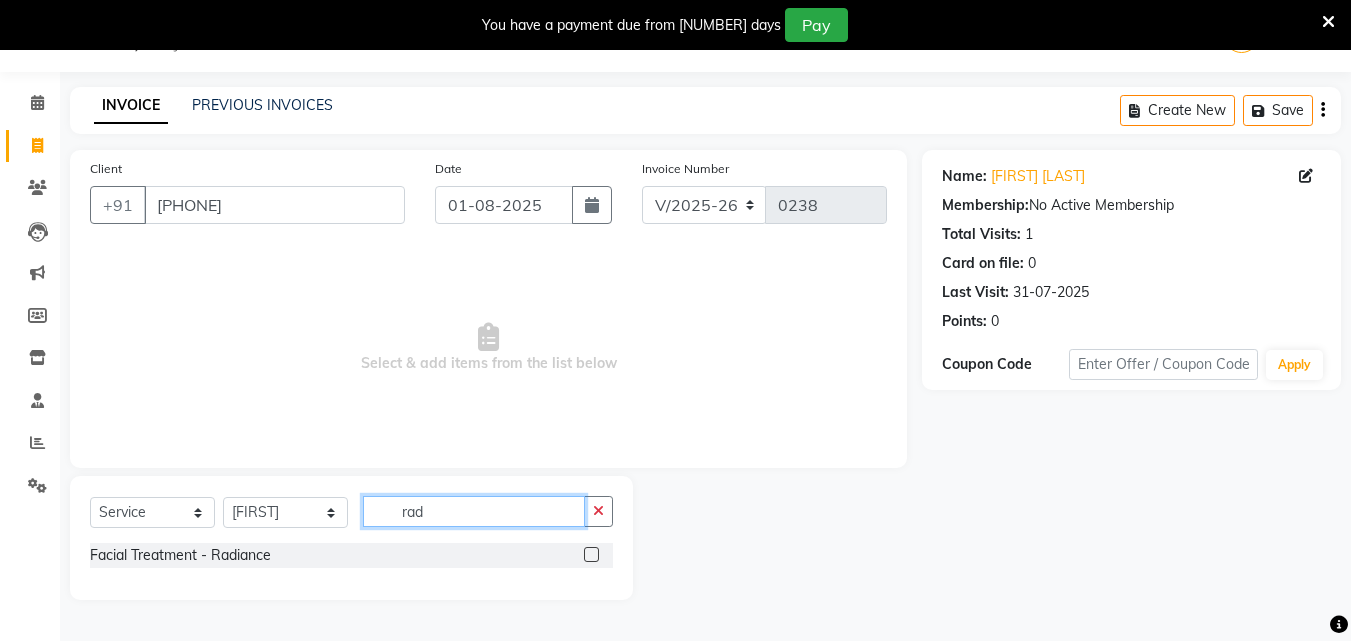 type on "rad" 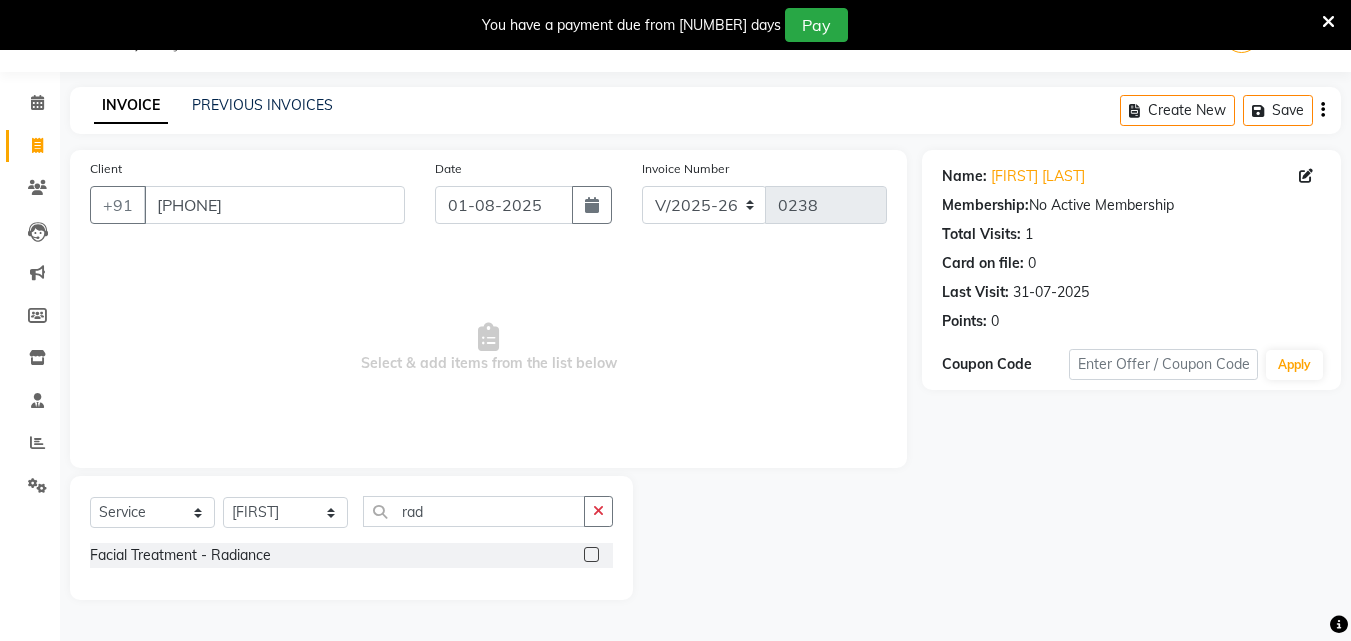 click 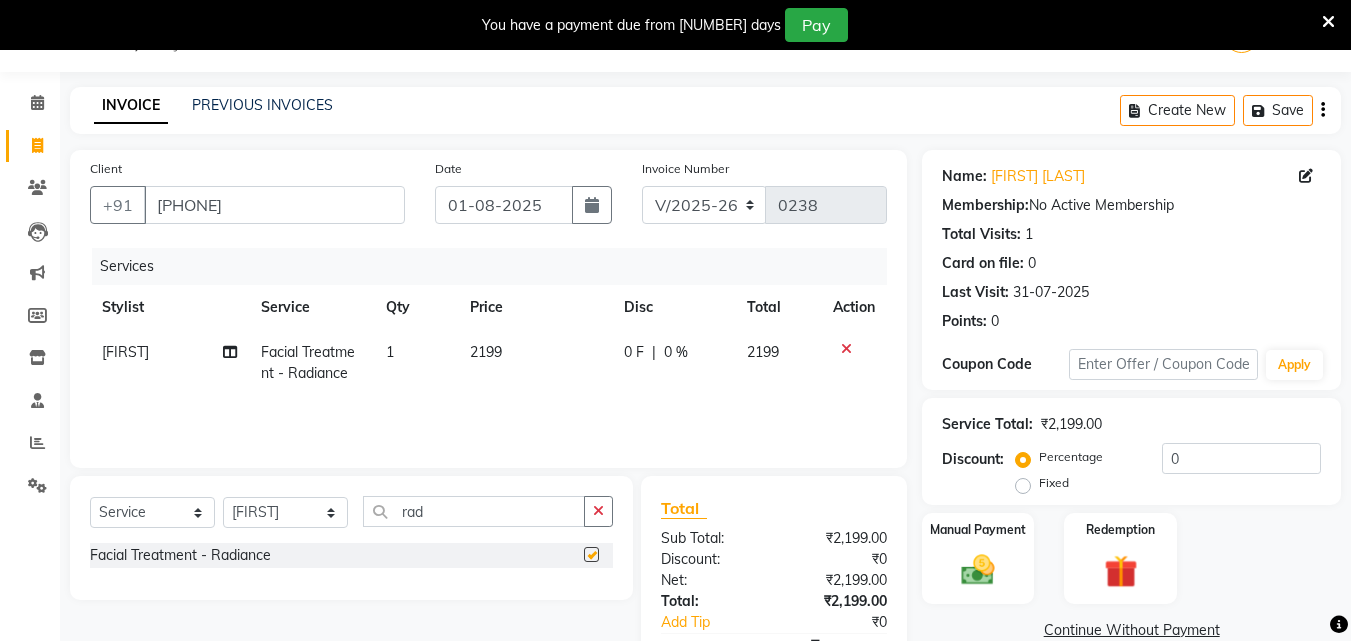checkbox on "false" 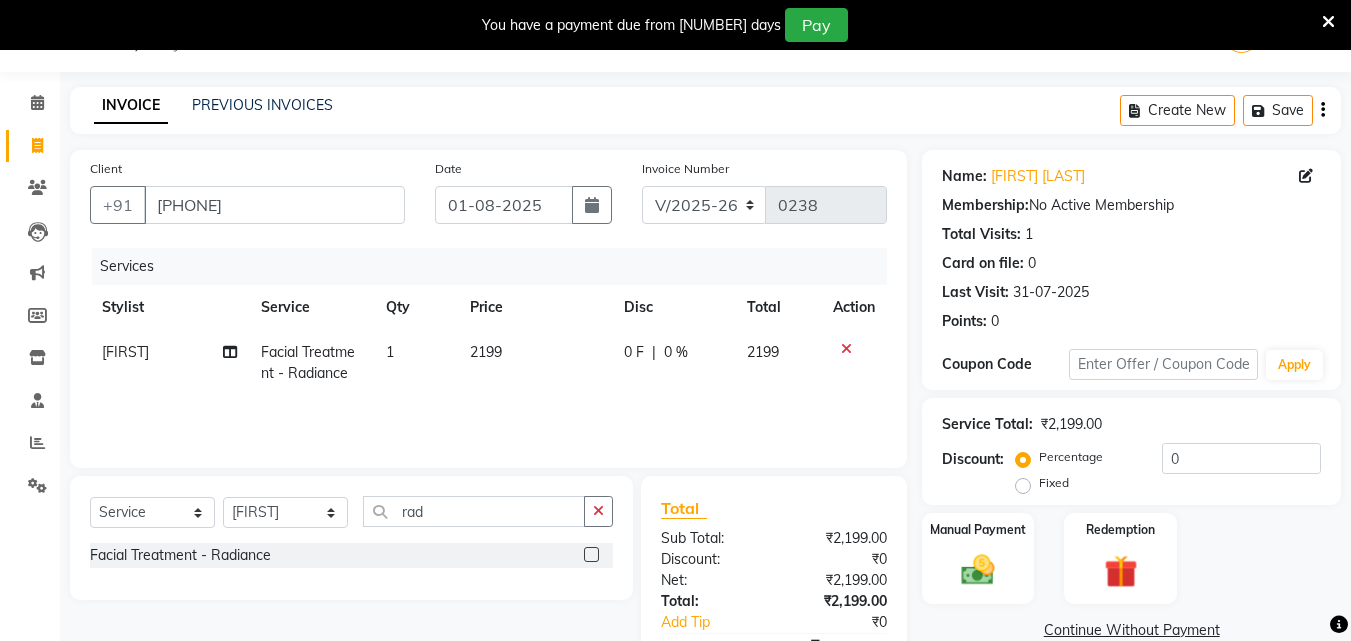 scroll, scrollTop: 166, scrollLeft: 0, axis: vertical 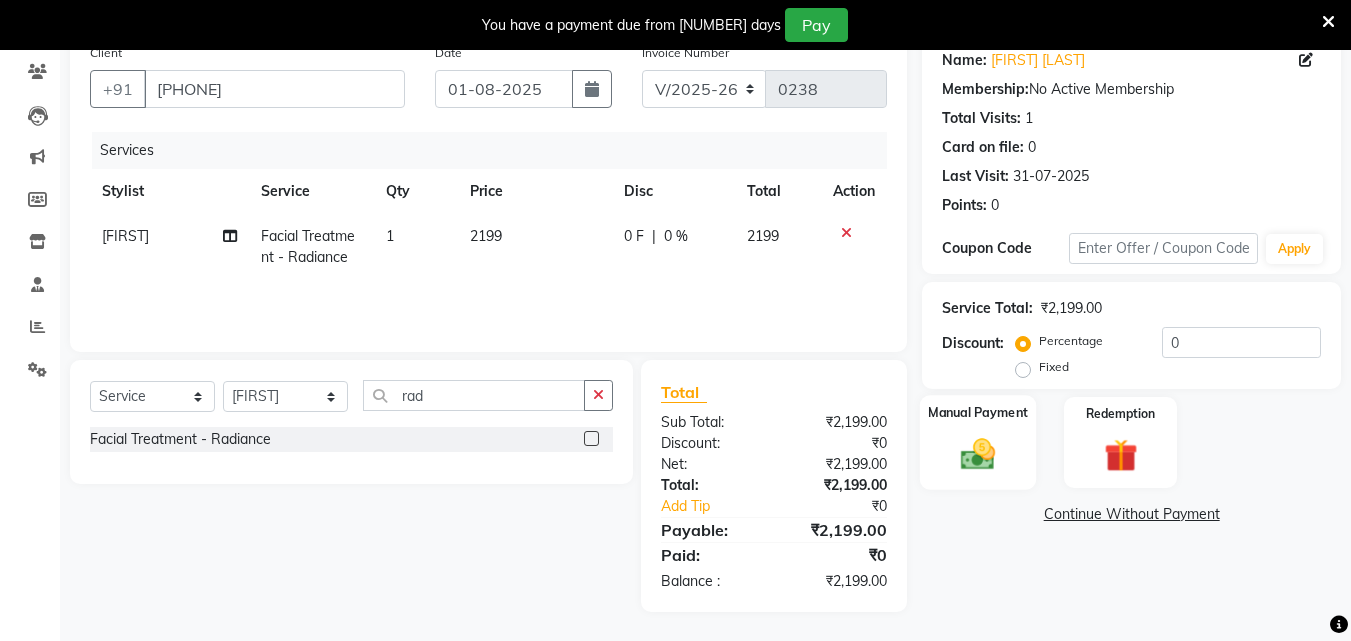click on "Manual Payment" 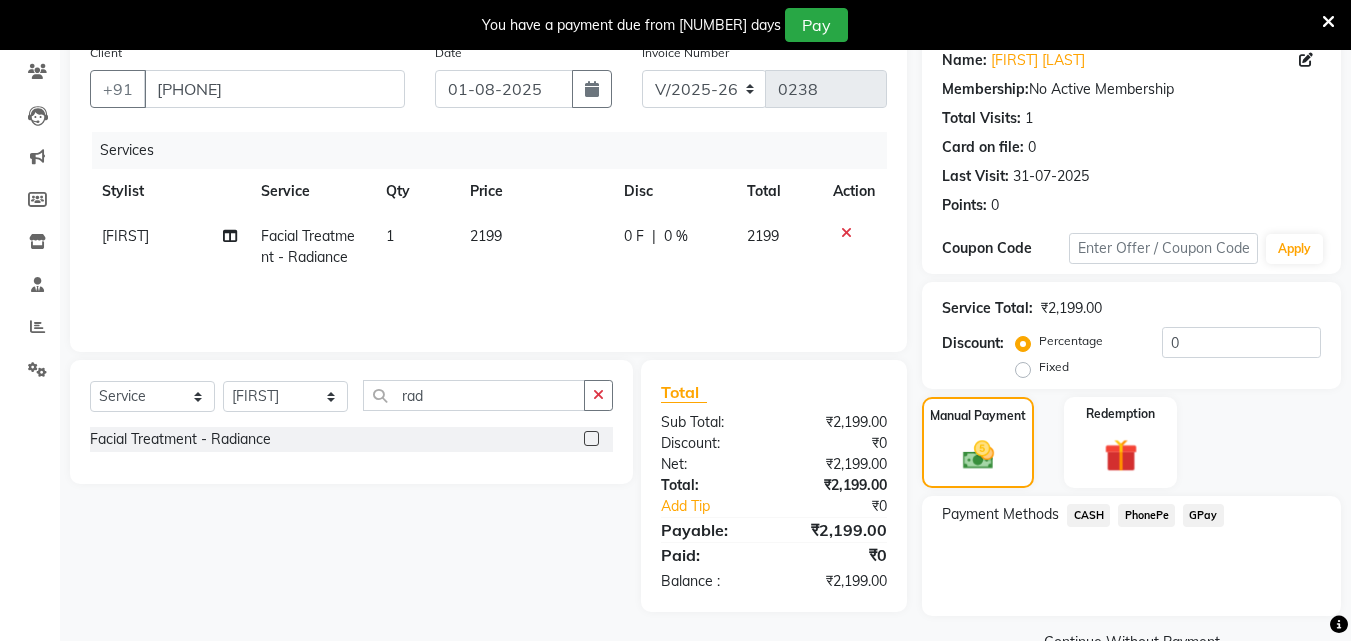 click on "GPay" 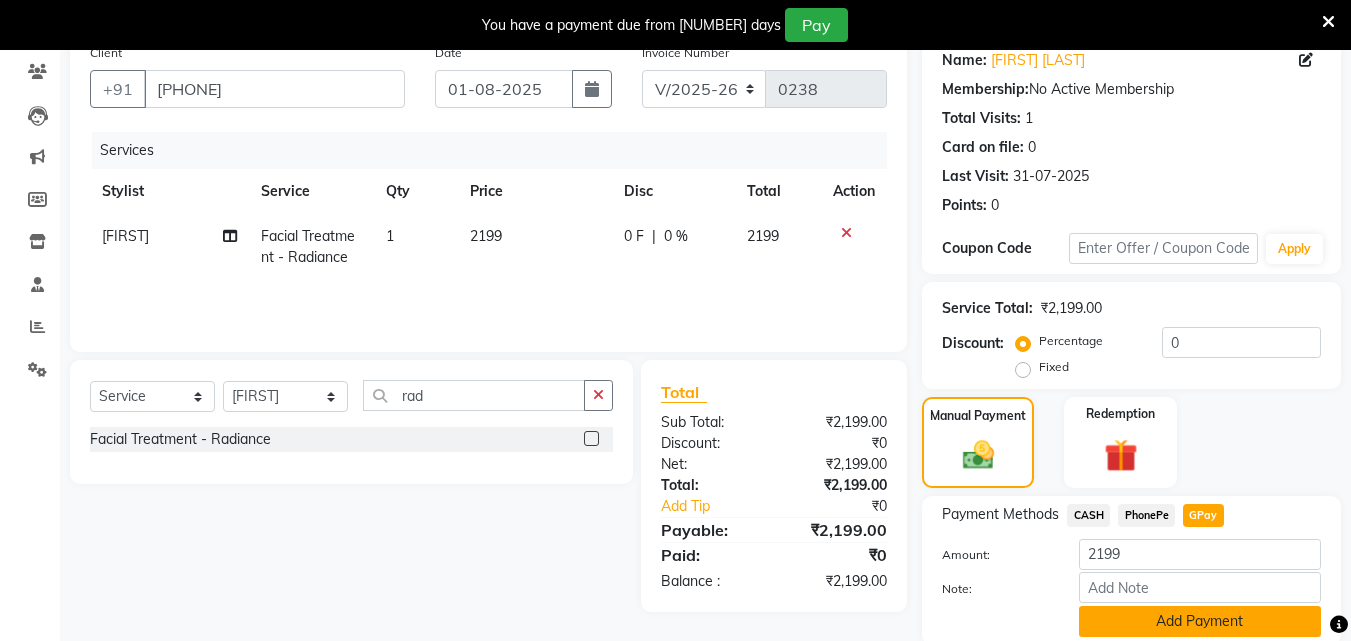 click on "Add Payment" 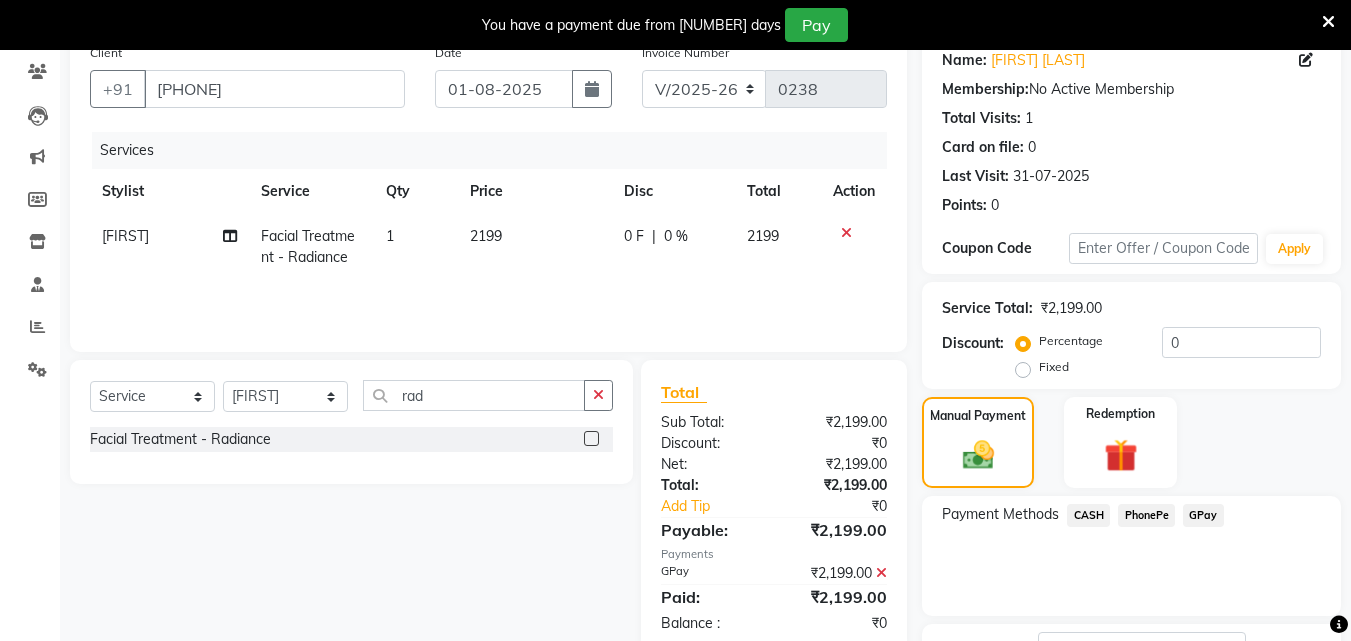 scroll, scrollTop: 325, scrollLeft: 0, axis: vertical 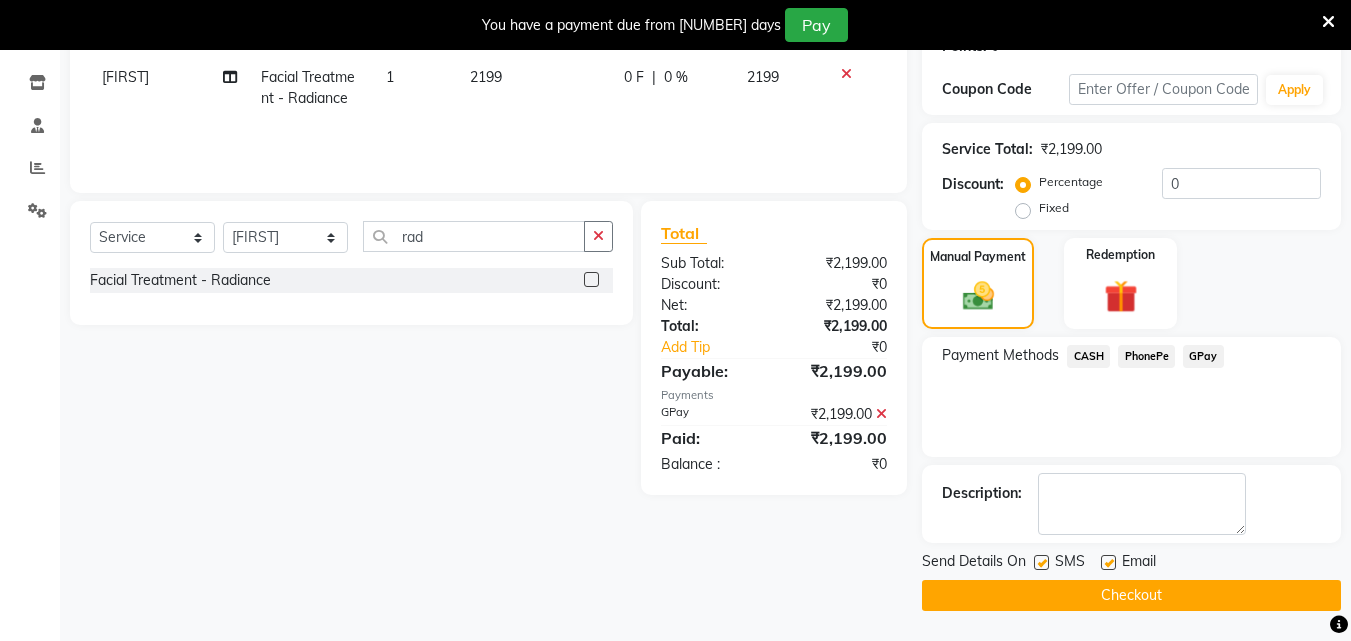 click on "Checkout" 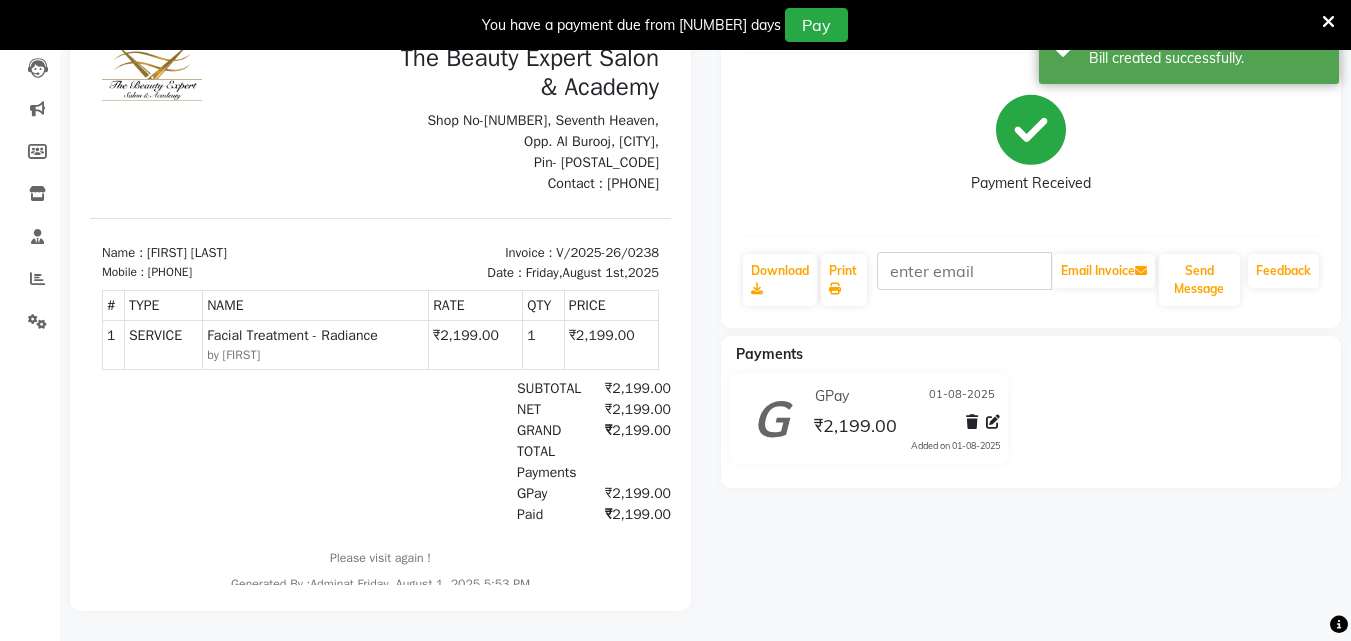 scroll, scrollTop: 0, scrollLeft: 0, axis: both 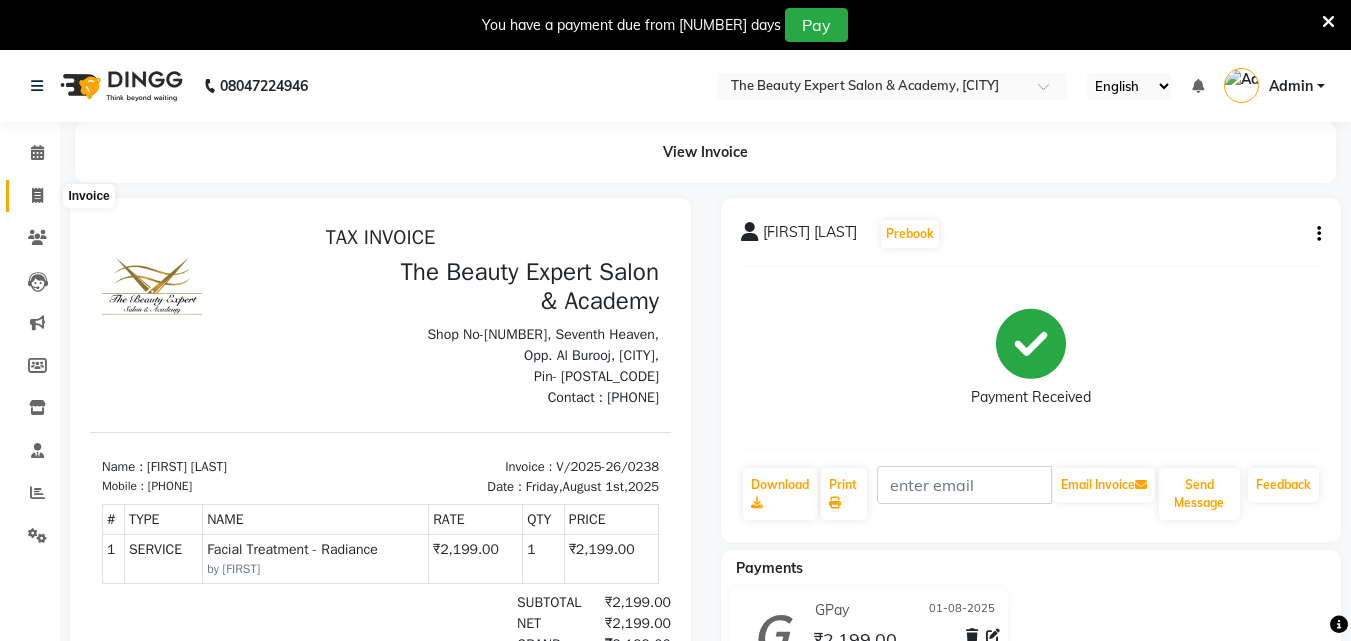 click 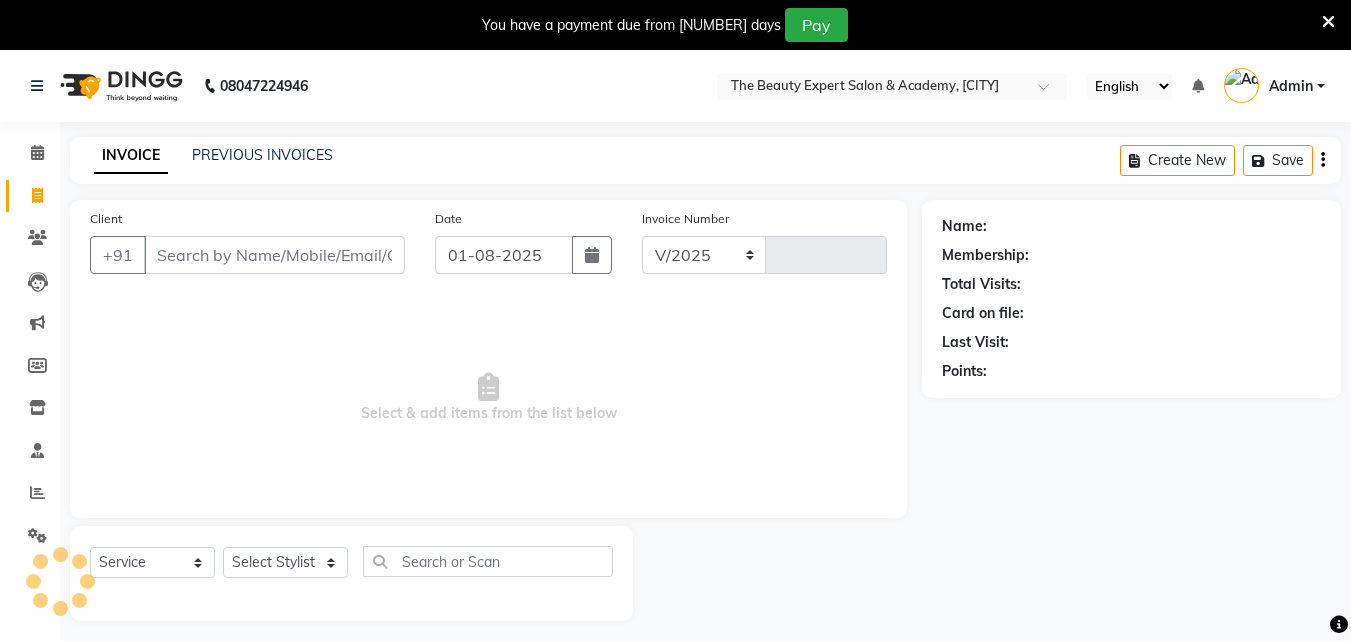 select on "655" 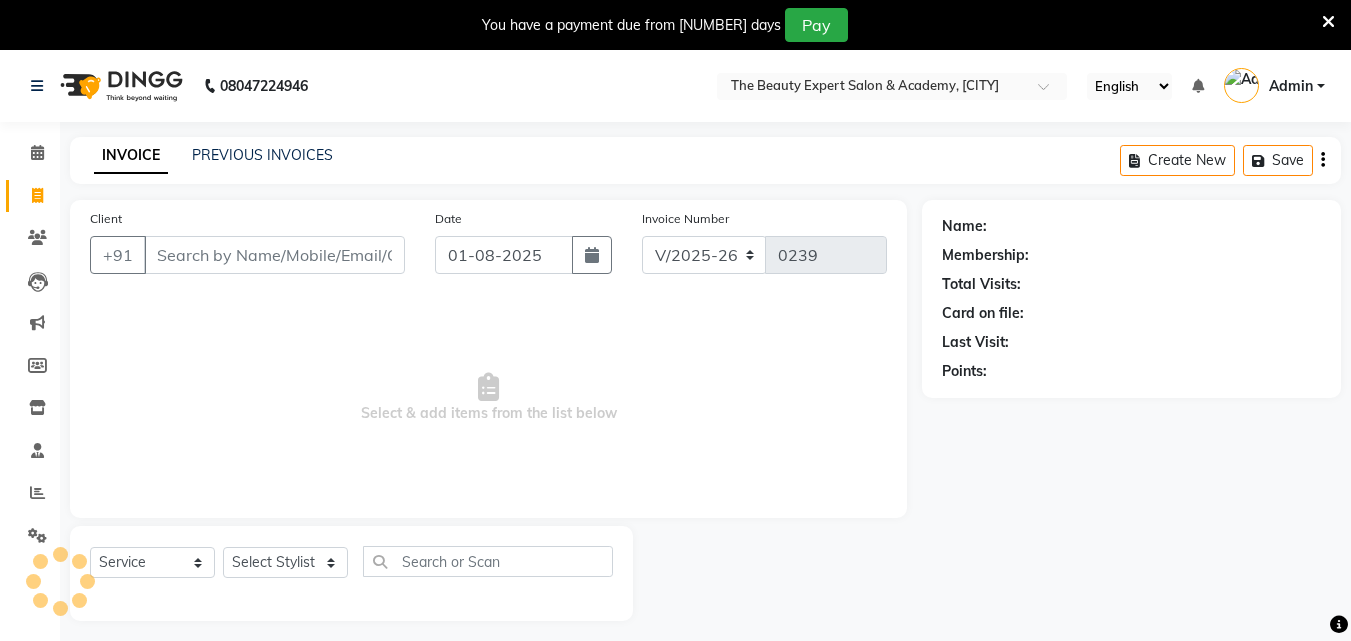 scroll, scrollTop: 50, scrollLeft: 0, axis: vertical 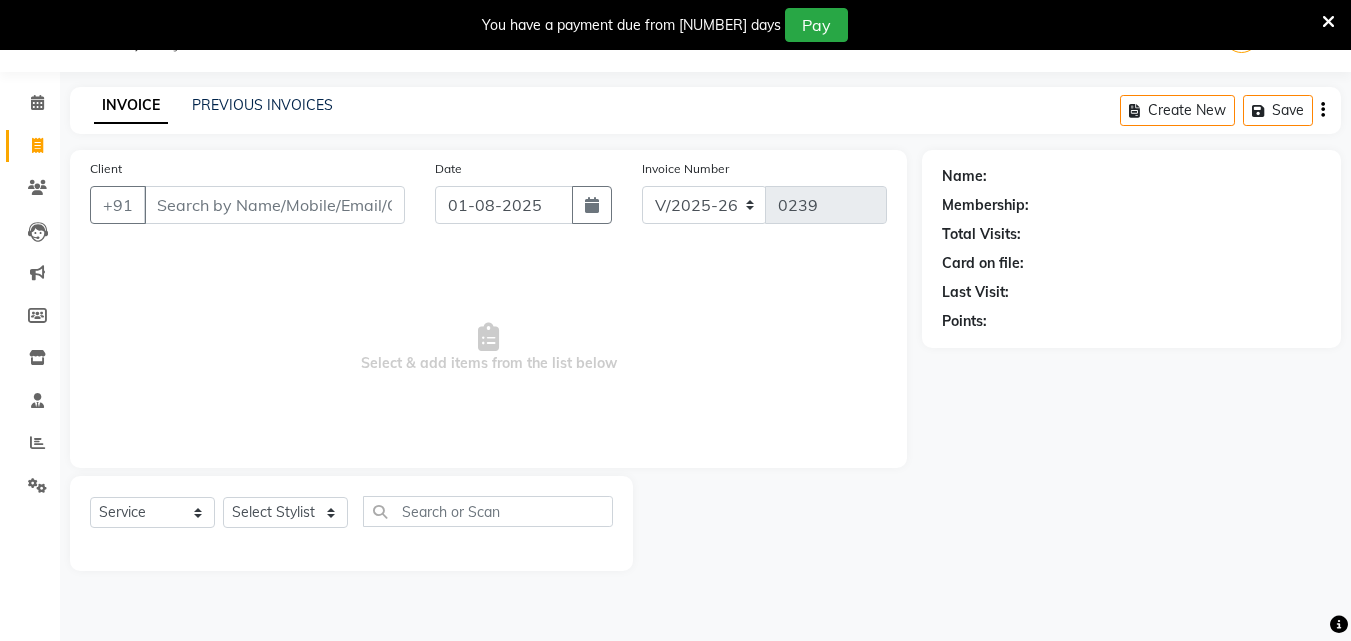click on "Client" at bounding box center [274, 205] 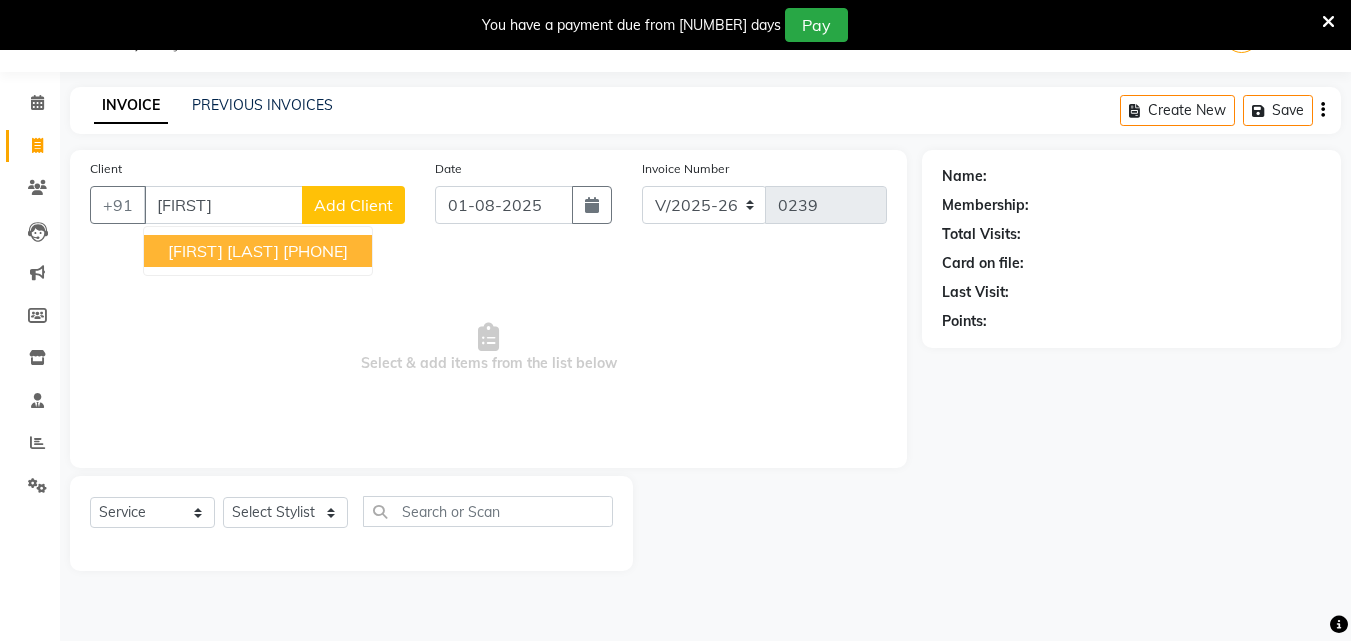 click on "[FIRST] [LAST]" at bounding box center [223, 251] 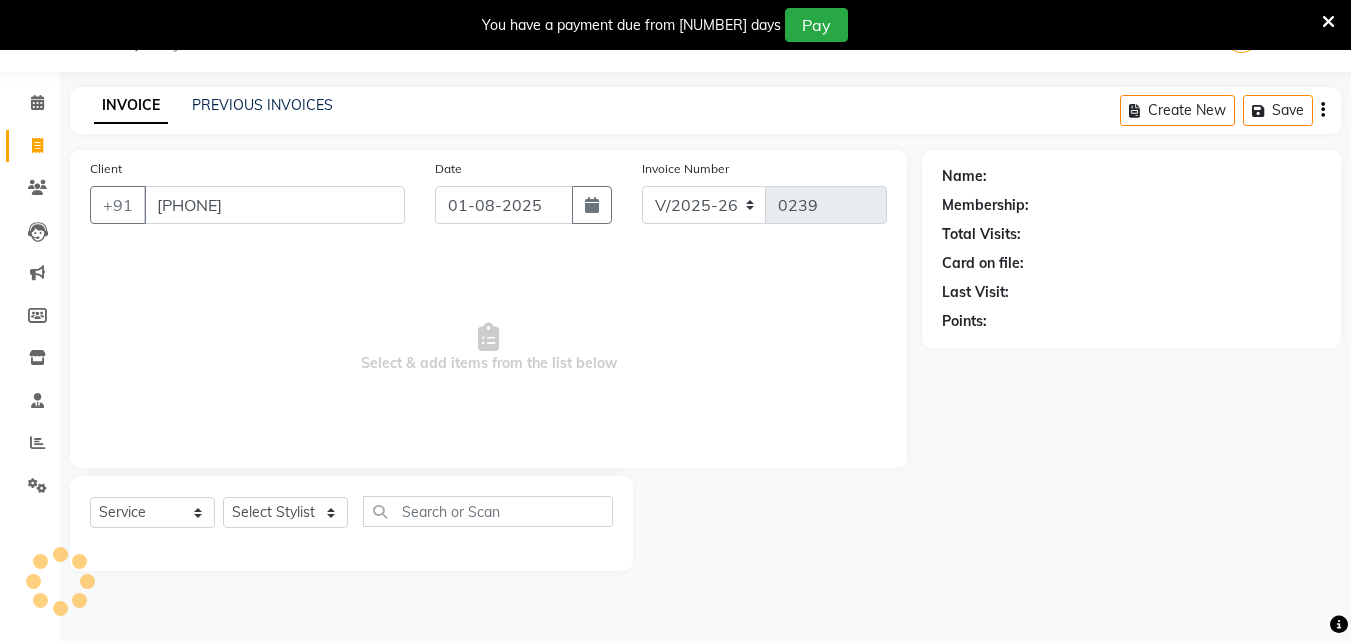 type on "[PHONE]" 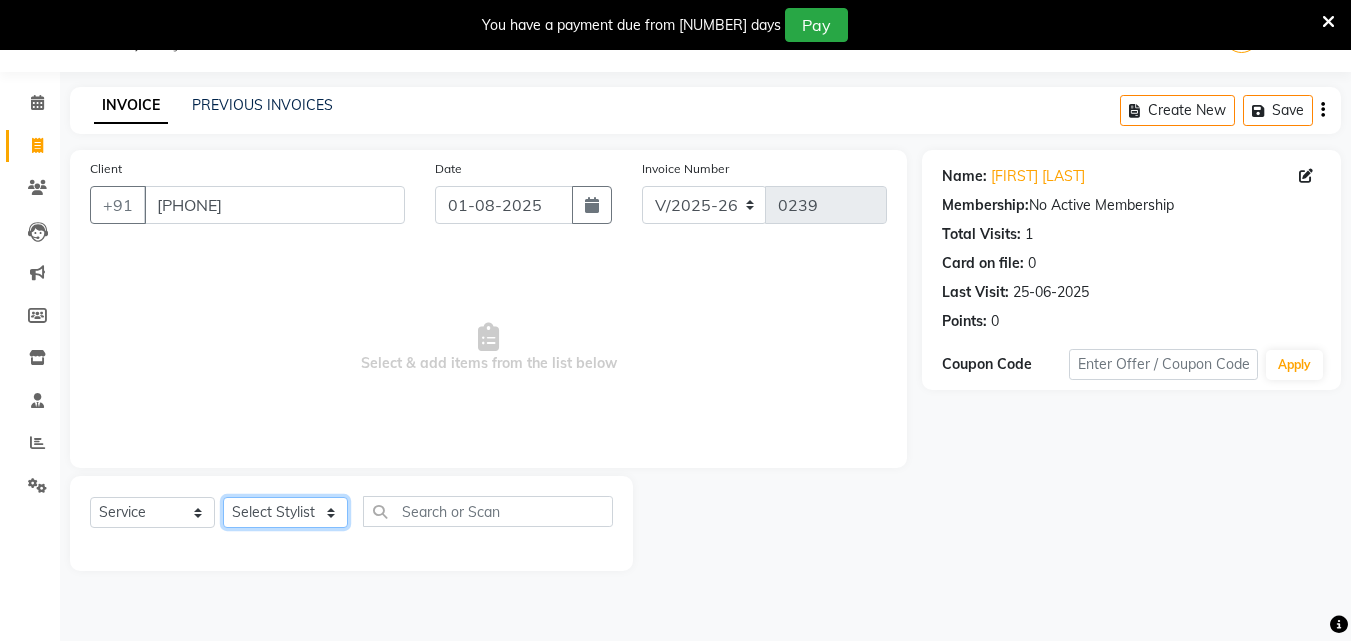 click on "Select Stylist [FIRST] [FIRST] Reception Student [GENDER] Student [GENDER]" 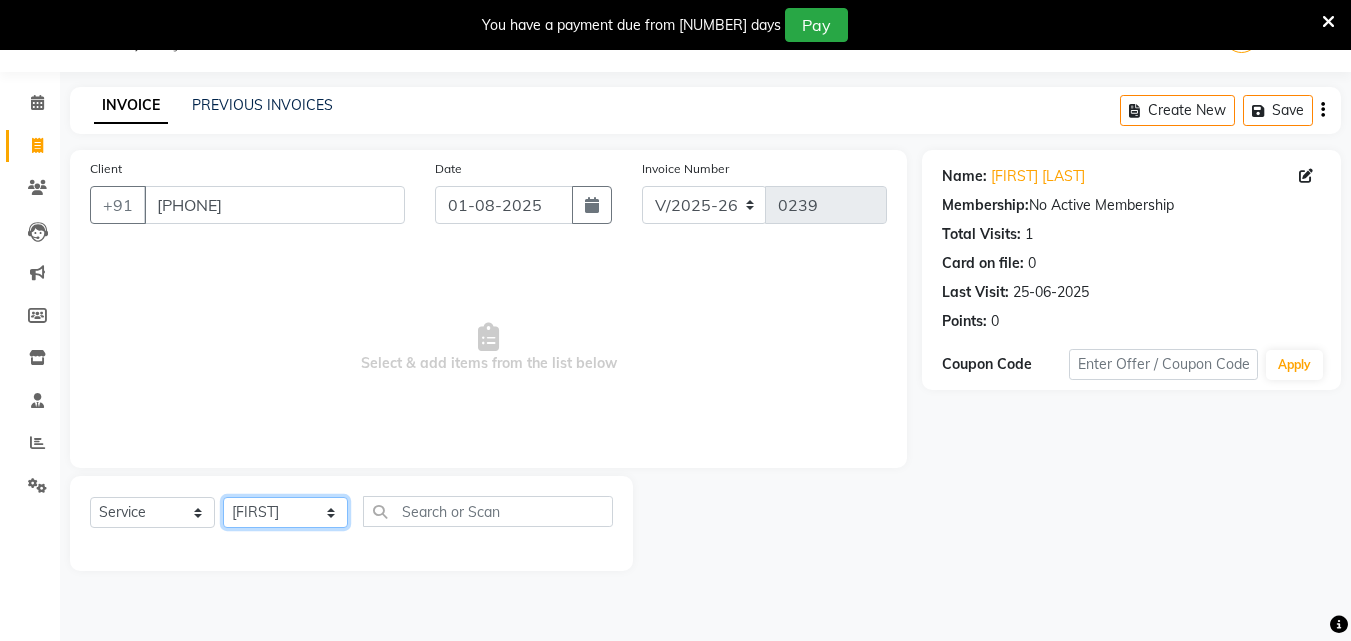 click on "Select Stylist [FIRST] [FIRST] Reception Student [GENDER] Student [GENDER]" 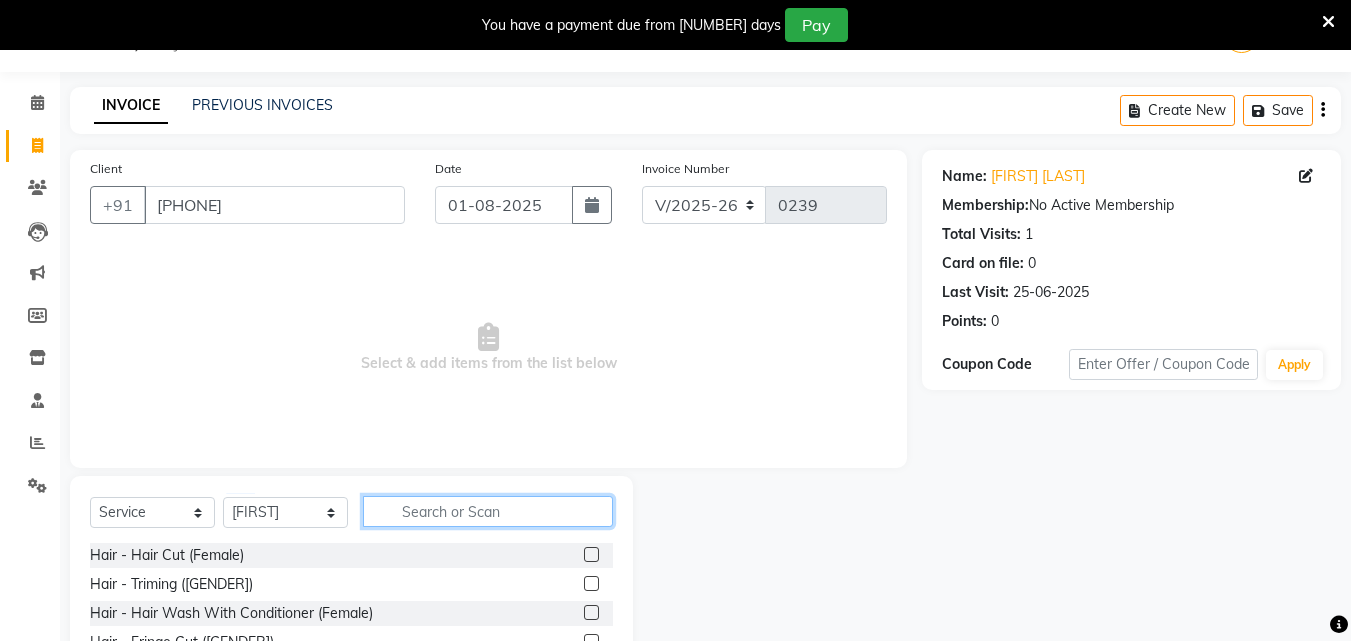 click 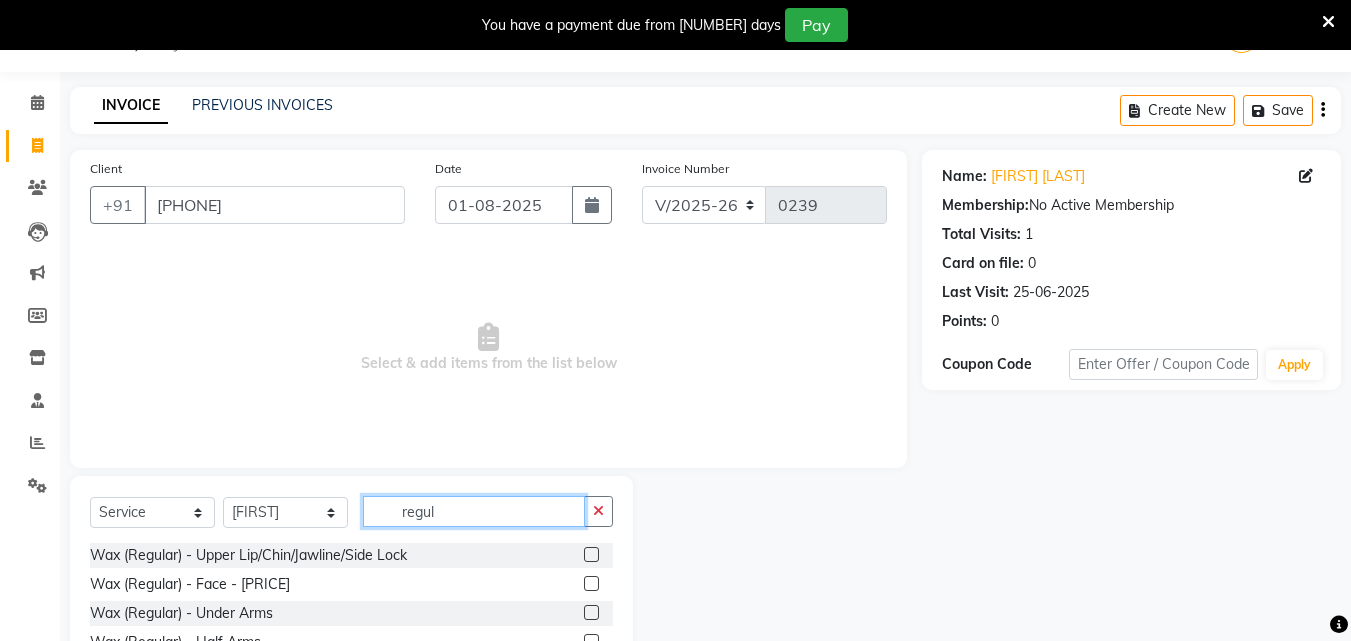 type on "regul" 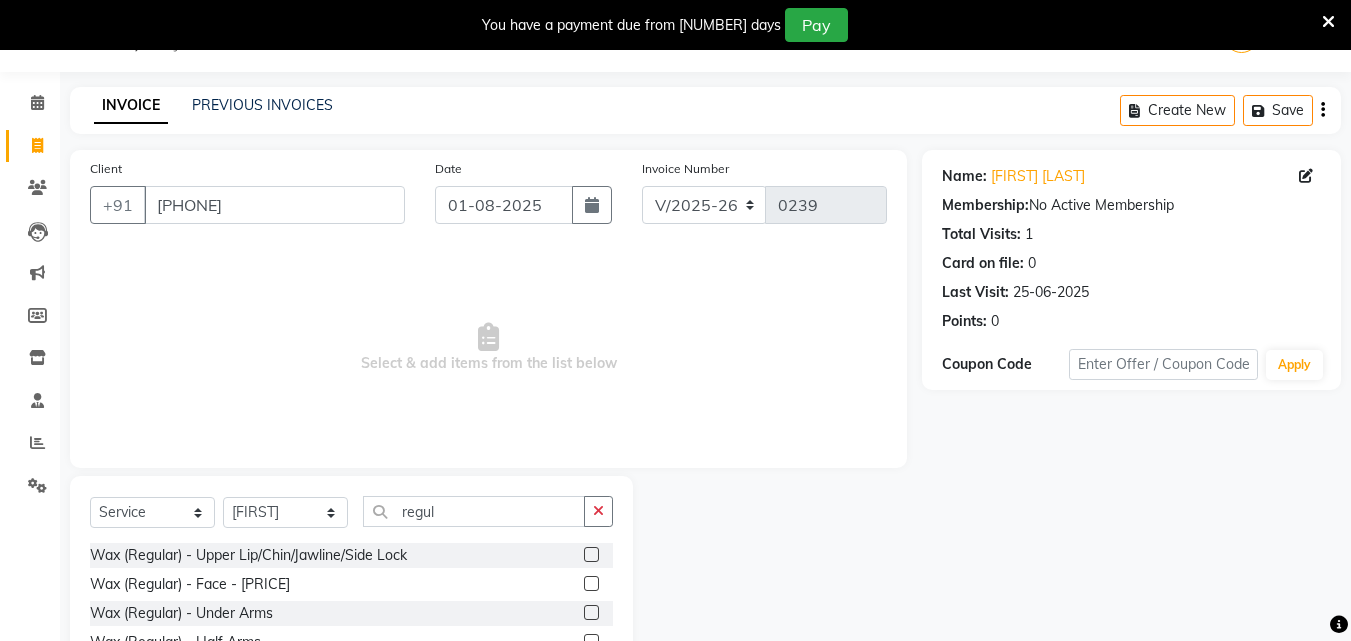click 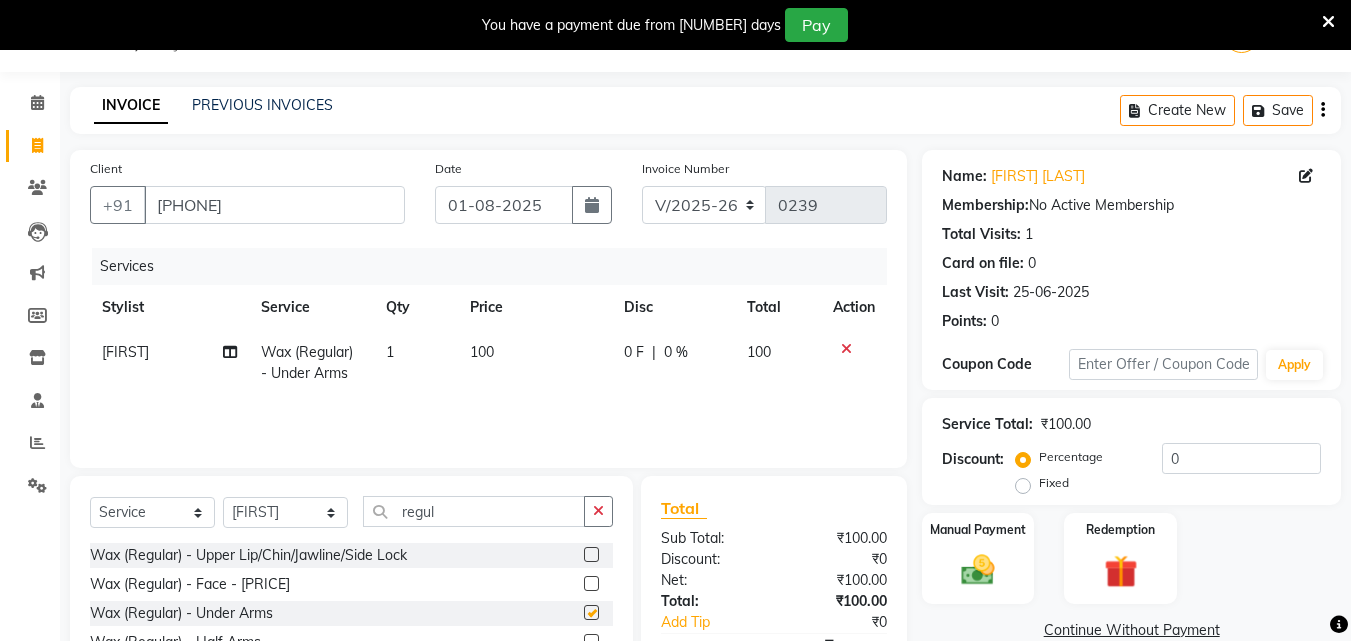checkbox on "false" 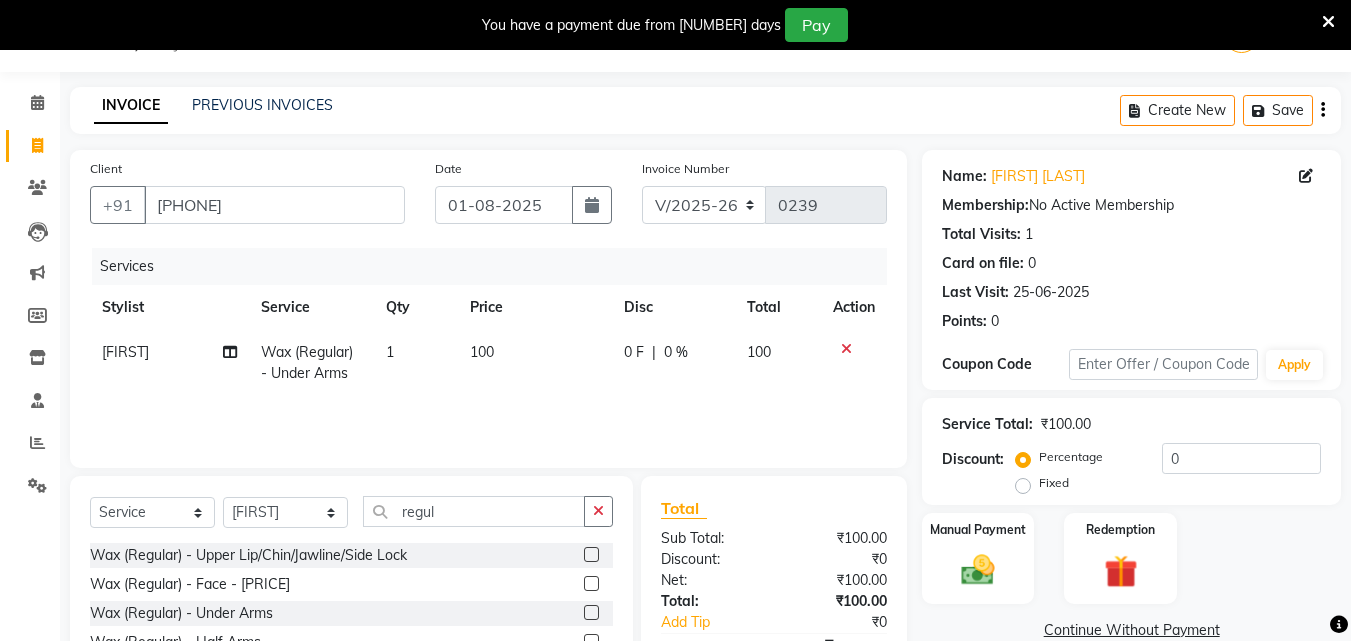 scroll, scrollTop: 210, scrollLeft: 0, axis: vertical 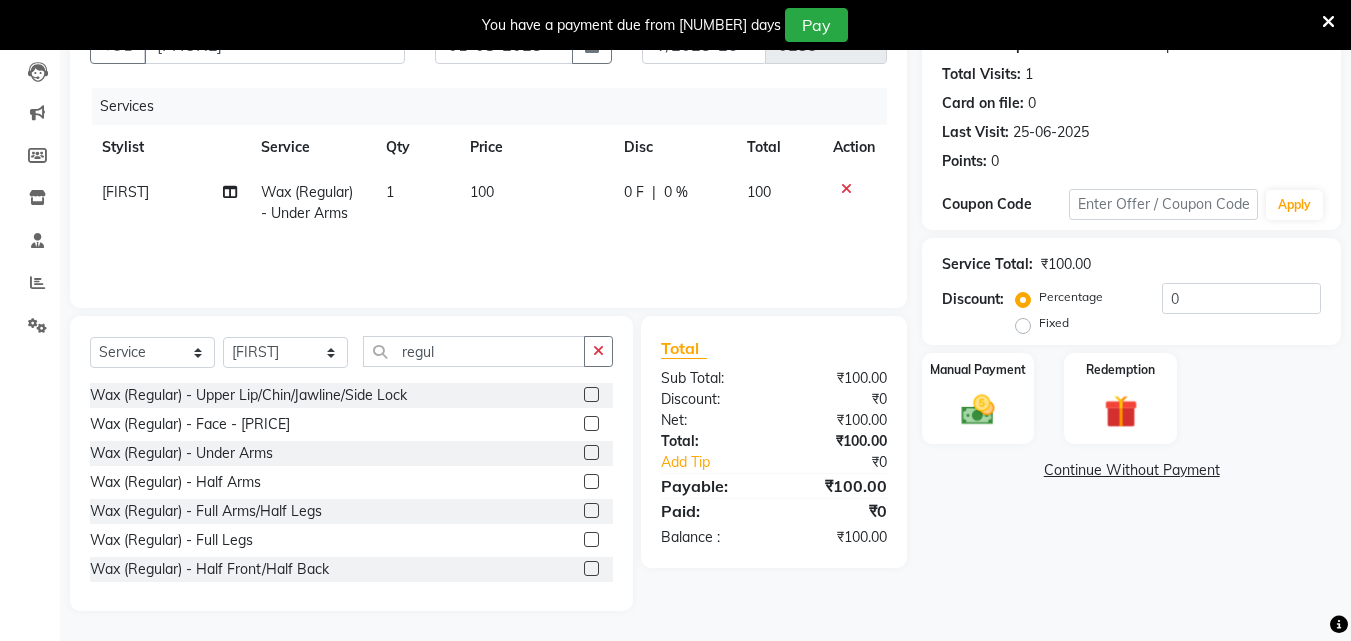 click 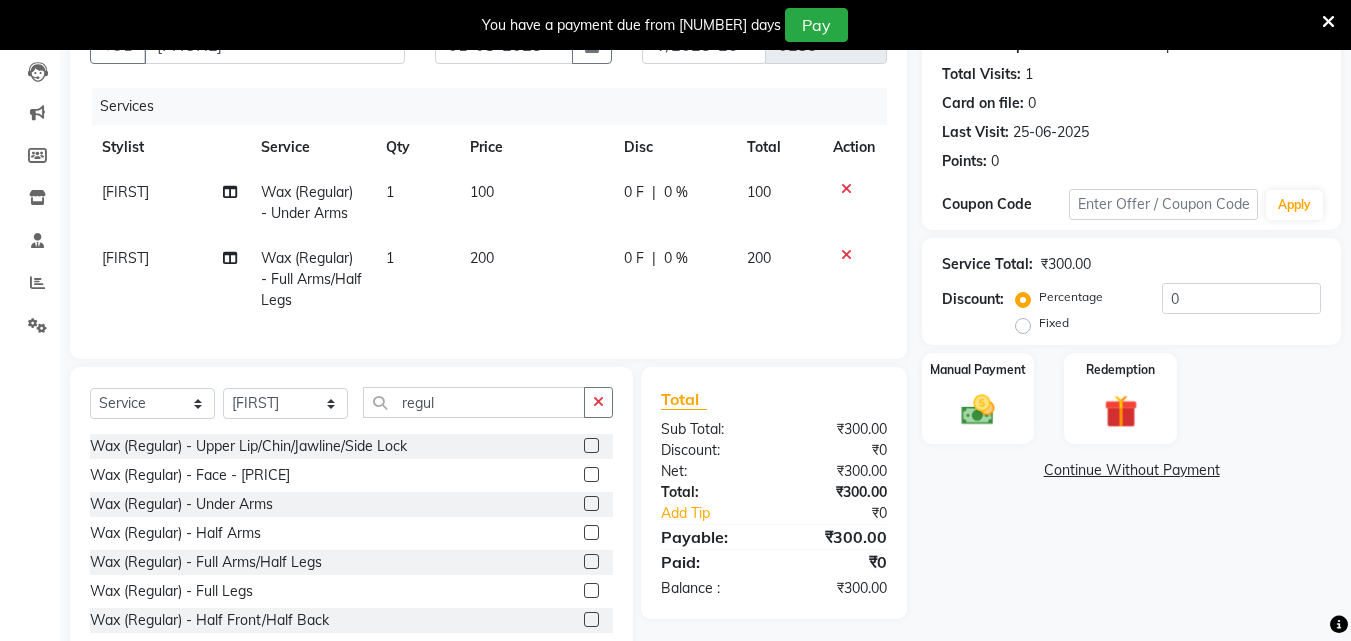 click 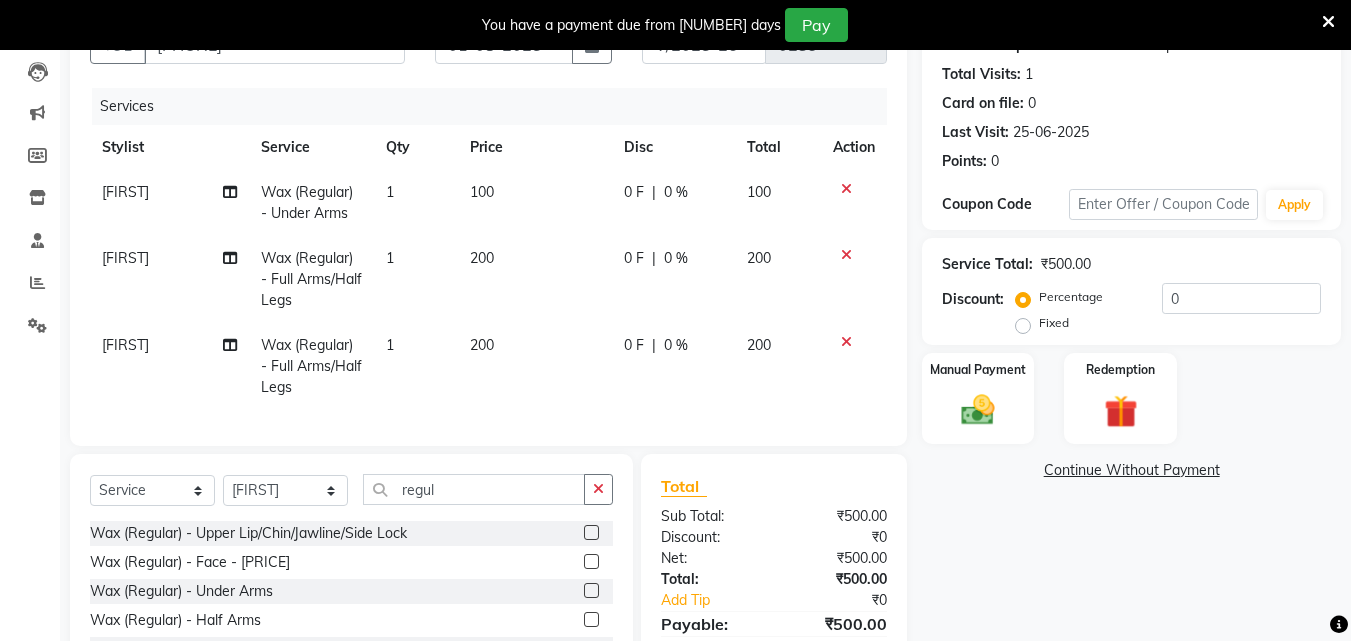 checkbox on "false" 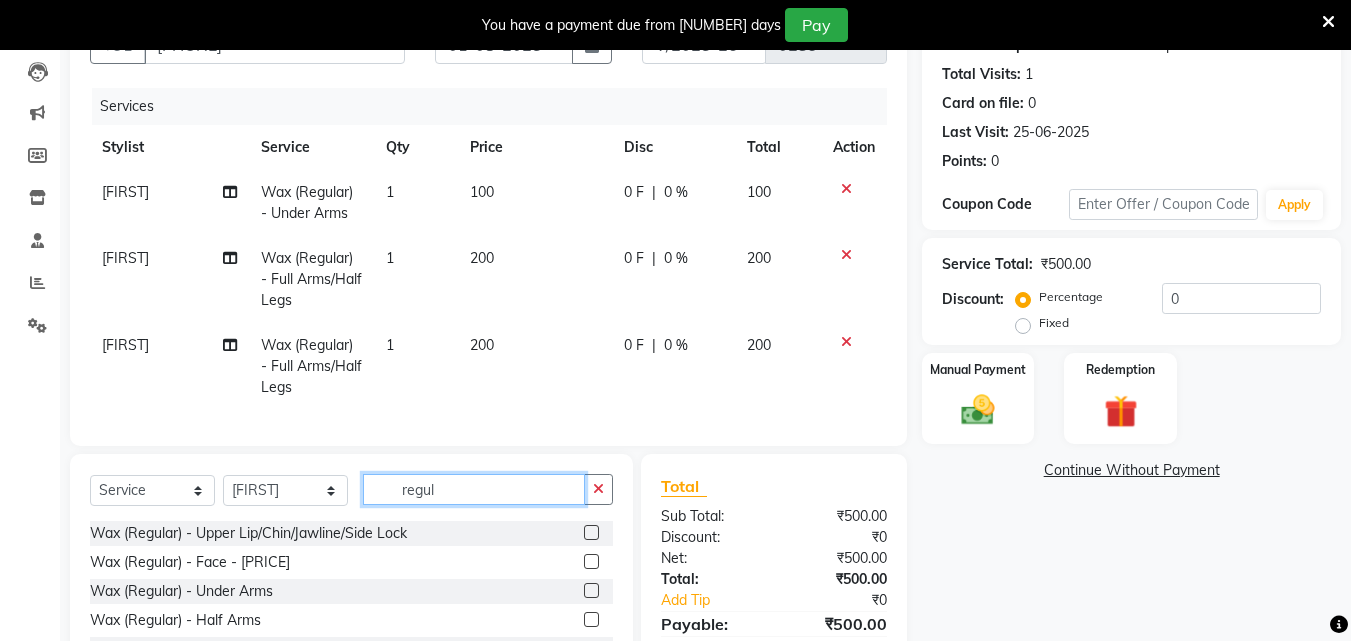 click on "regul" 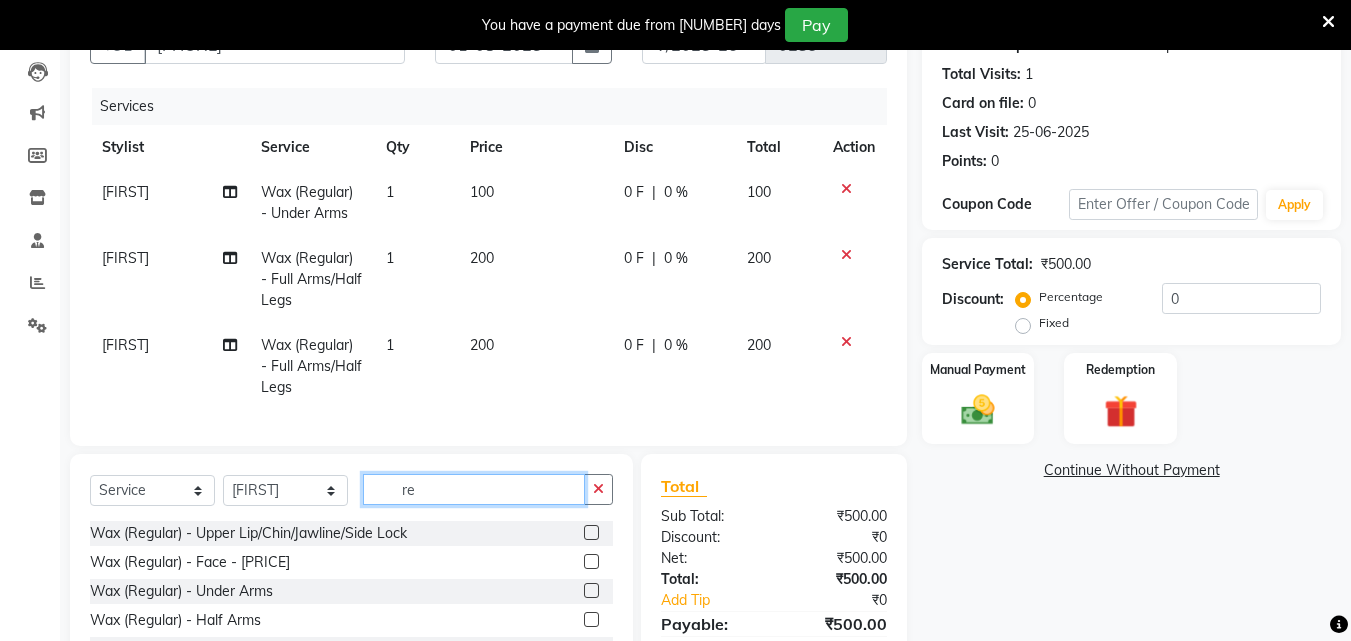 type on "r" 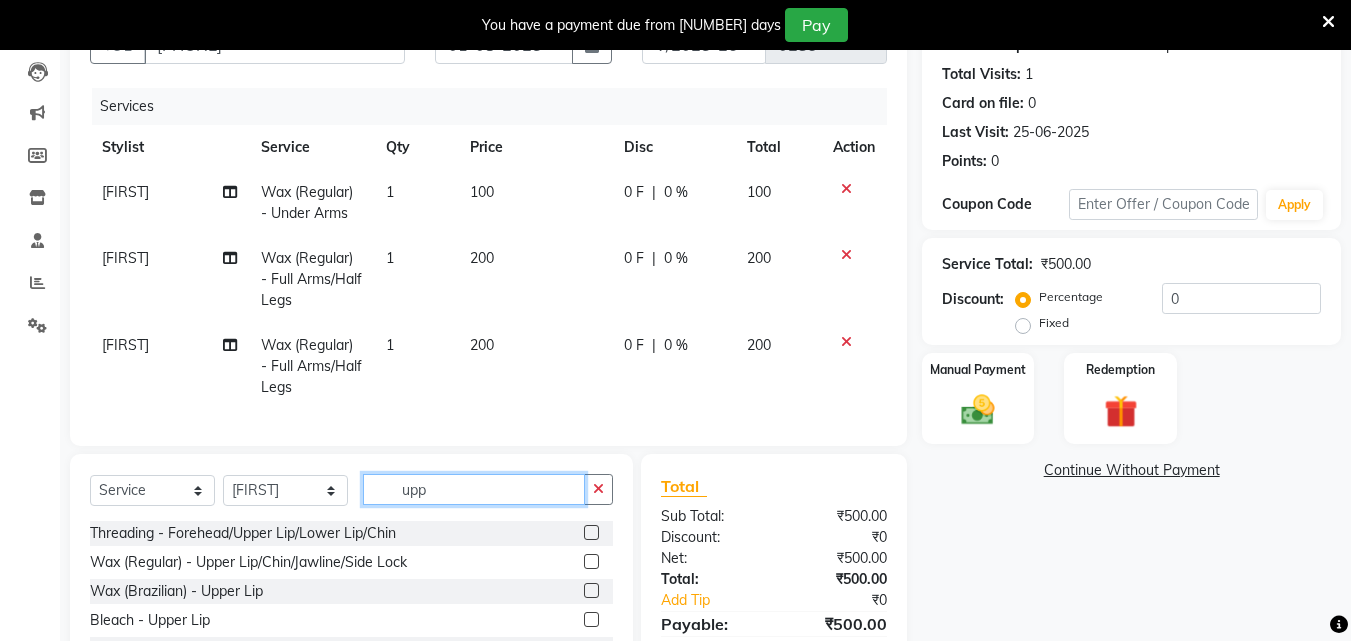 type on "upp" 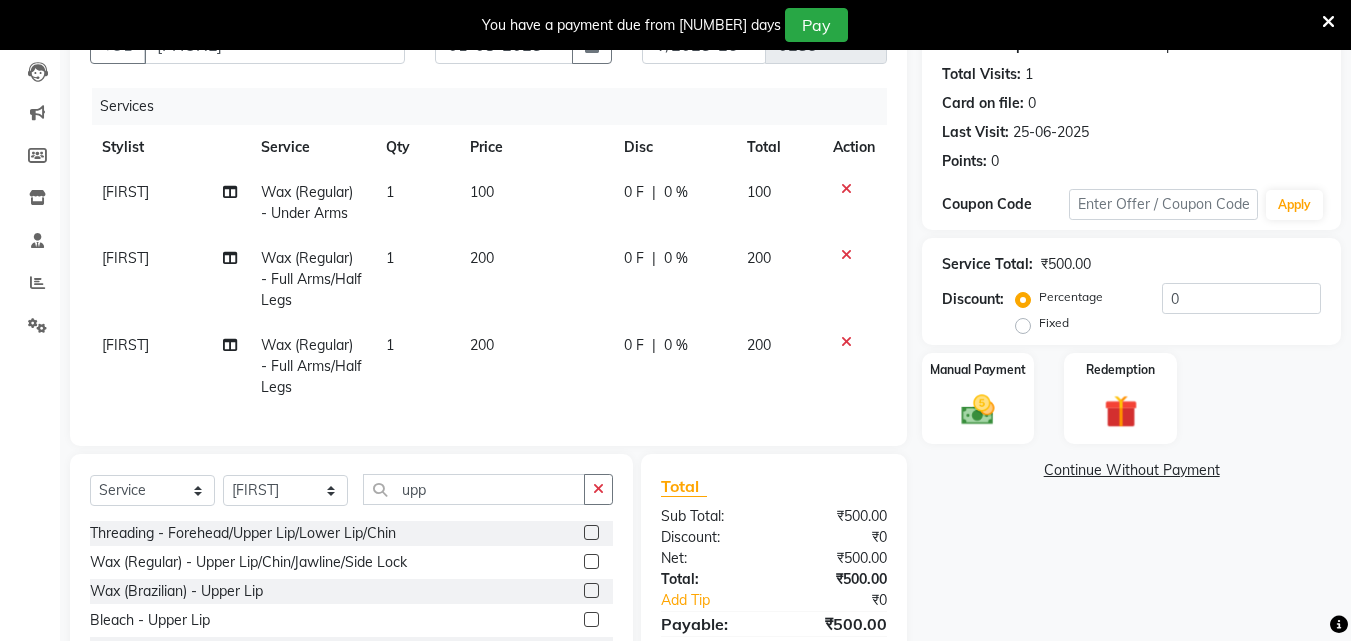click 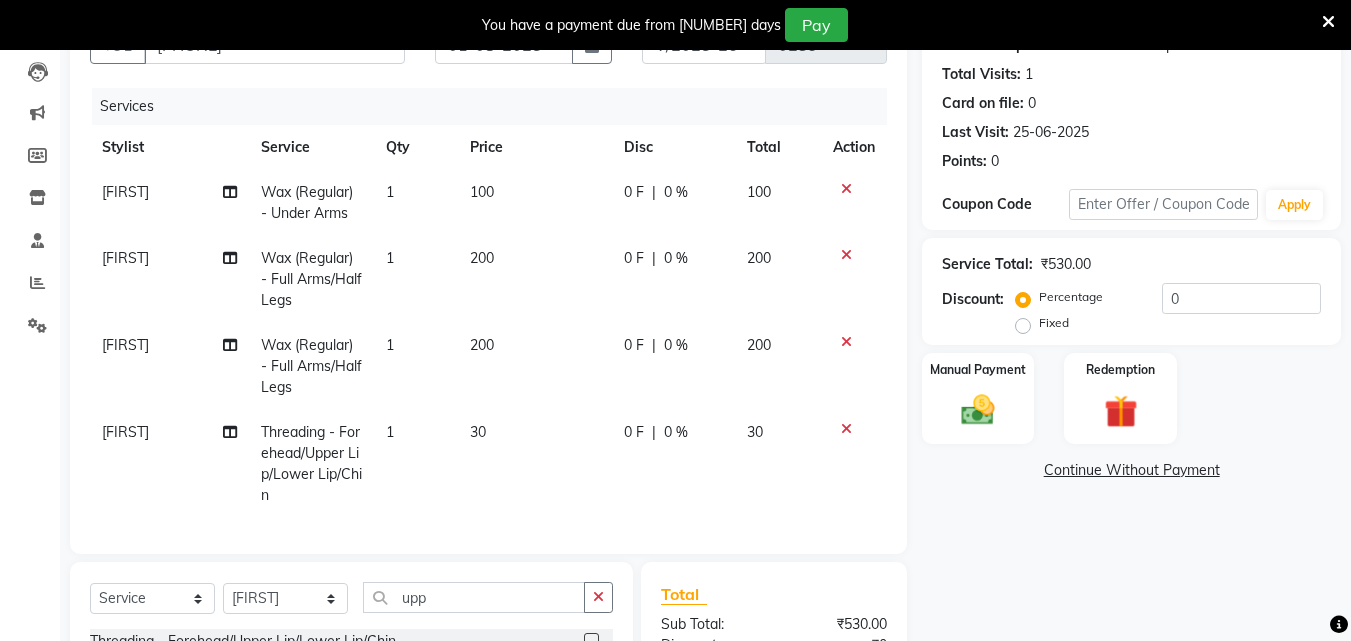 scroll, scrollTop: 428, scrollLeft: 0, axis: vertical 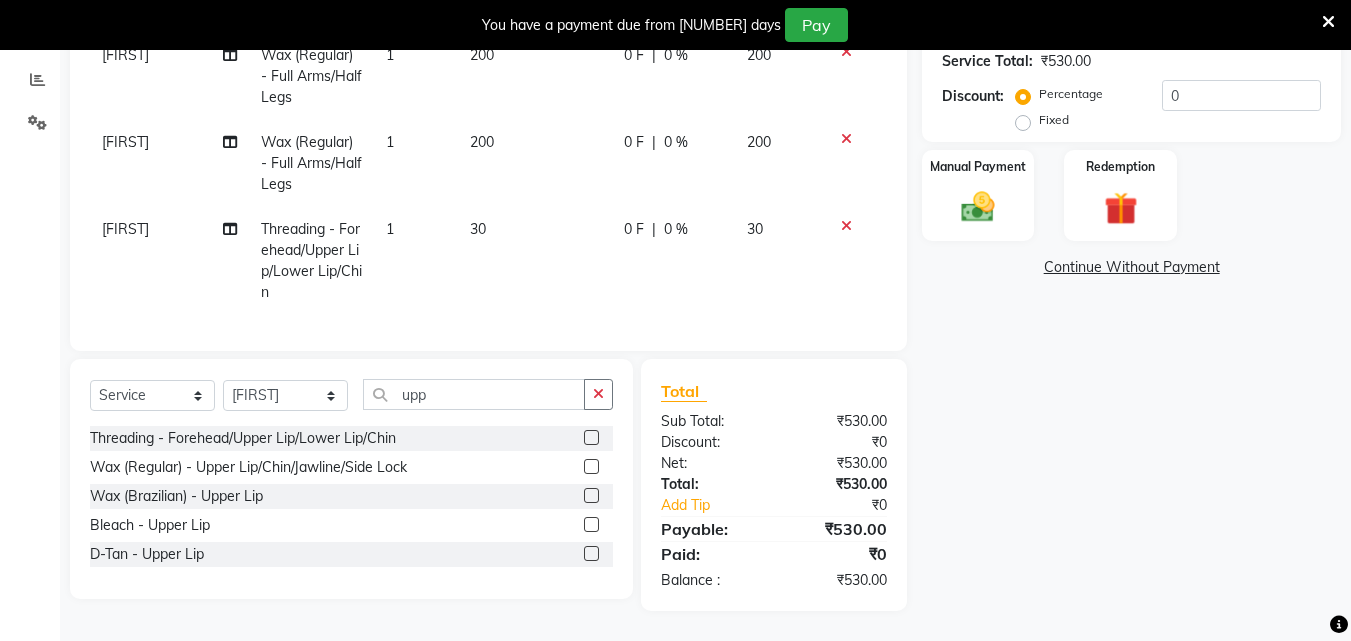 click 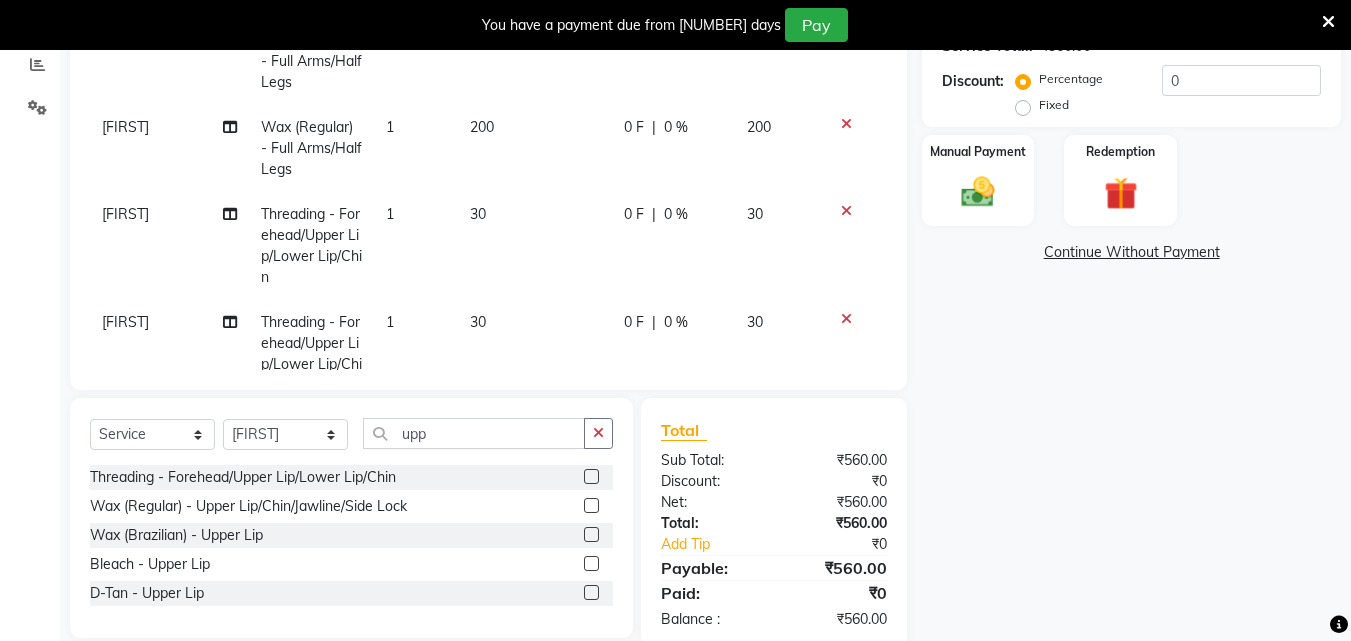 click 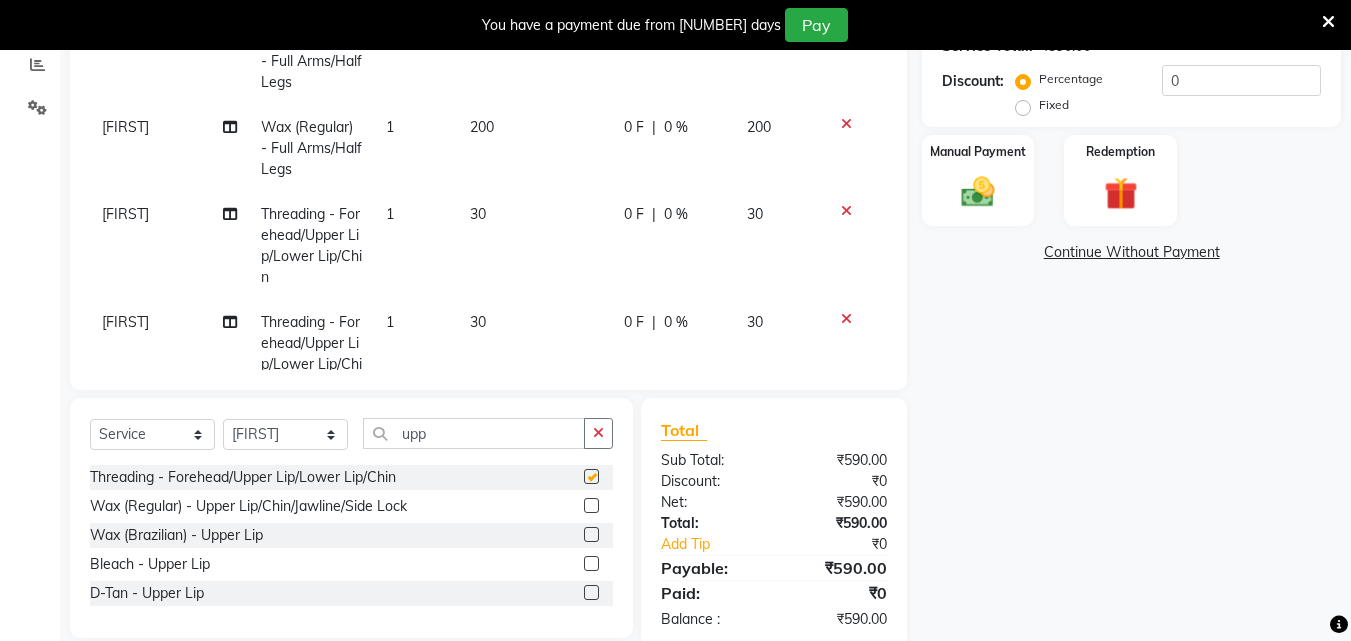 checkbox on "false" 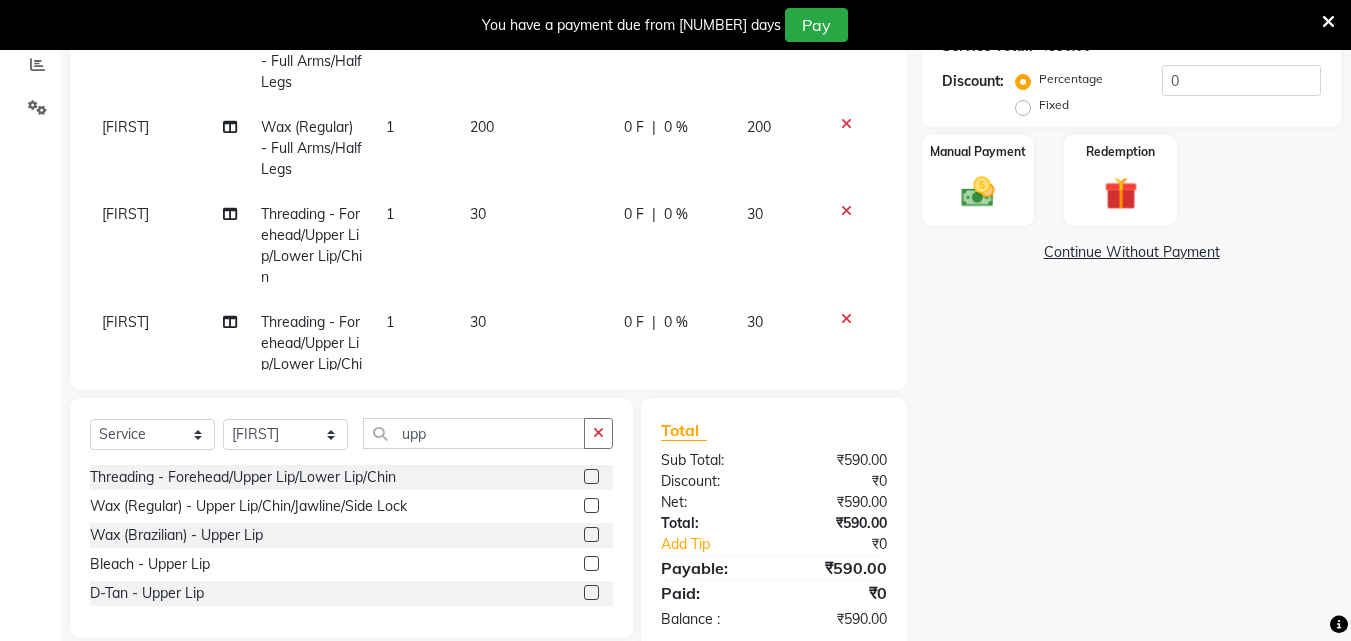 click on "Fixed" 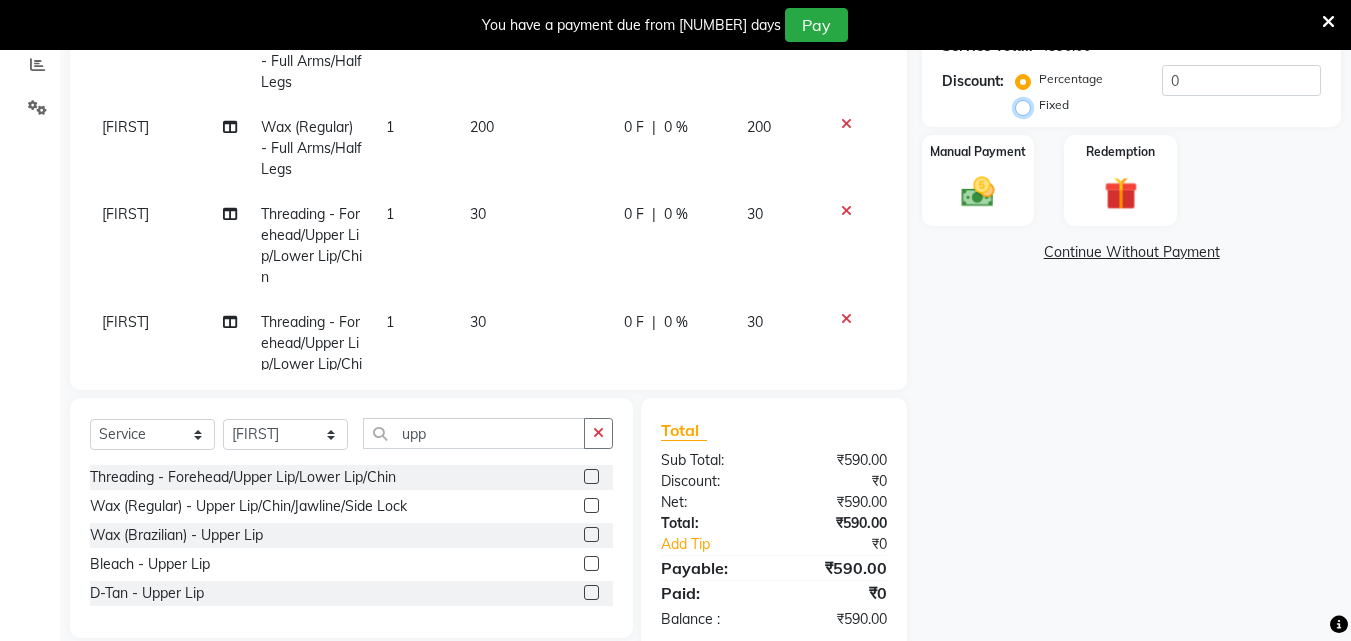 click on "Fixed" at bounding box center [1027, 105] 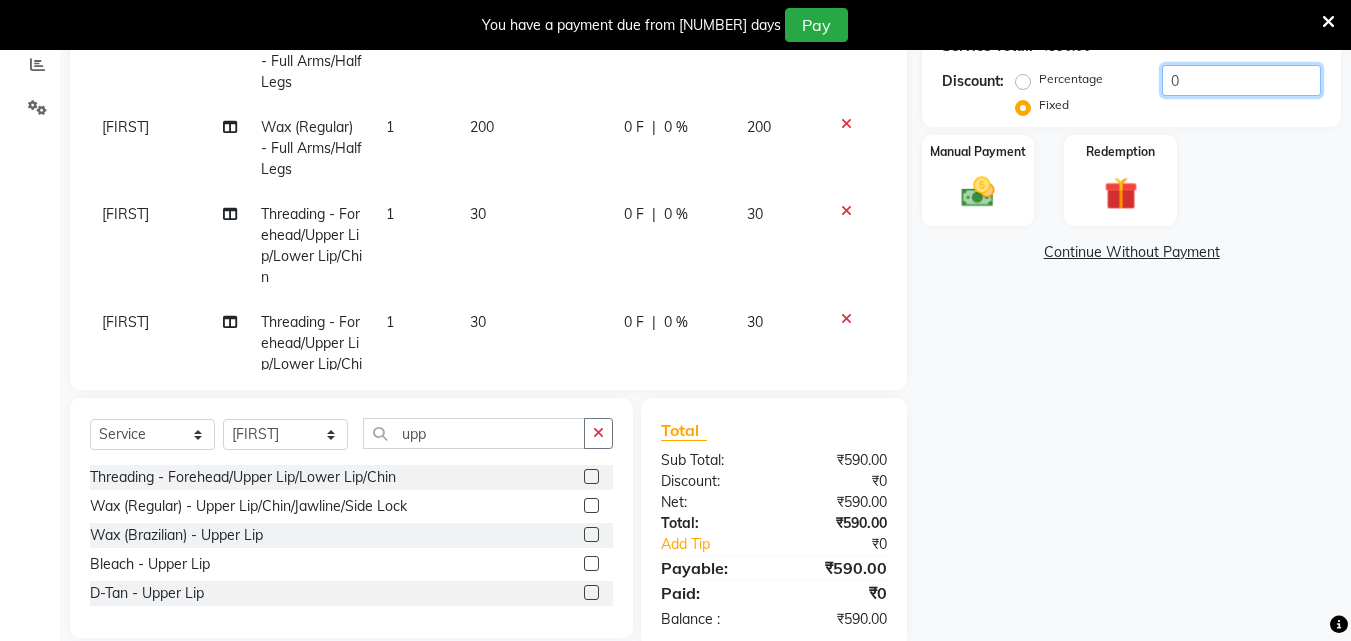 click on "0" 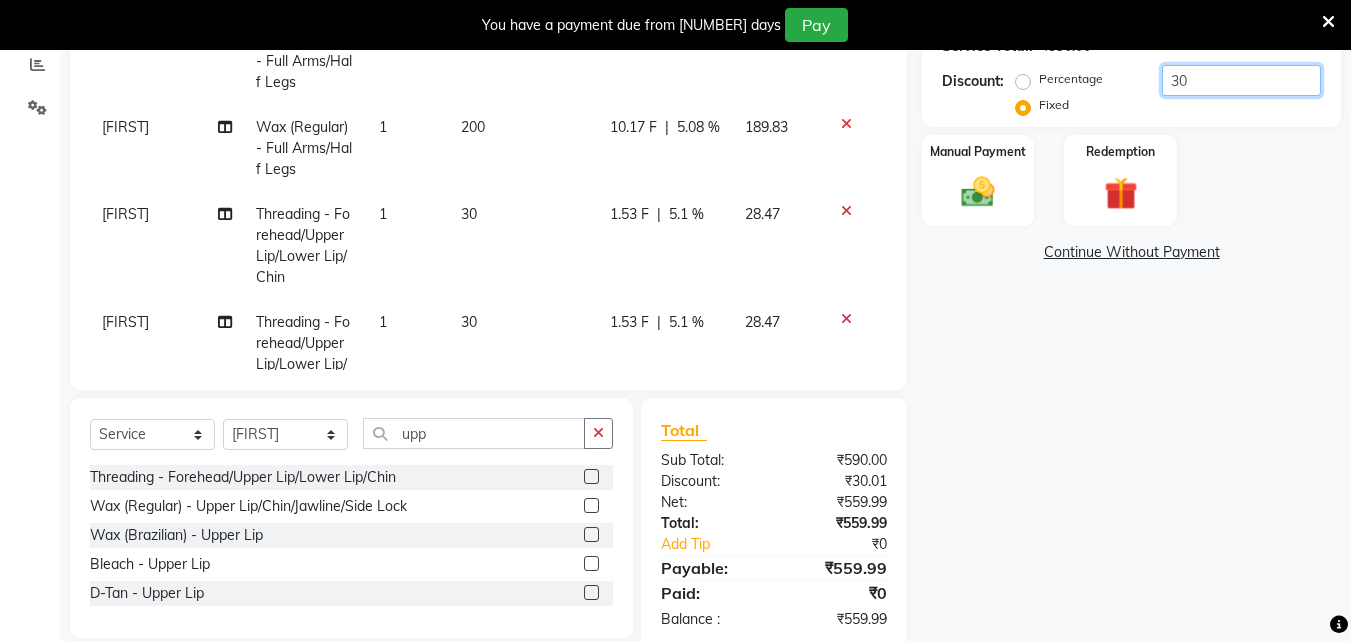 scroll, scrollTop: 177, scrollLeft: 0, axis: vertical 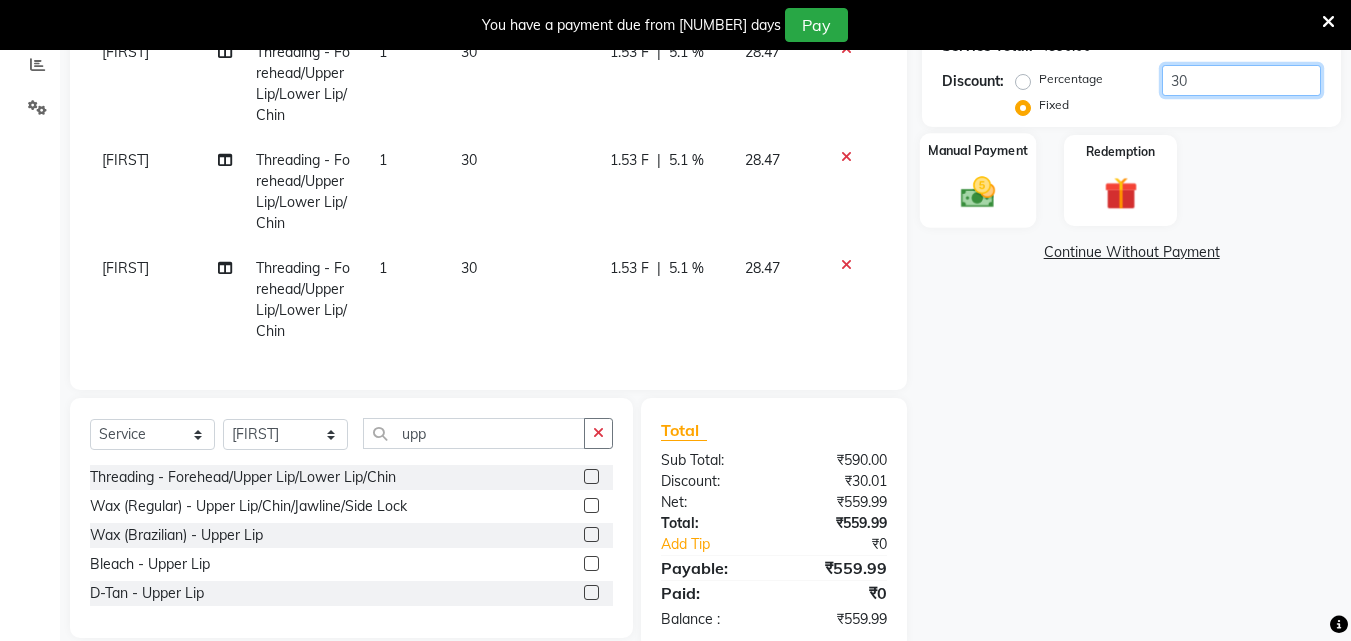 type on "30" 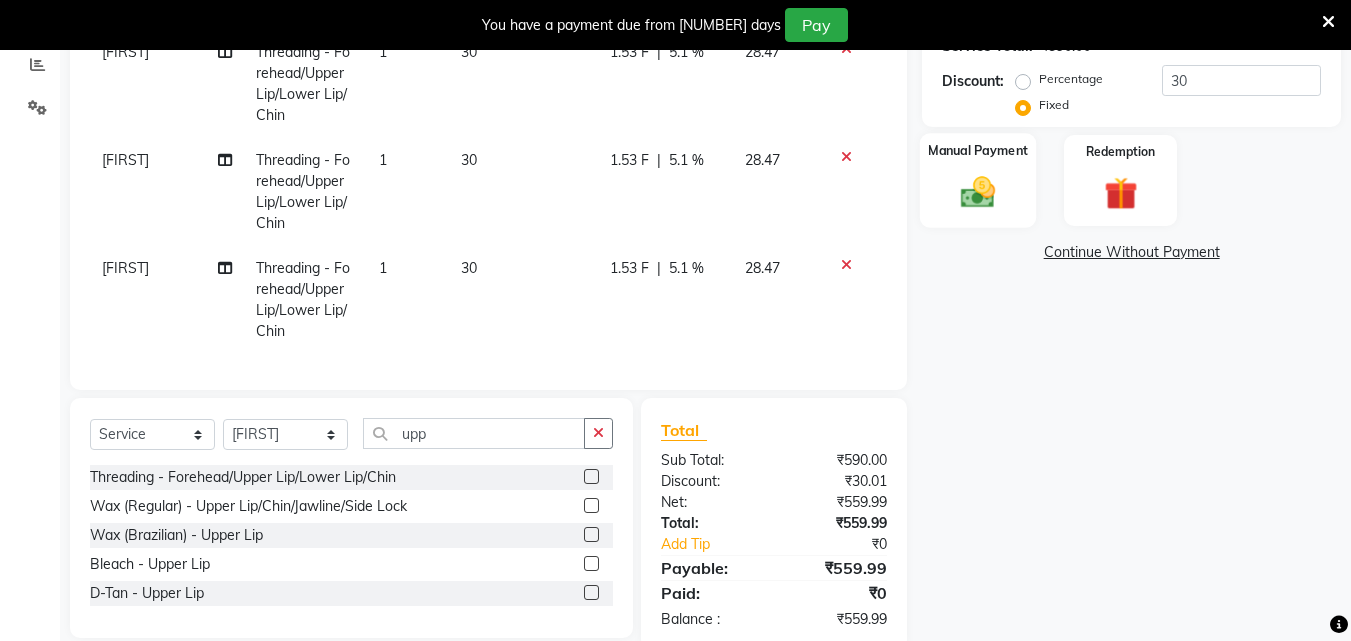 click 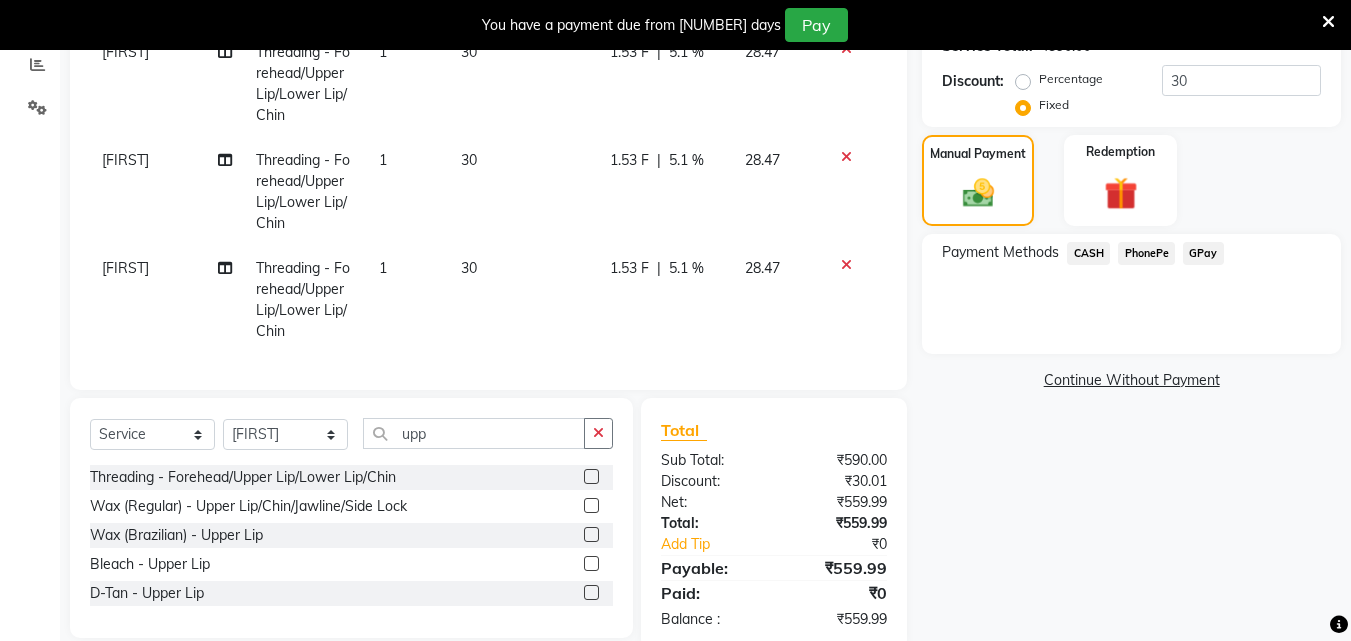 click on "CASH" 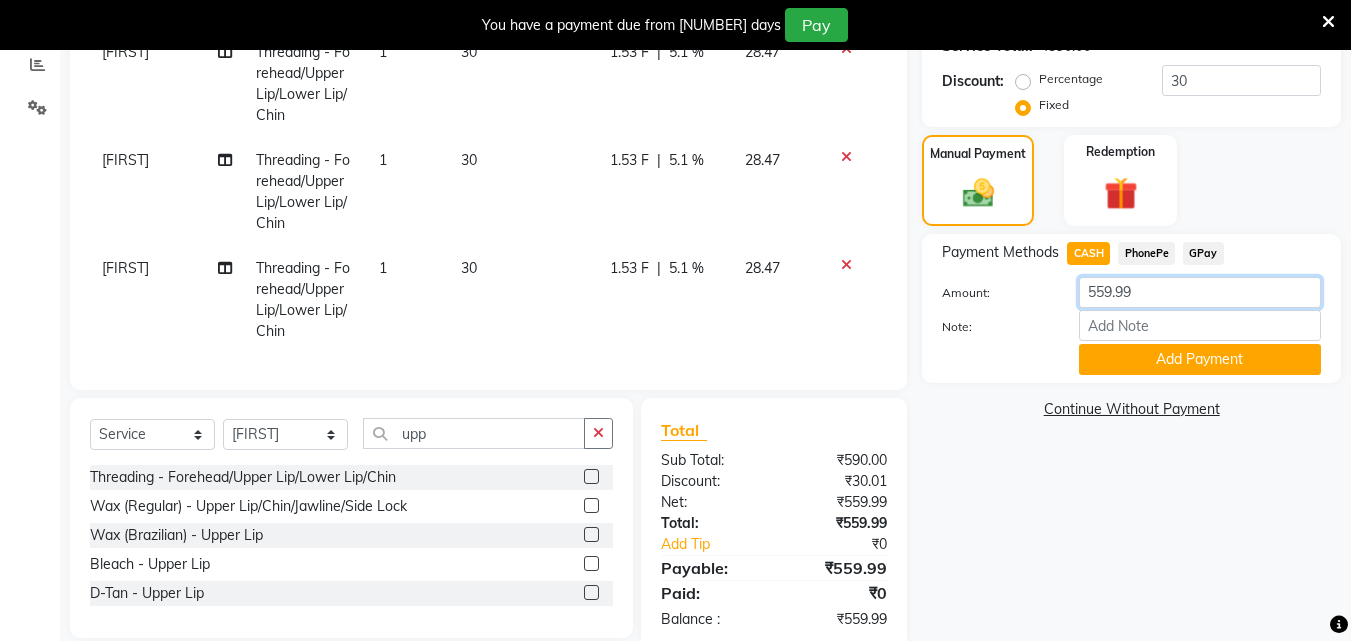 click on "559.99" 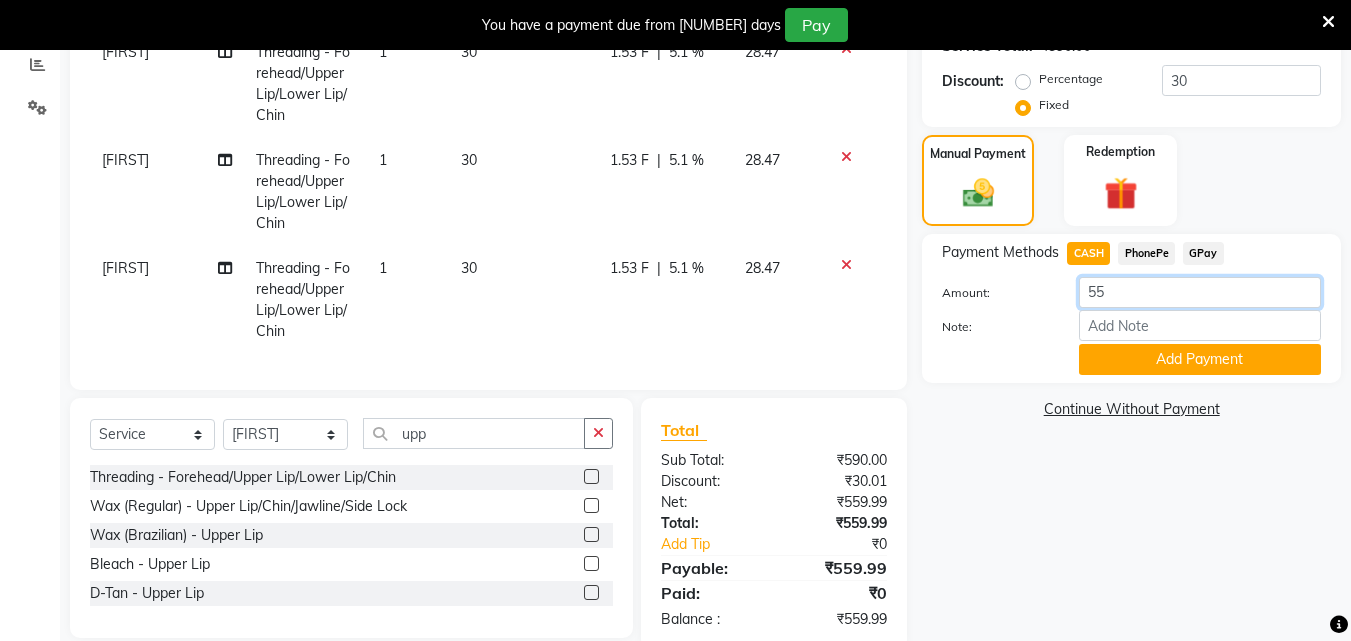 type on "5" 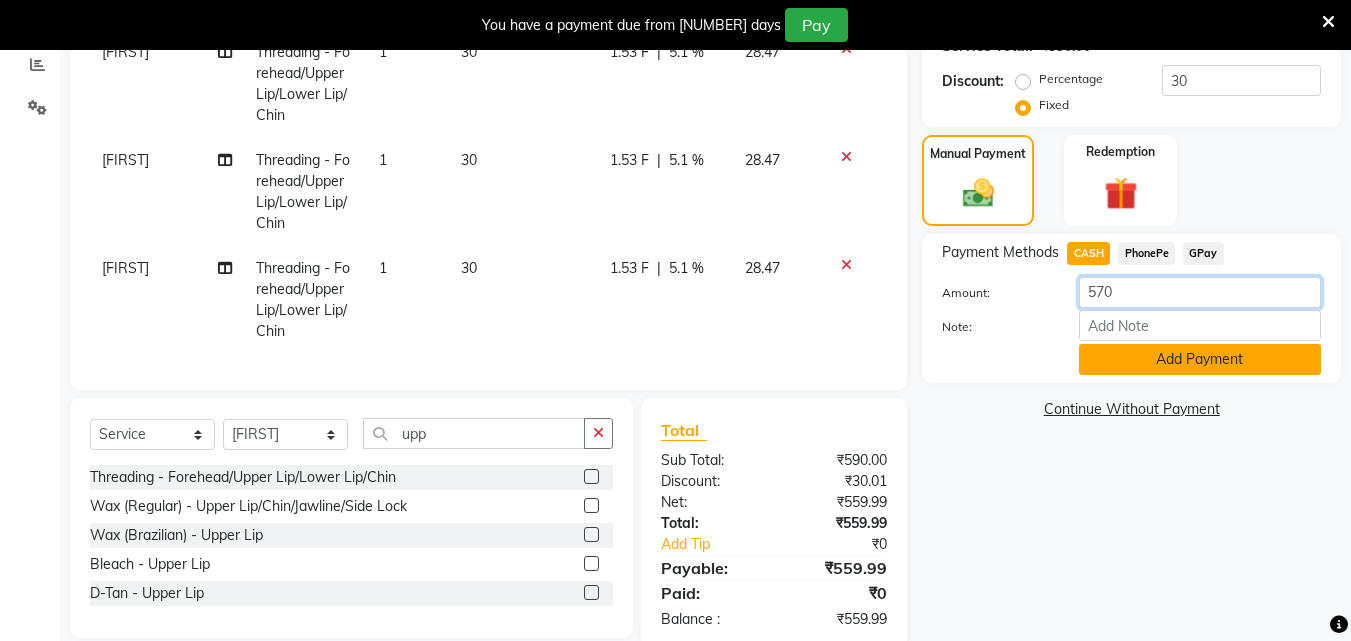 type on "570" 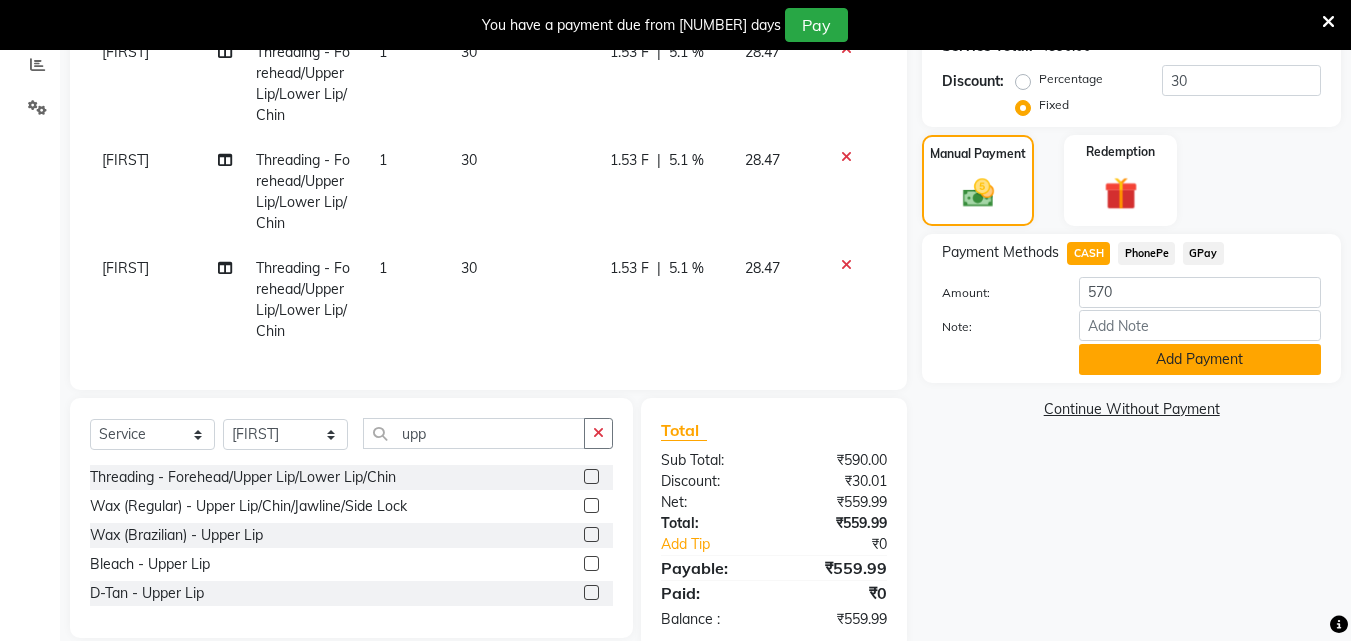 click on "Add Payment" 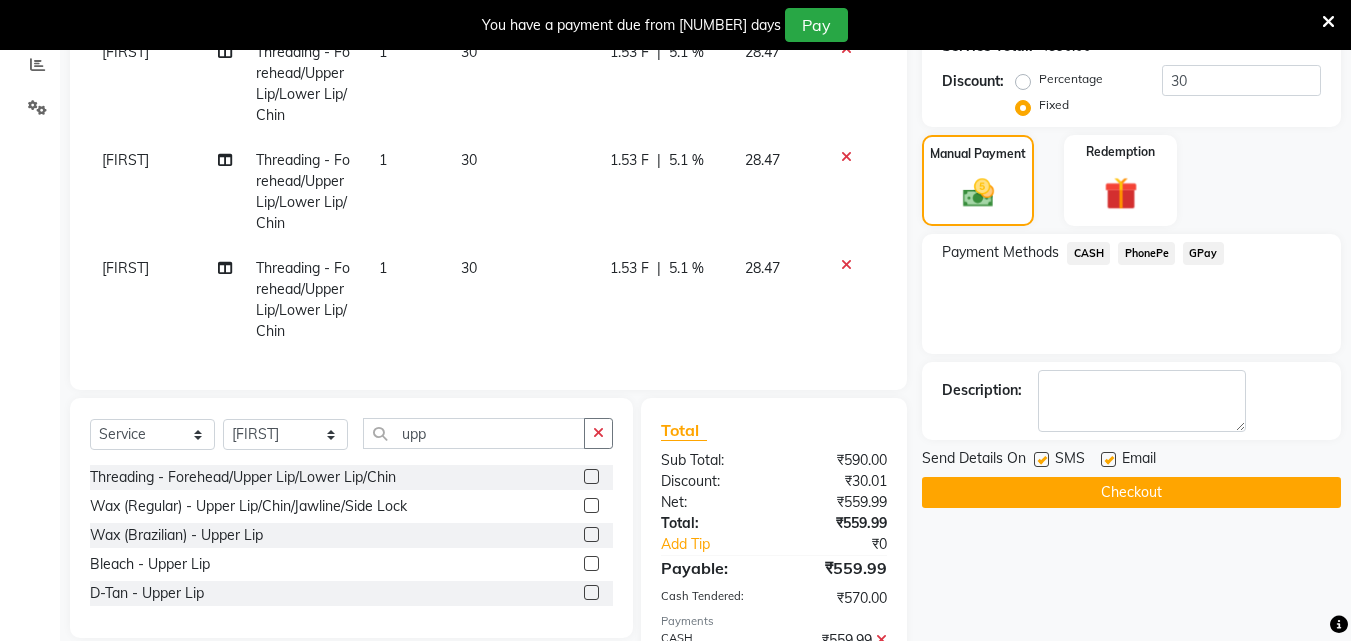 scroll, scrollTop: 580, scrollLeft: 0, axis: vertical 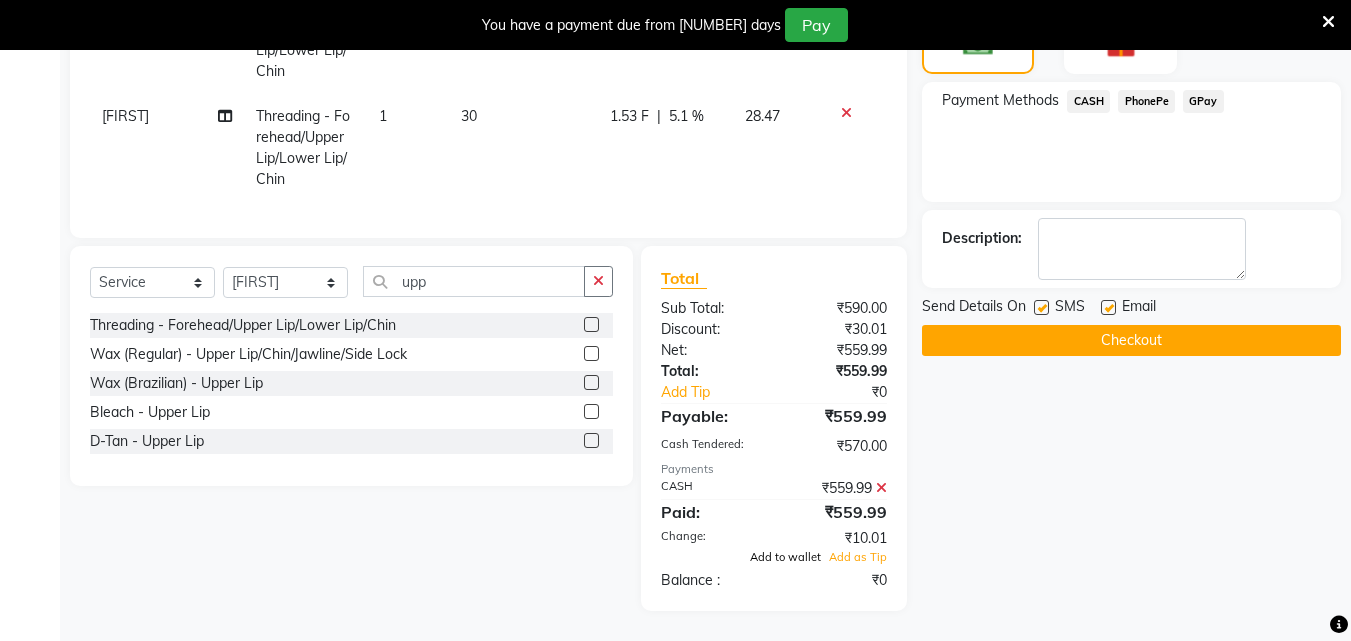 click on "Add to wallet" 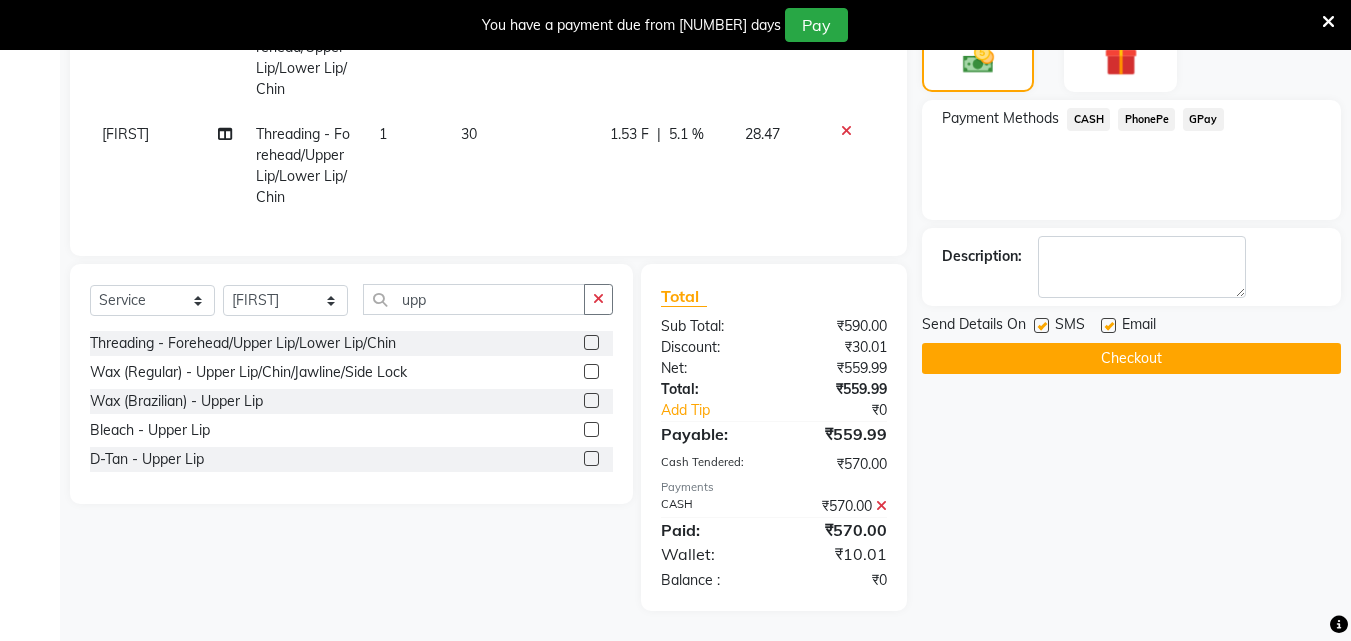 click on "Checkout" 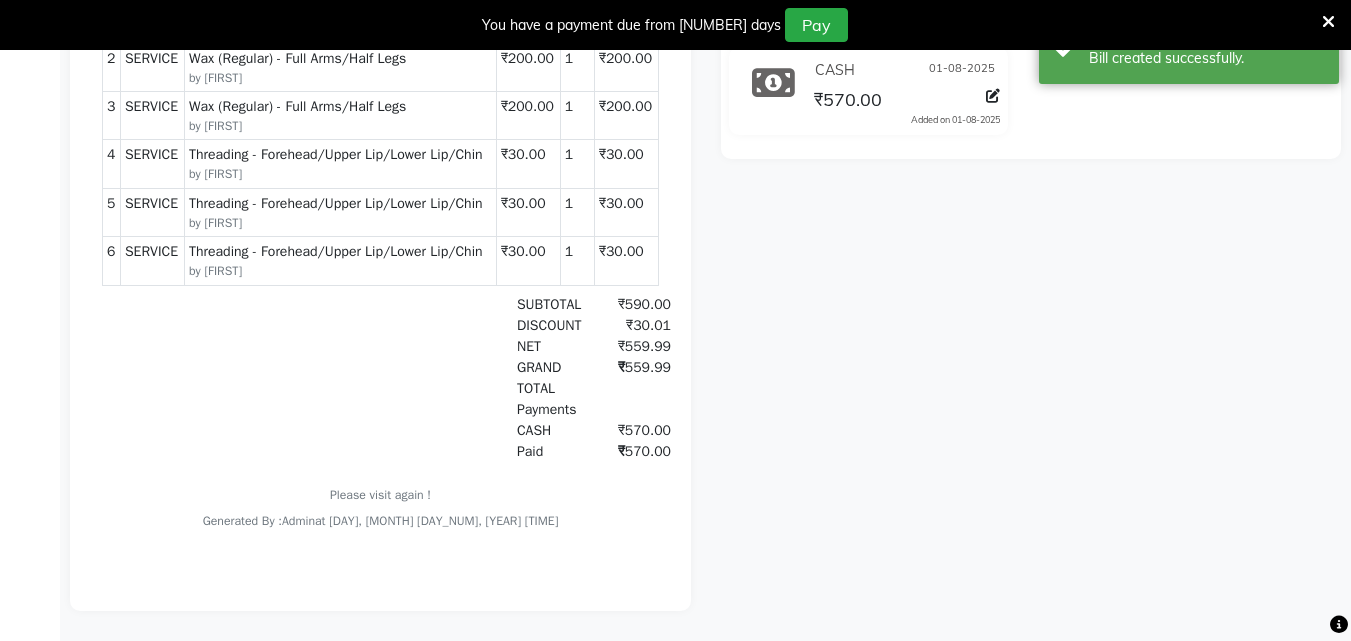 scroll, scrollTop: 0, scrollLeft: 0, axis: both 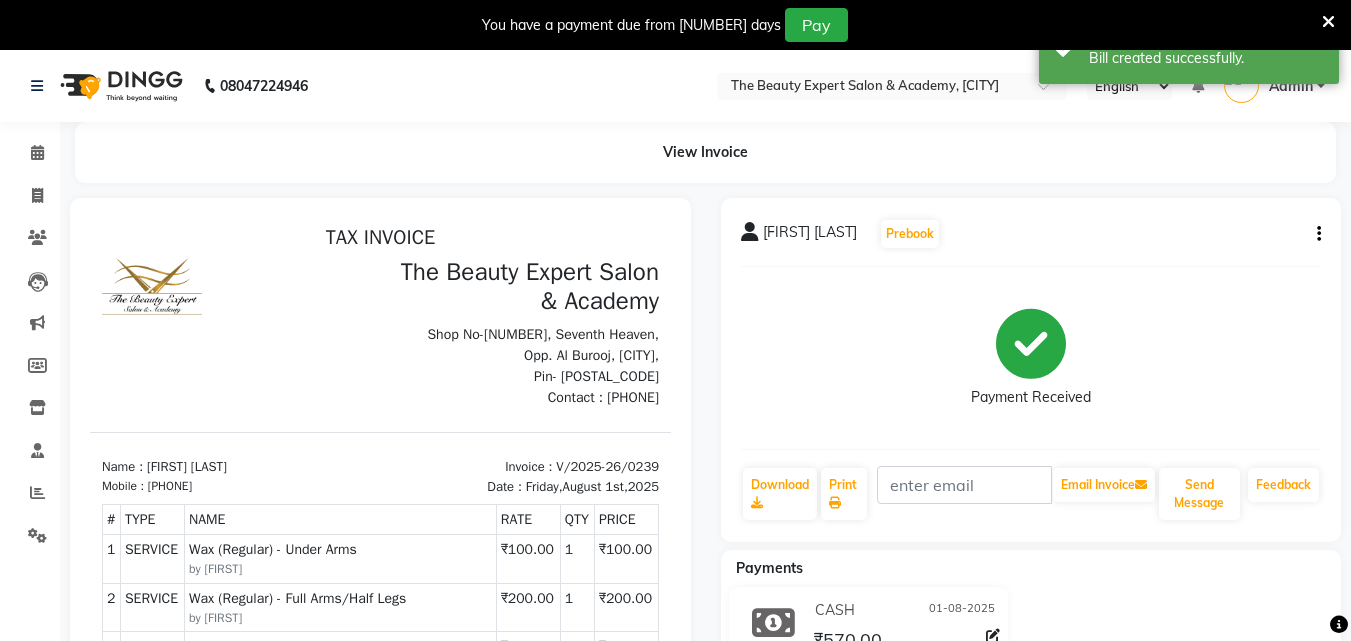 click 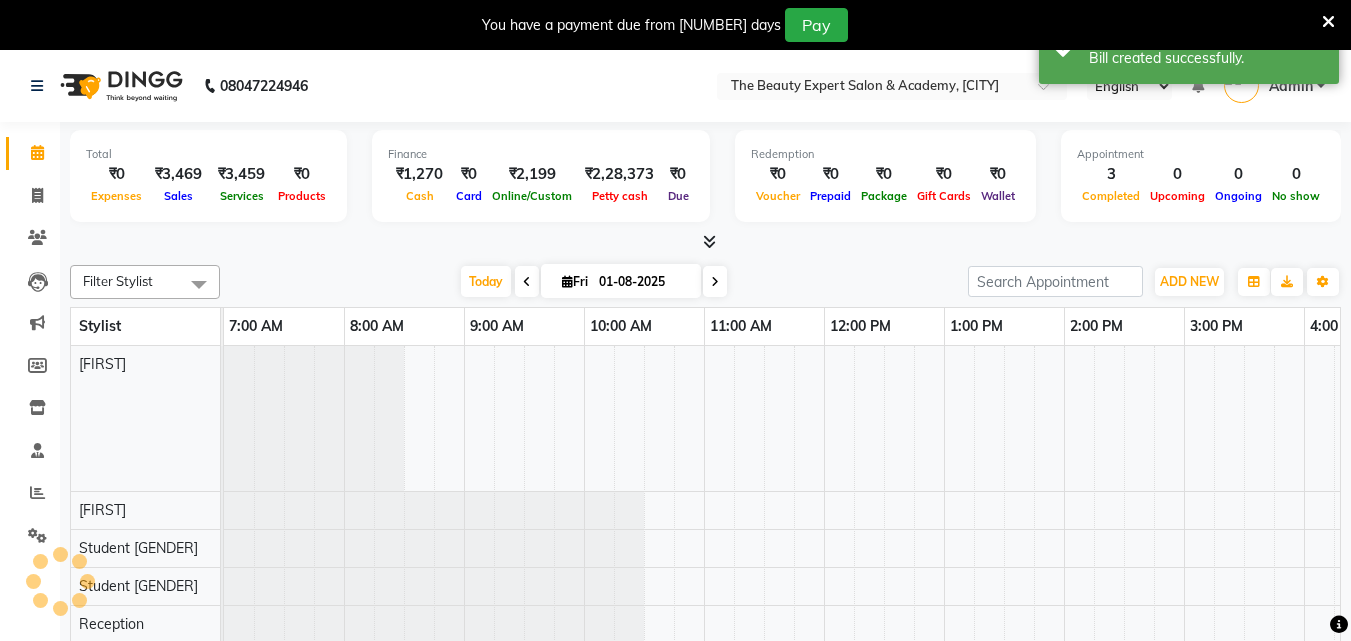 scroll, scrollTop: 0, scrollLeft: 924, axis: horizontal 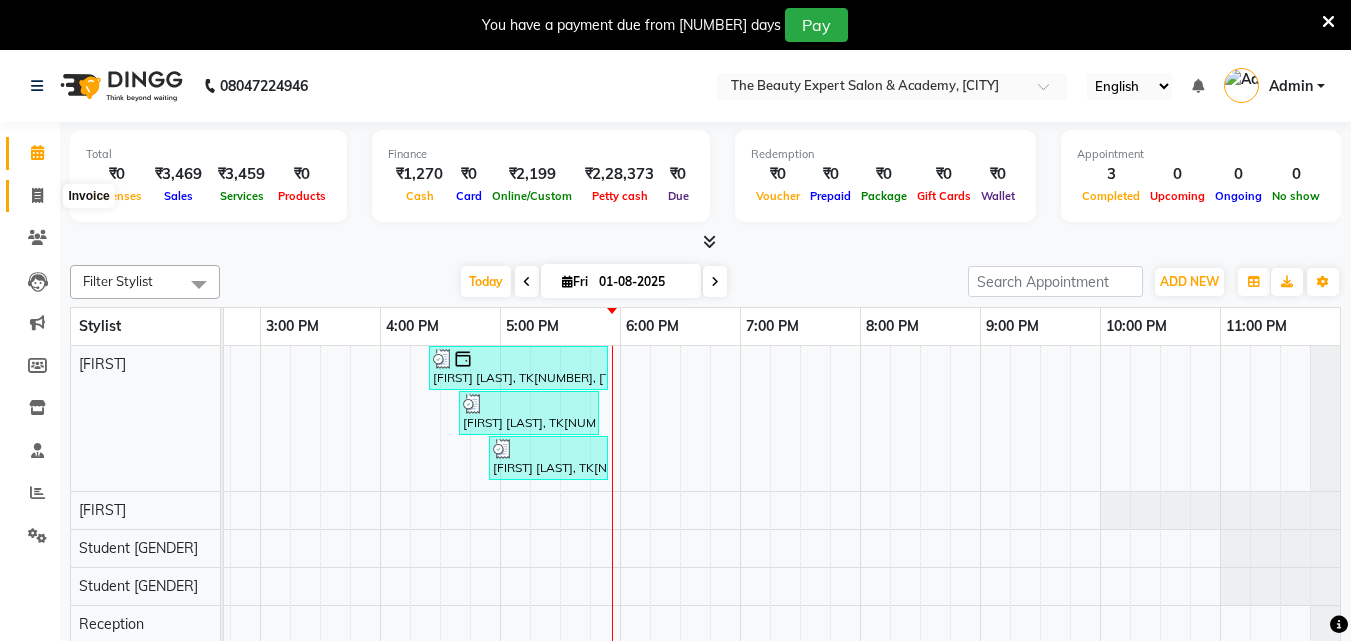 click 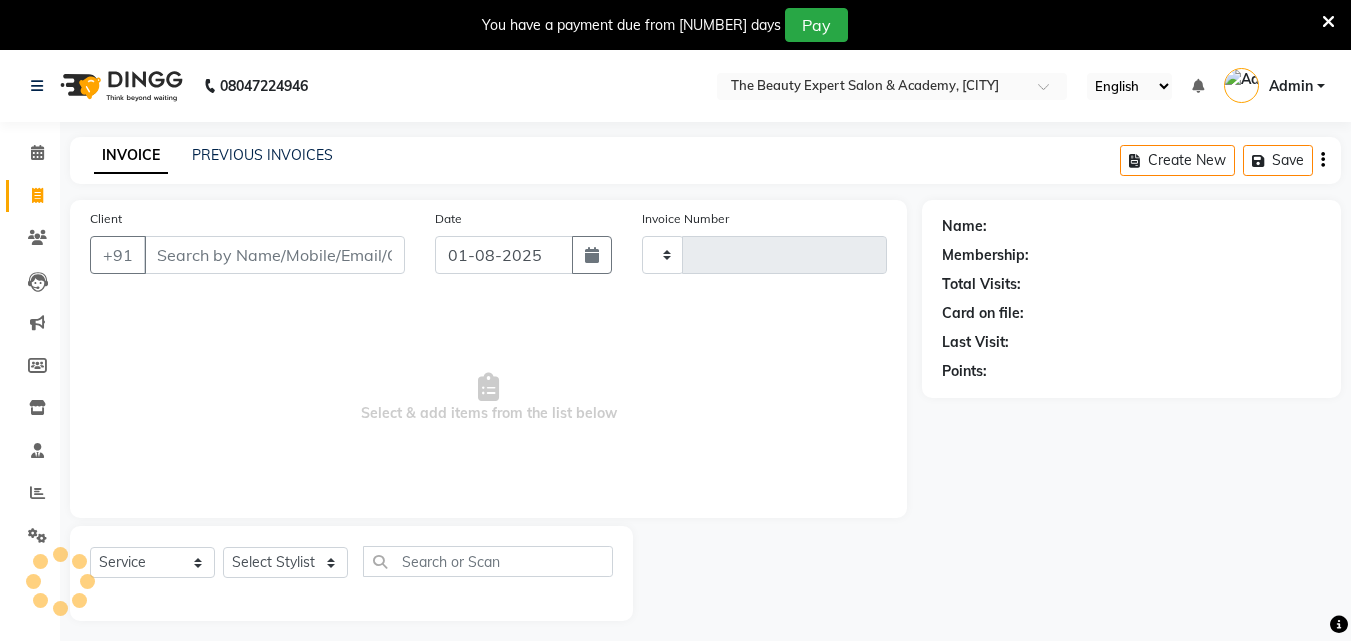 type on "0240" 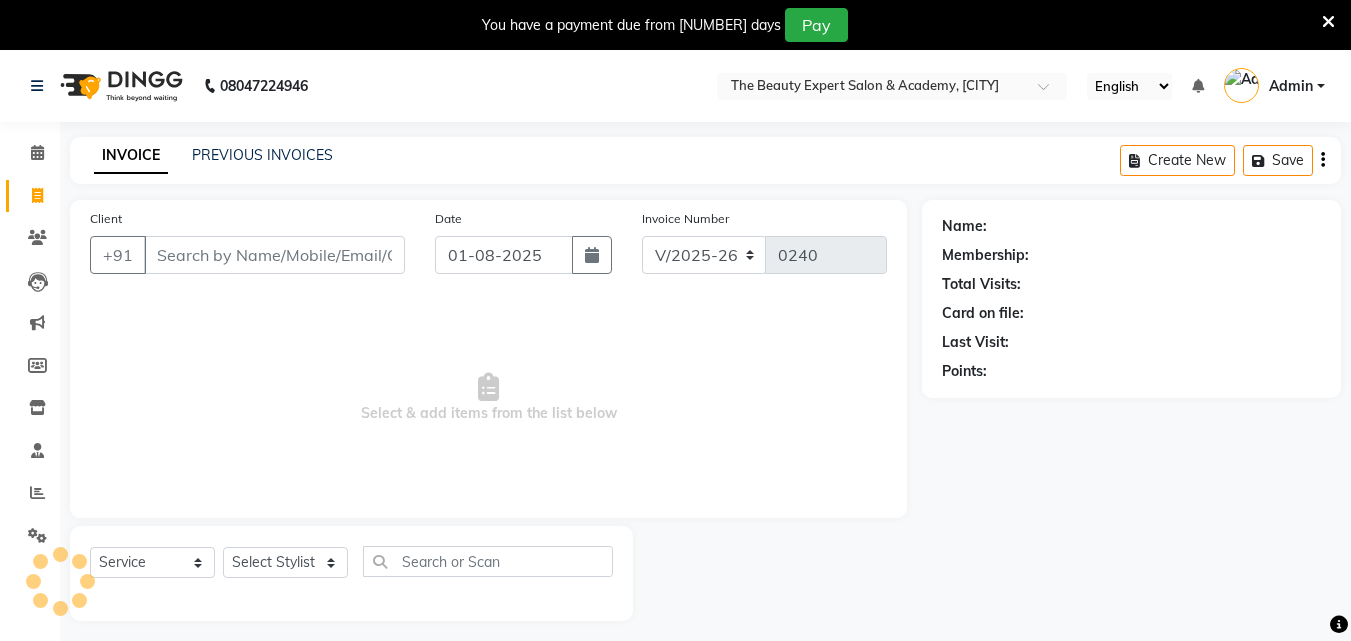 click on "Client" at bounding box center (274, 255) 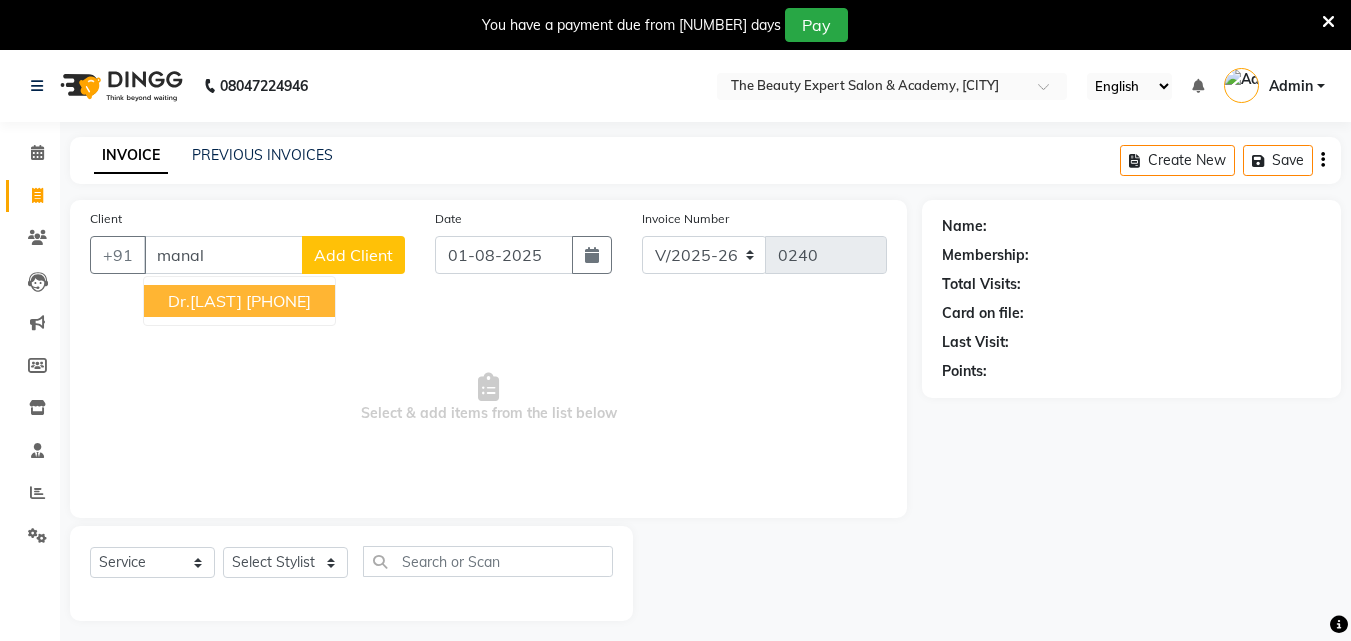 click on "Dr.[LAST]" at bounding box center (205, 301) 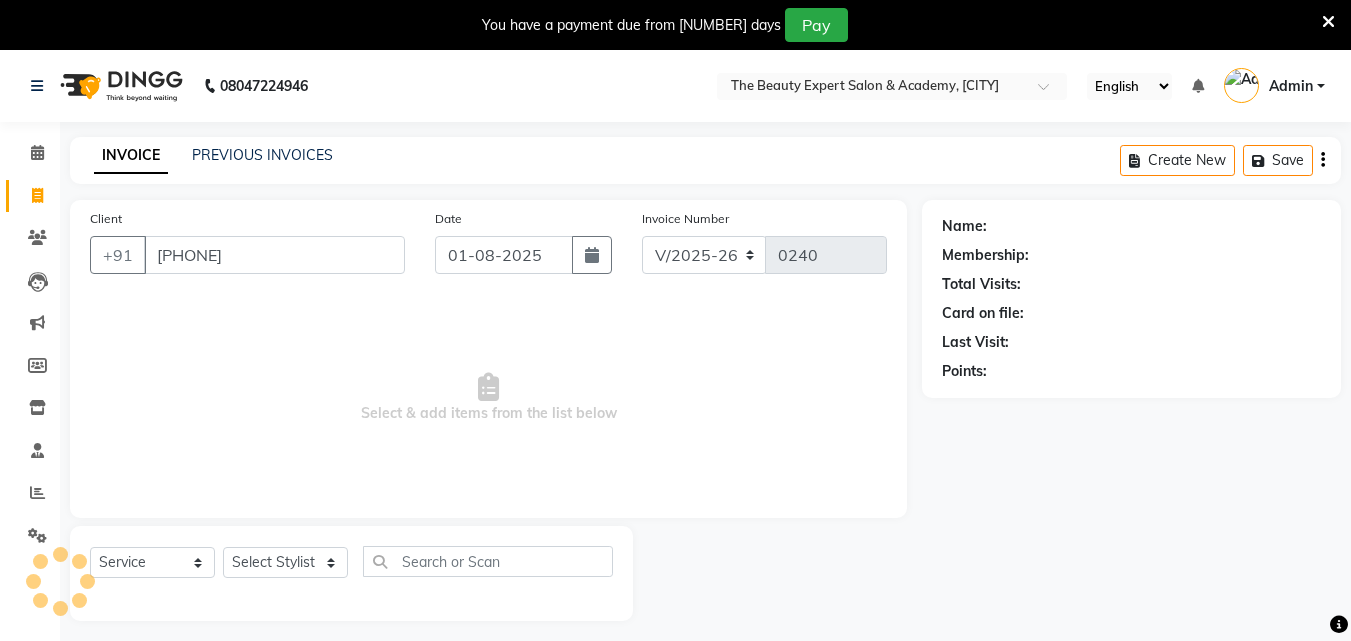 type on "[PHONE]" 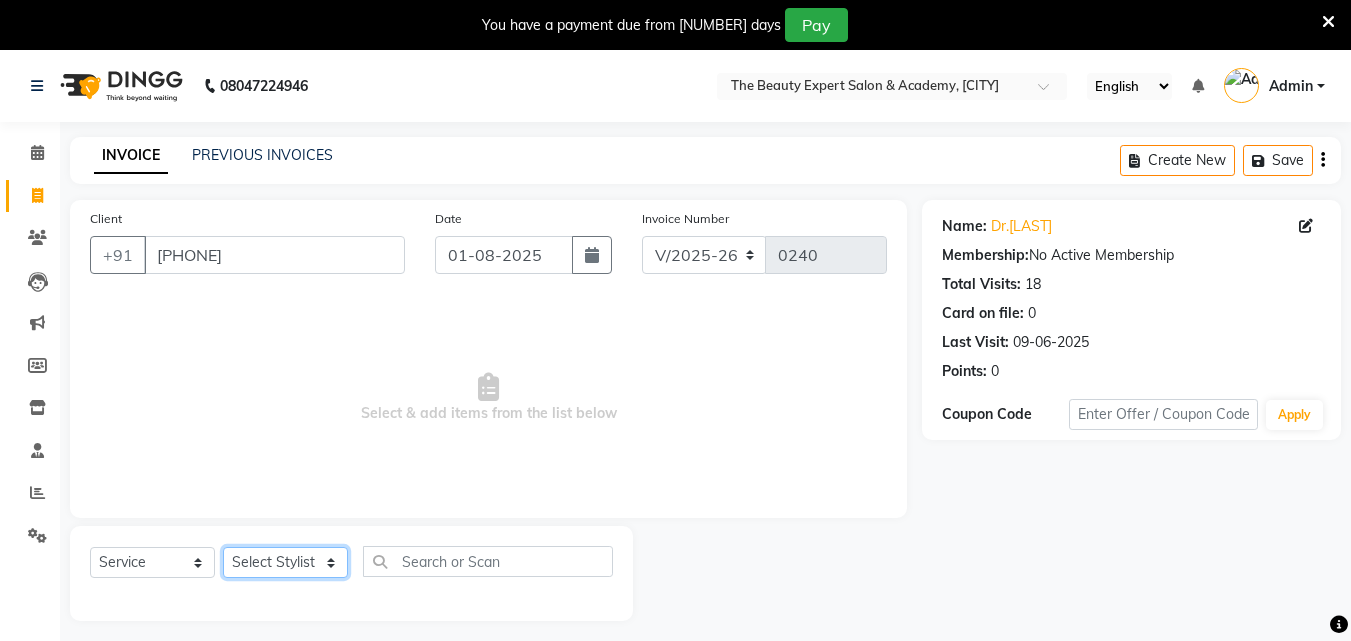 click on "Select Stylist [FIRST] [FIRST] Reception Student [GENDER] Student [GENDER]" 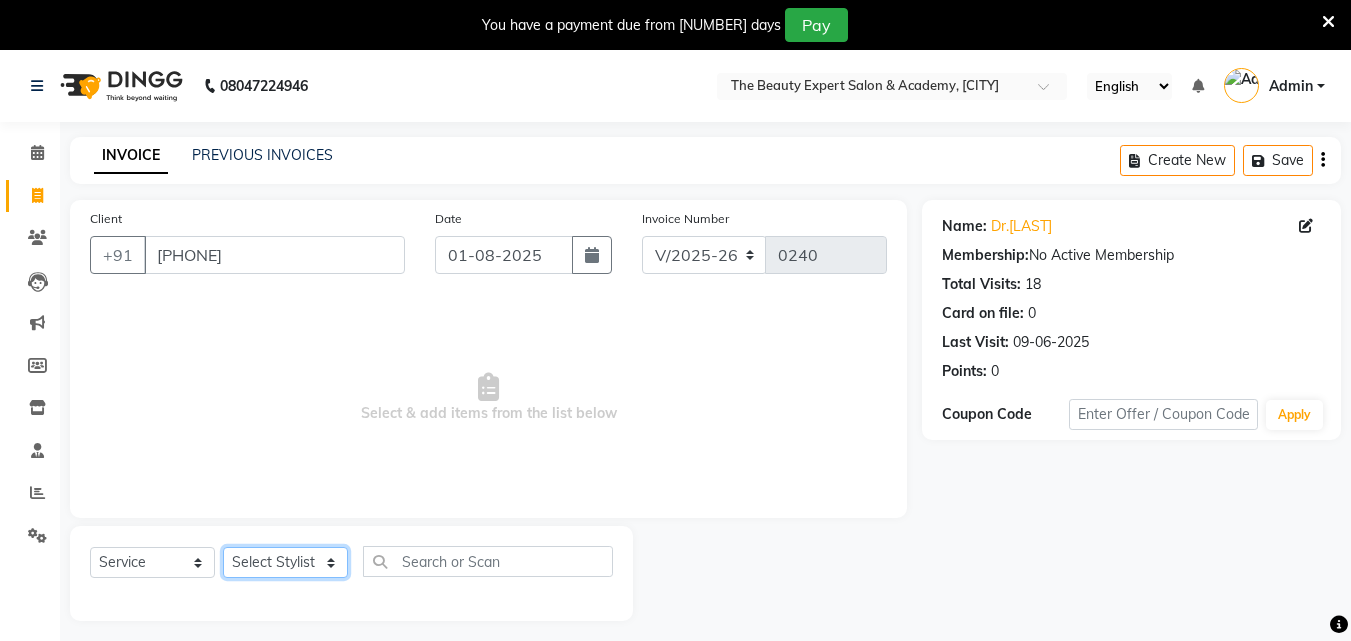 select on "9674" 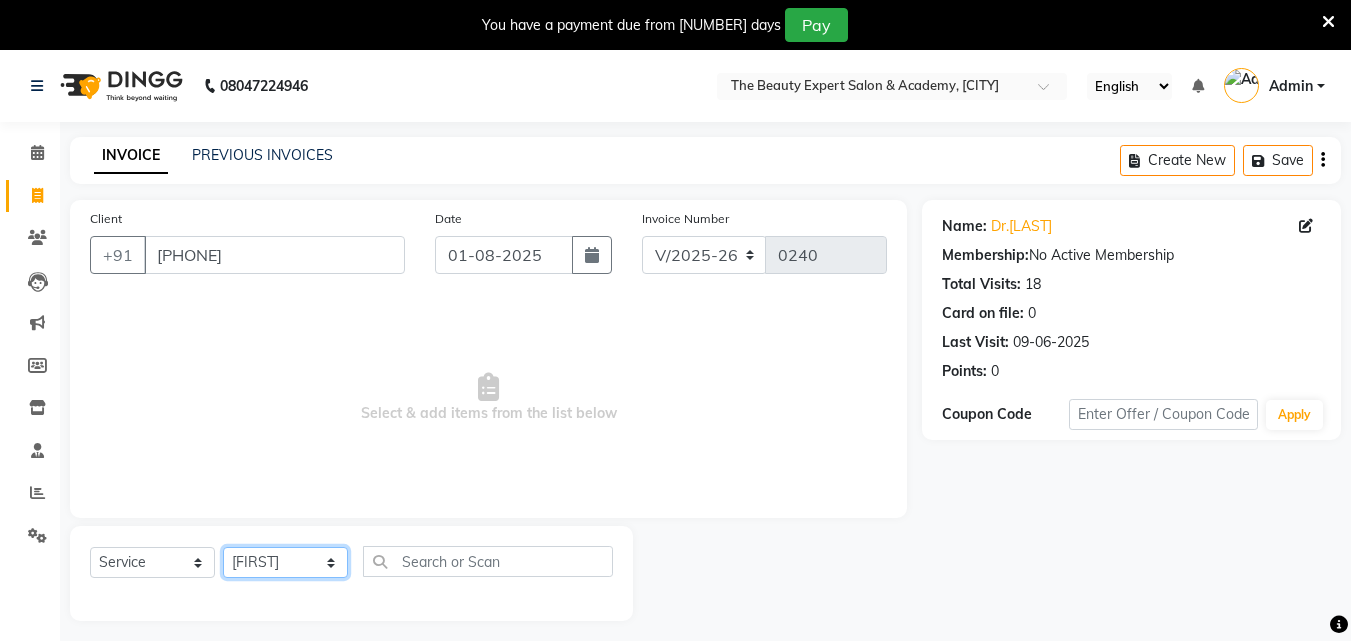 click on "Select Stylist [FIRST] [FIRST] Reception Student [GENDER] Student [GENDER]" 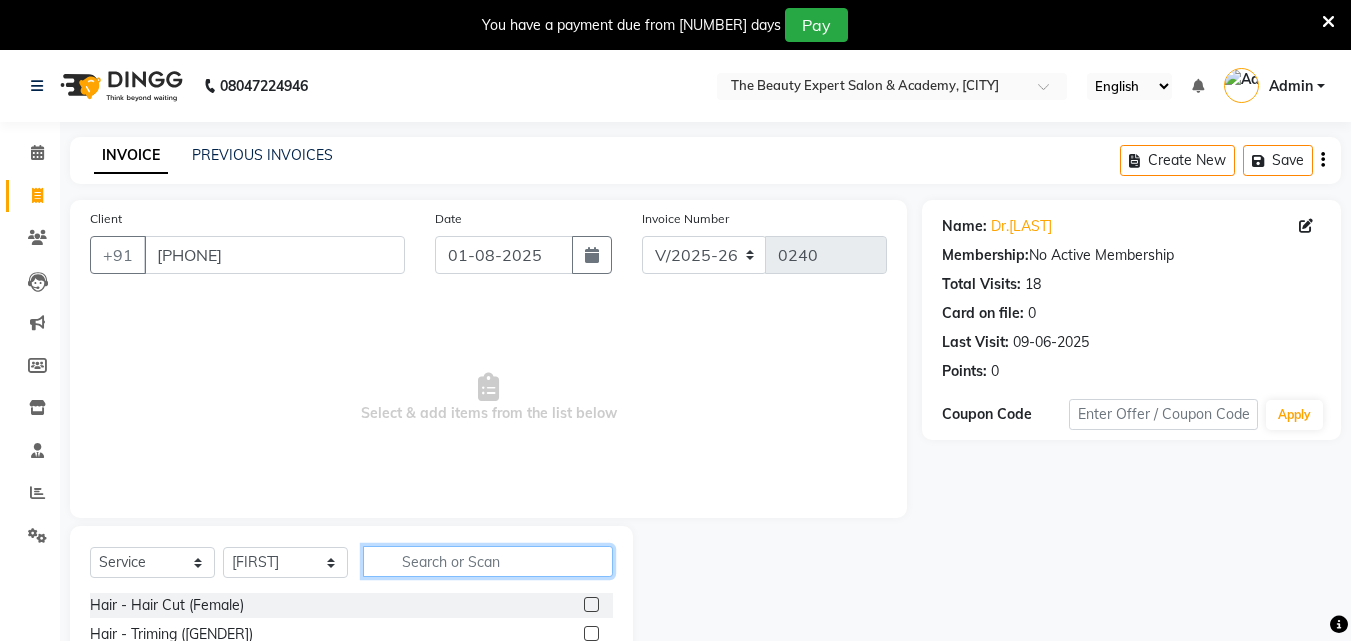 click 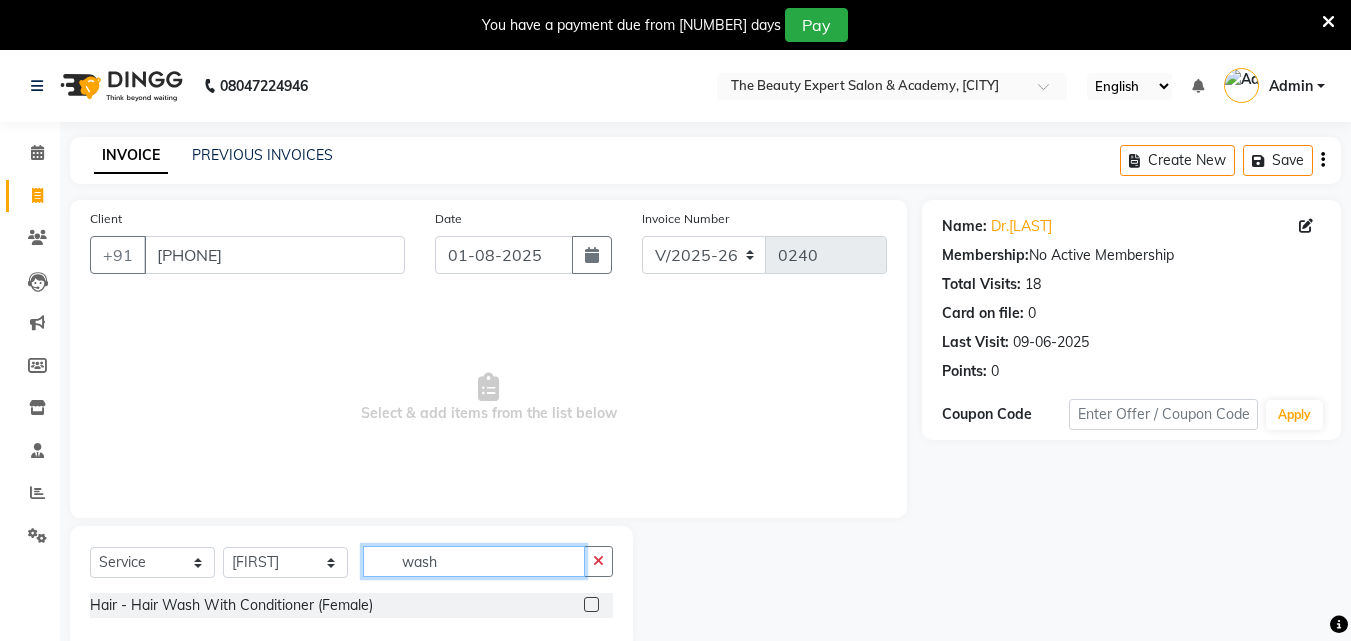 type on "wash" 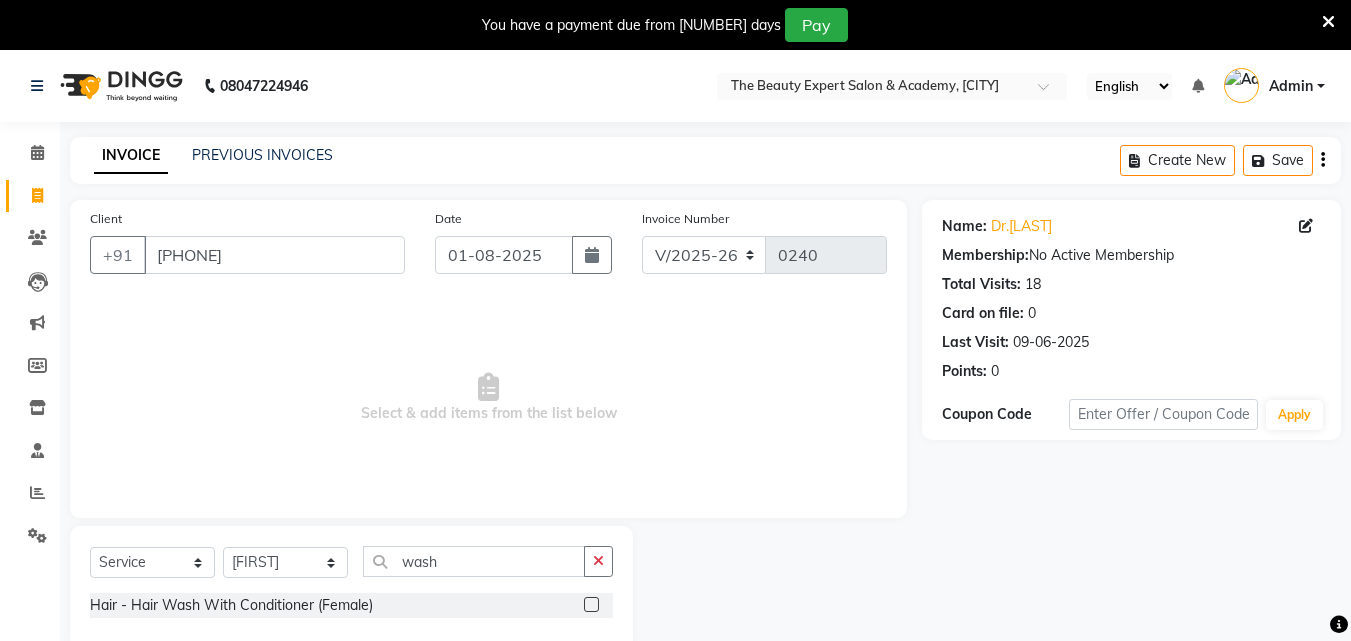 click 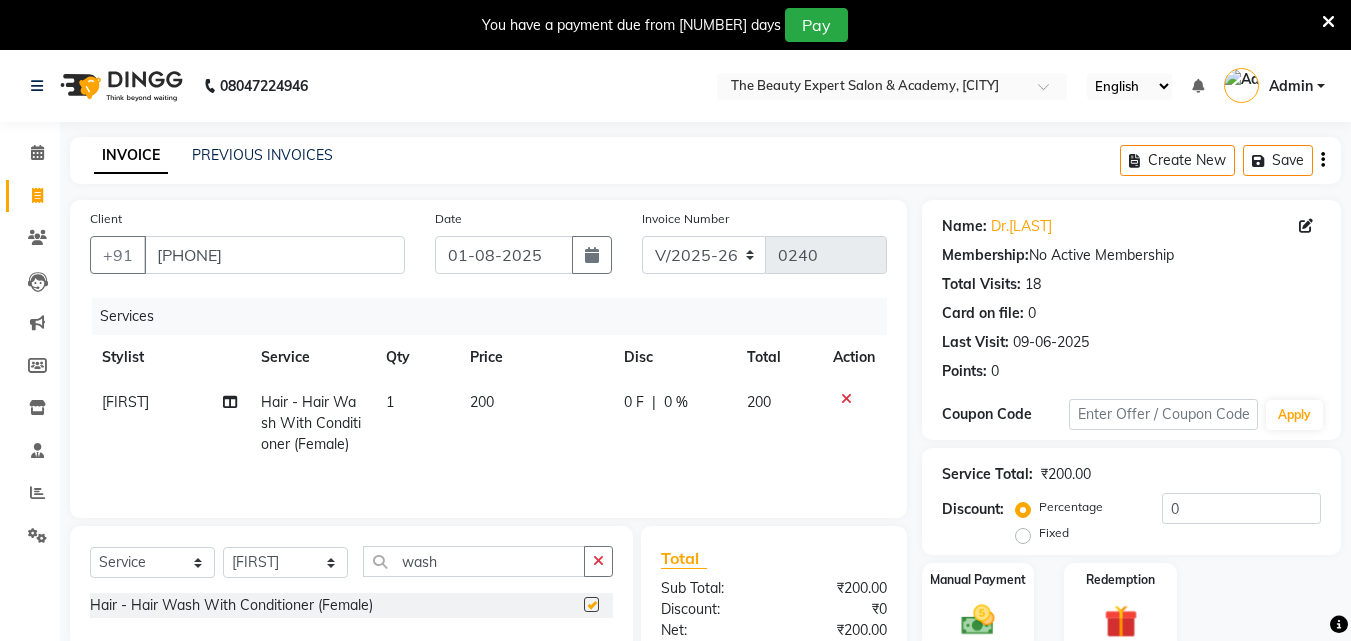 checkbox on "false" 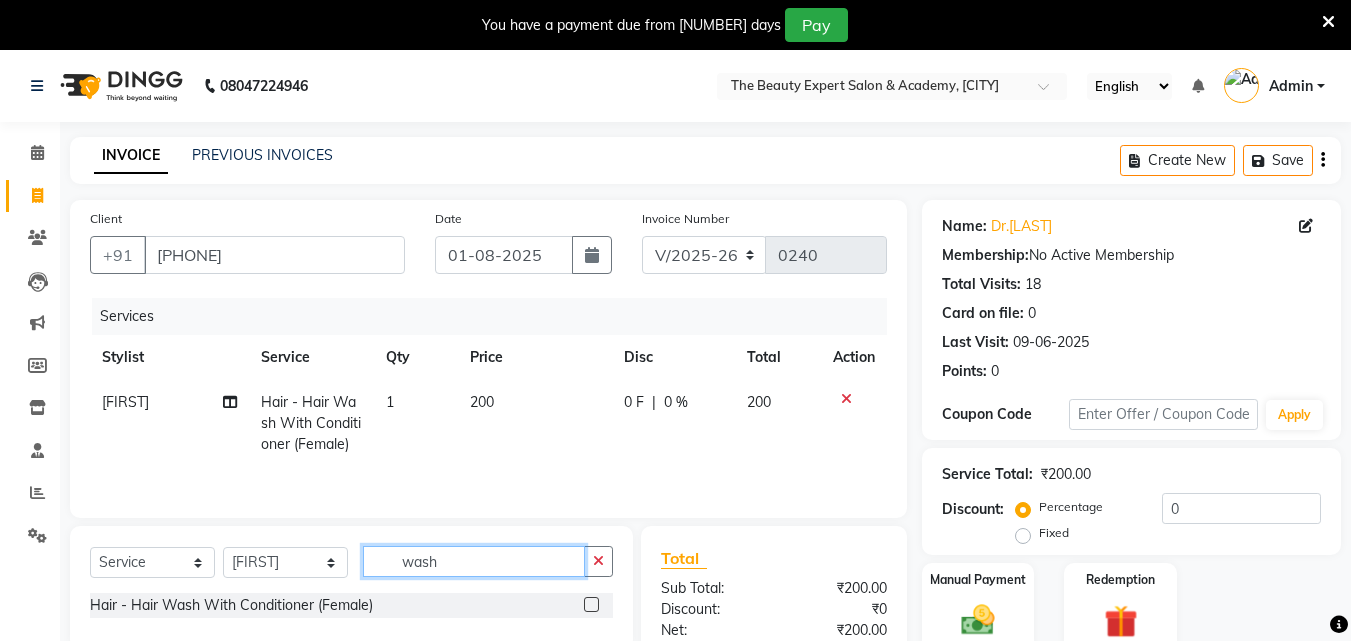 click on "wash" 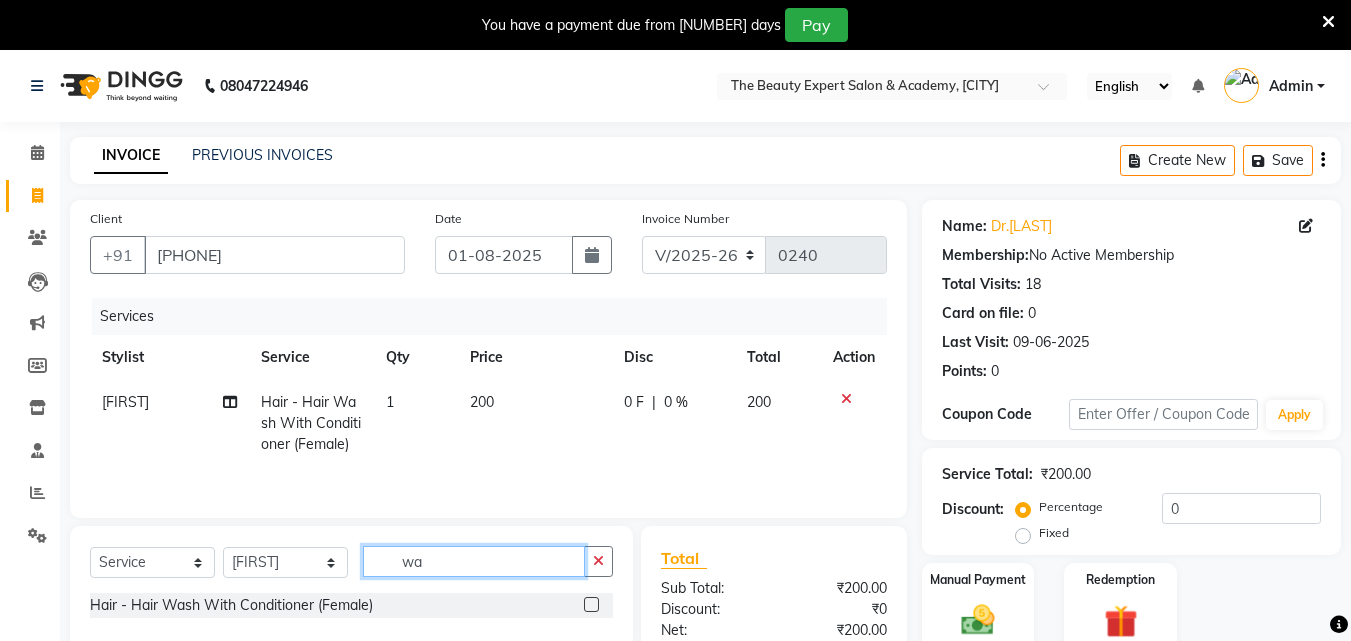 type on "w" 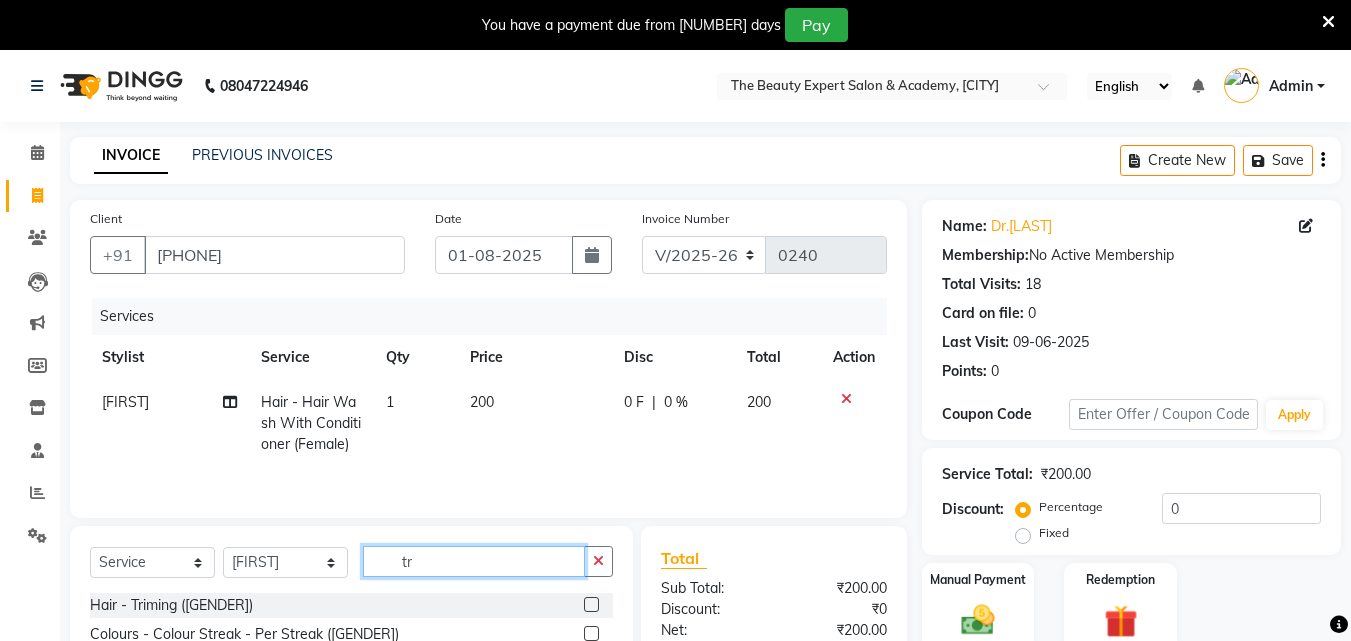 type on "tr" 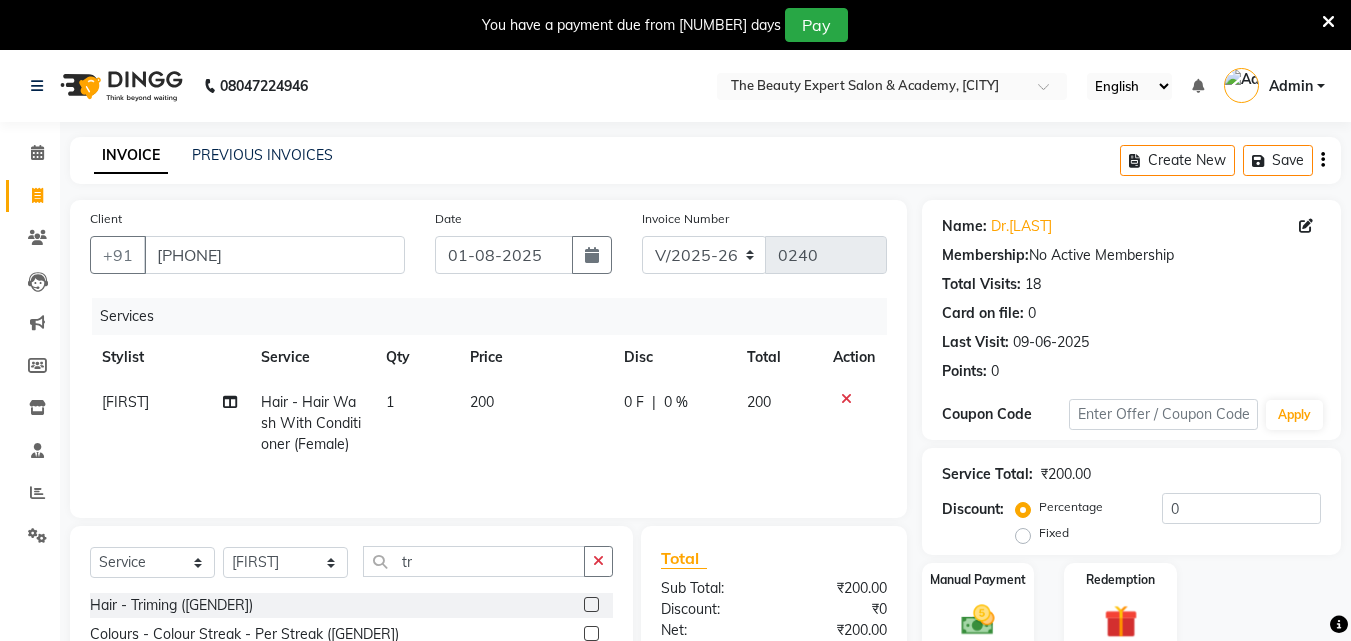 click 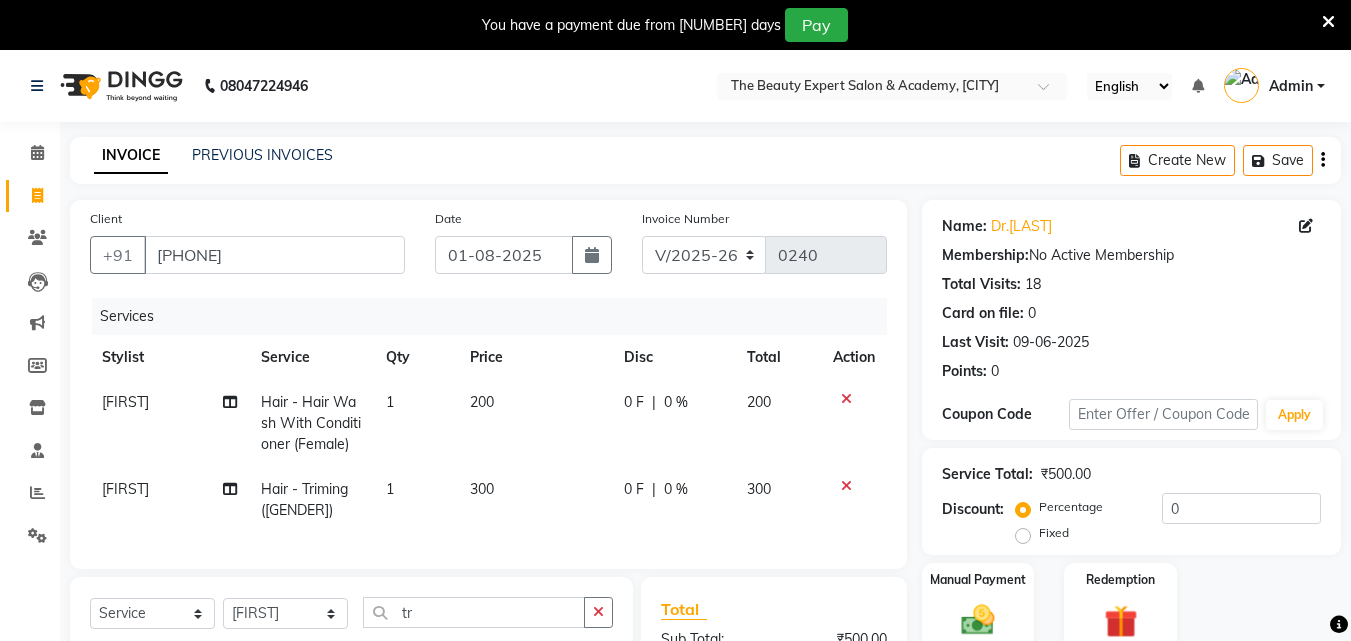 checkbox on "false" 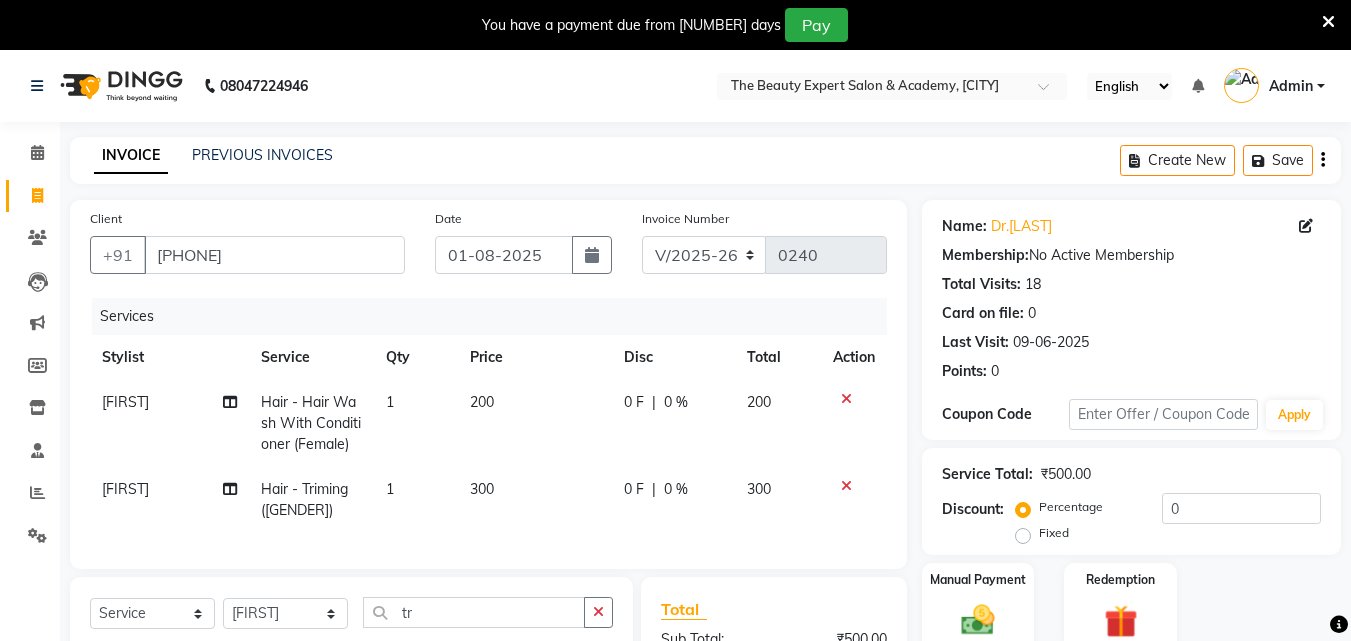 scroll, scrollTop: 276, scrollLeft: 0, axis: vertical 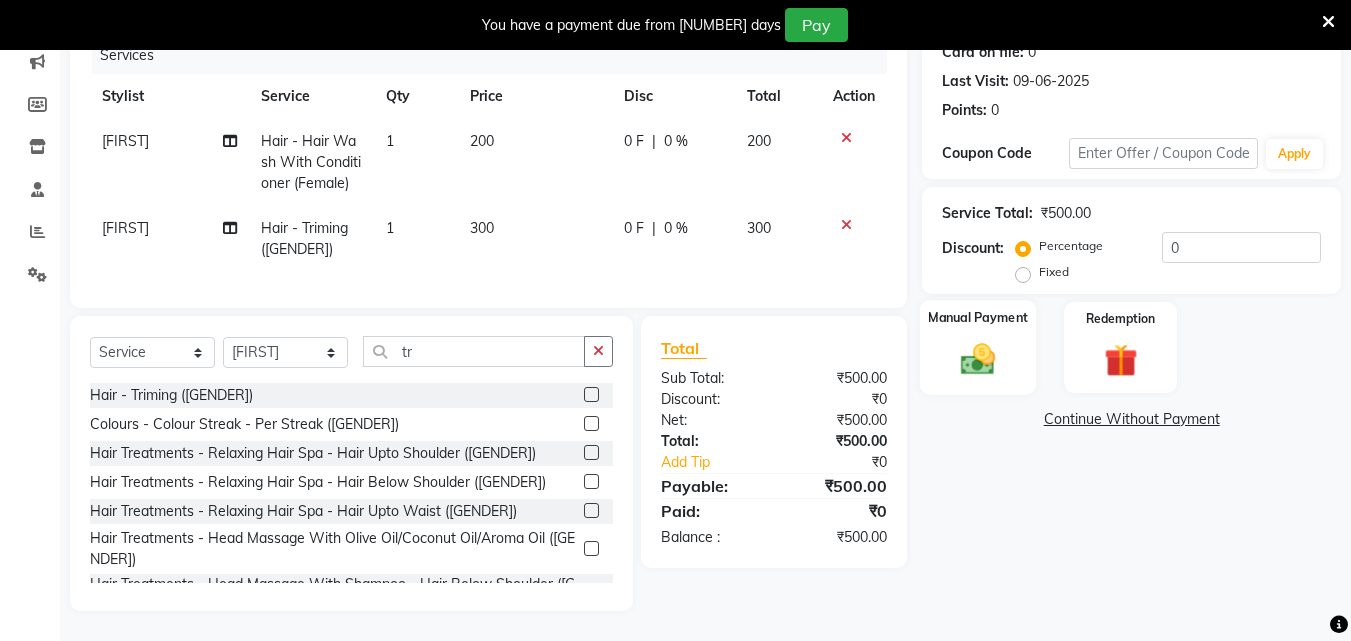 click 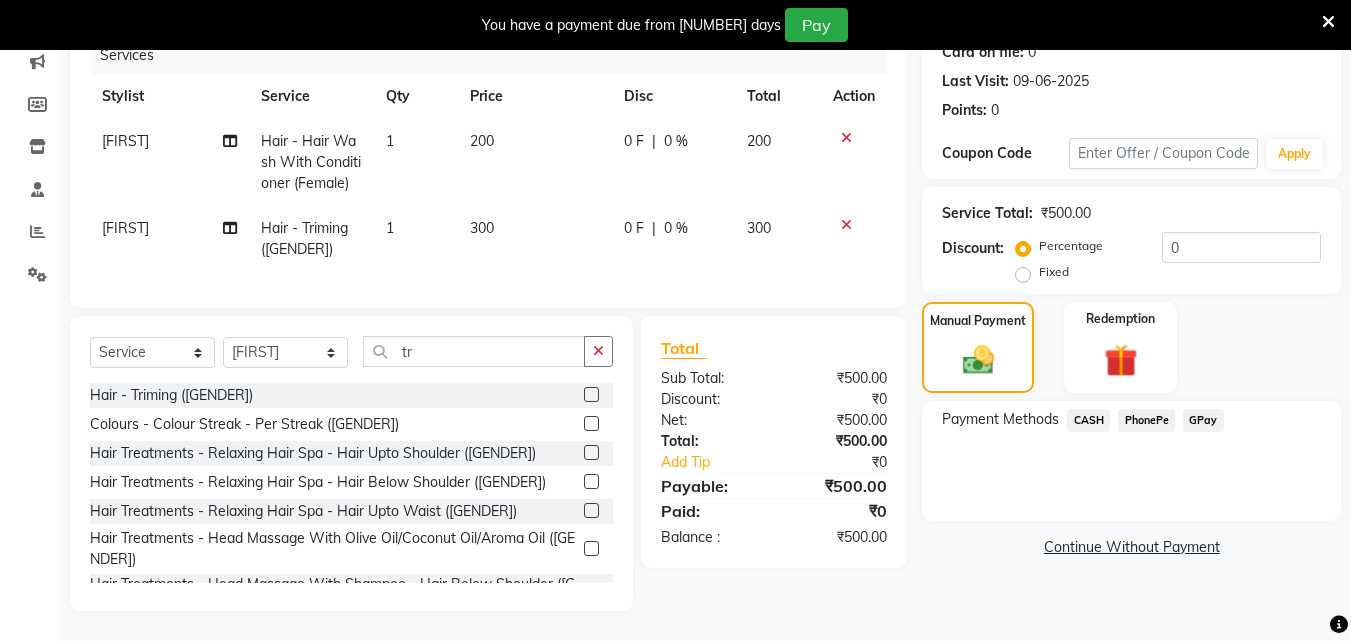 scroll, scrollTop: 0, scrollLeft: 0, axis: both 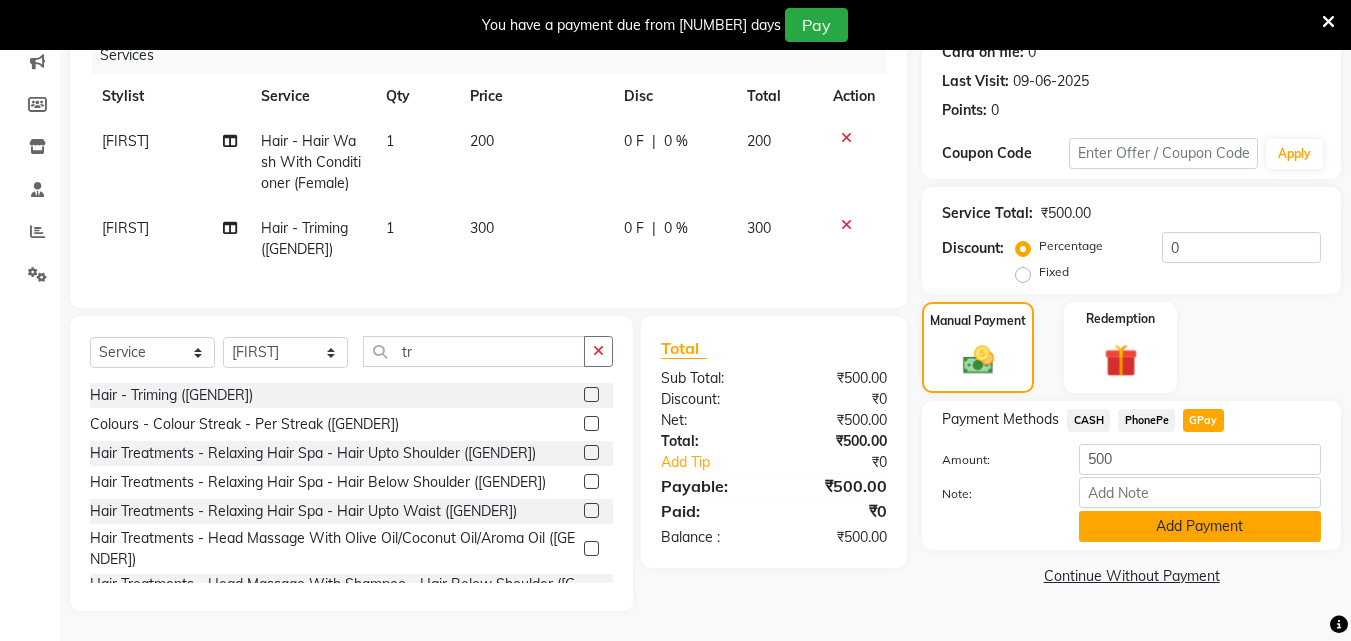 click on "Add Payment" 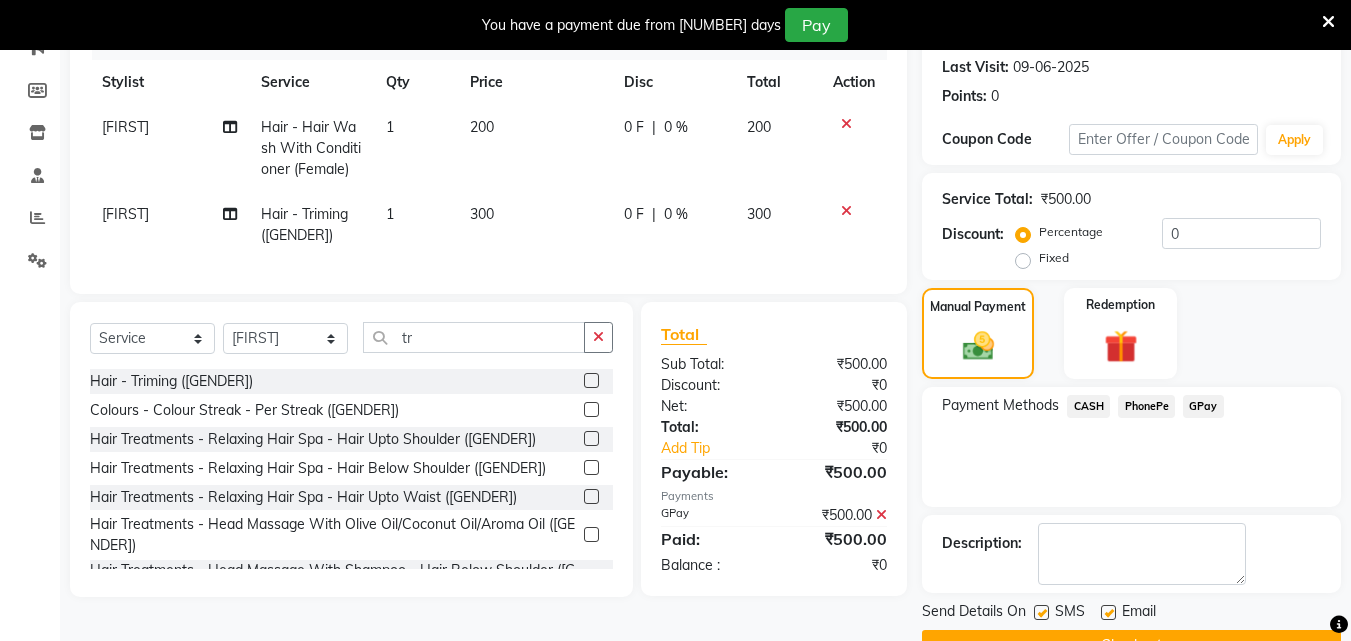 click on "Checkout" 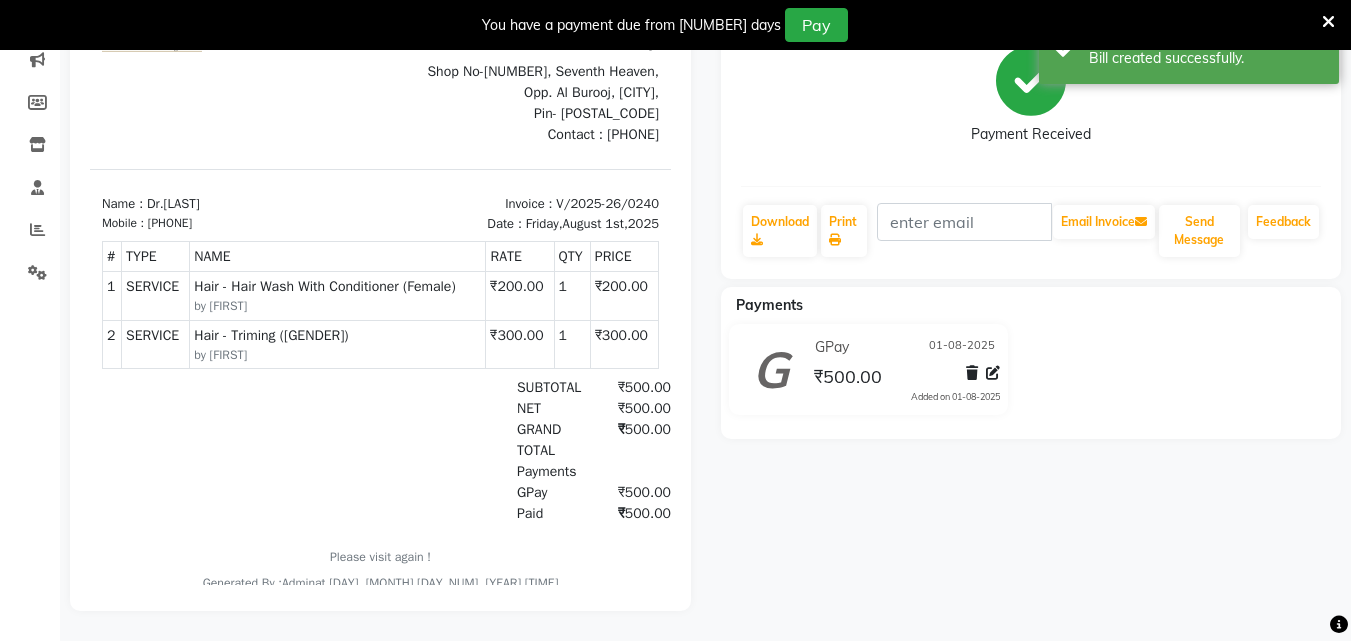 scroll, scrollTop: 0, scrollLeft: 0, axis: both 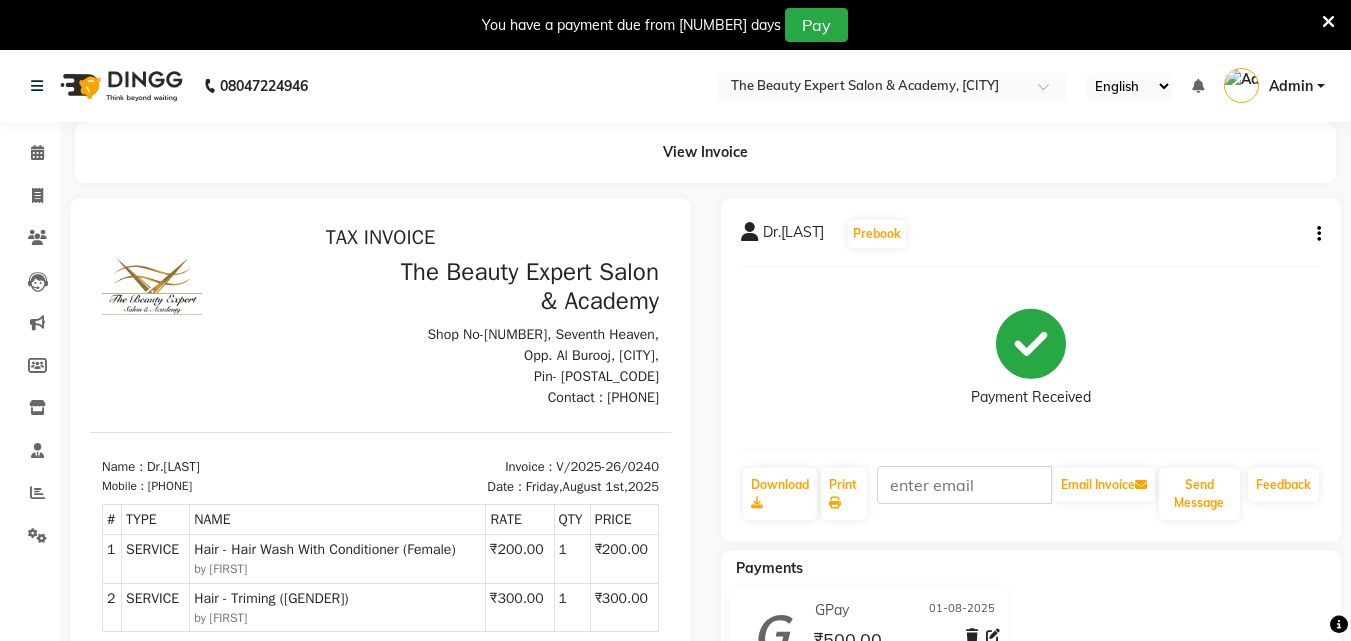 click 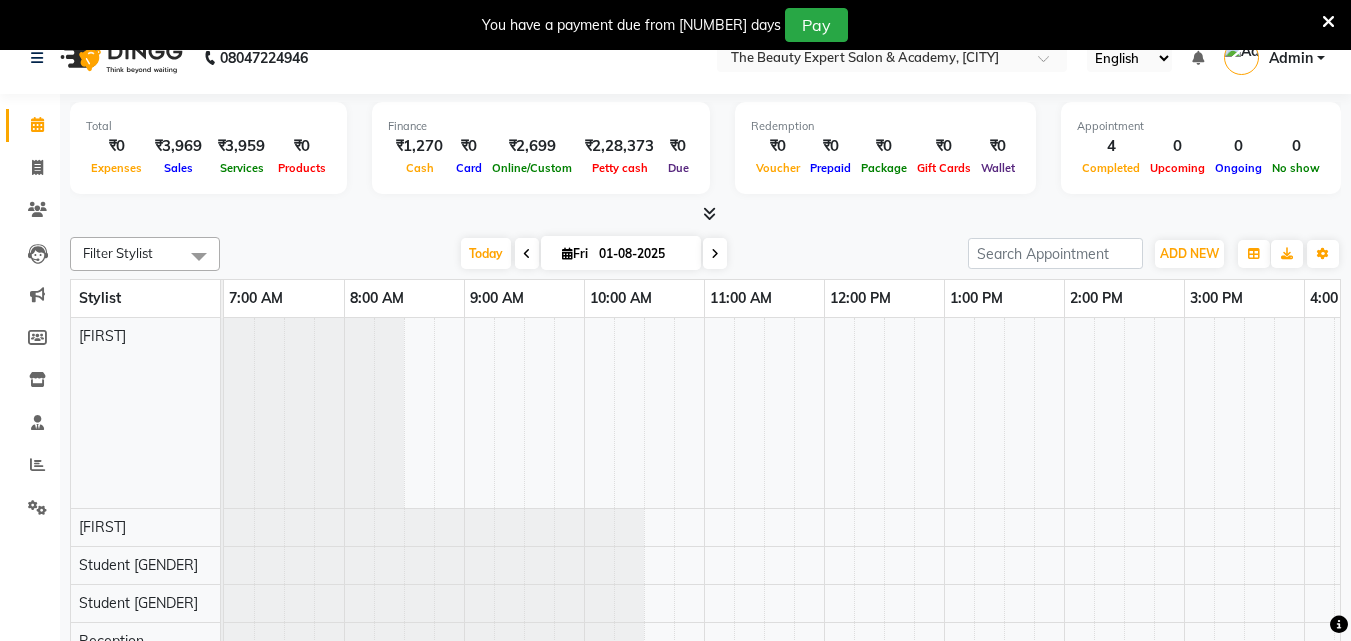 scroll, scrollTop: 49, scrollLeft: 0, axis: vertical 